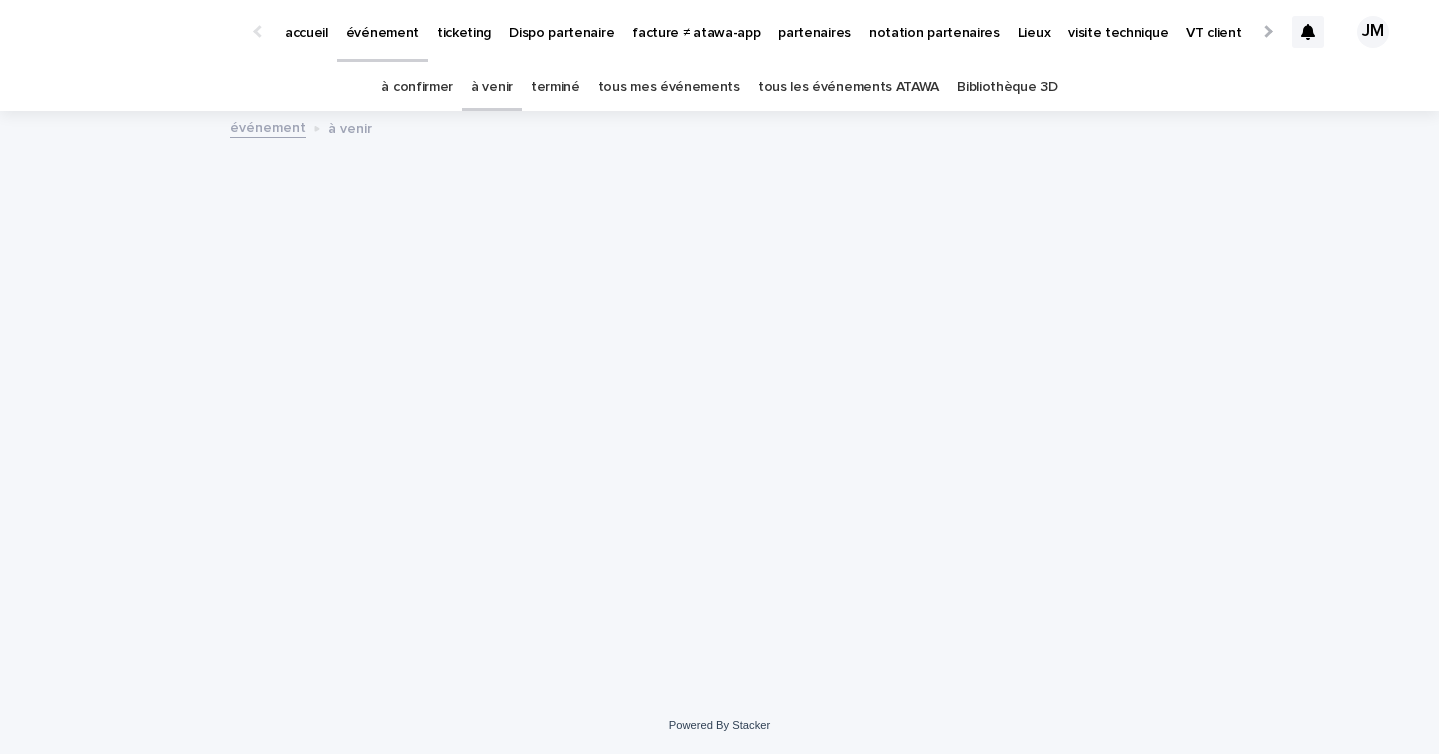 scroll, scrollTop: 0, scrollLeft: 0, axis: both 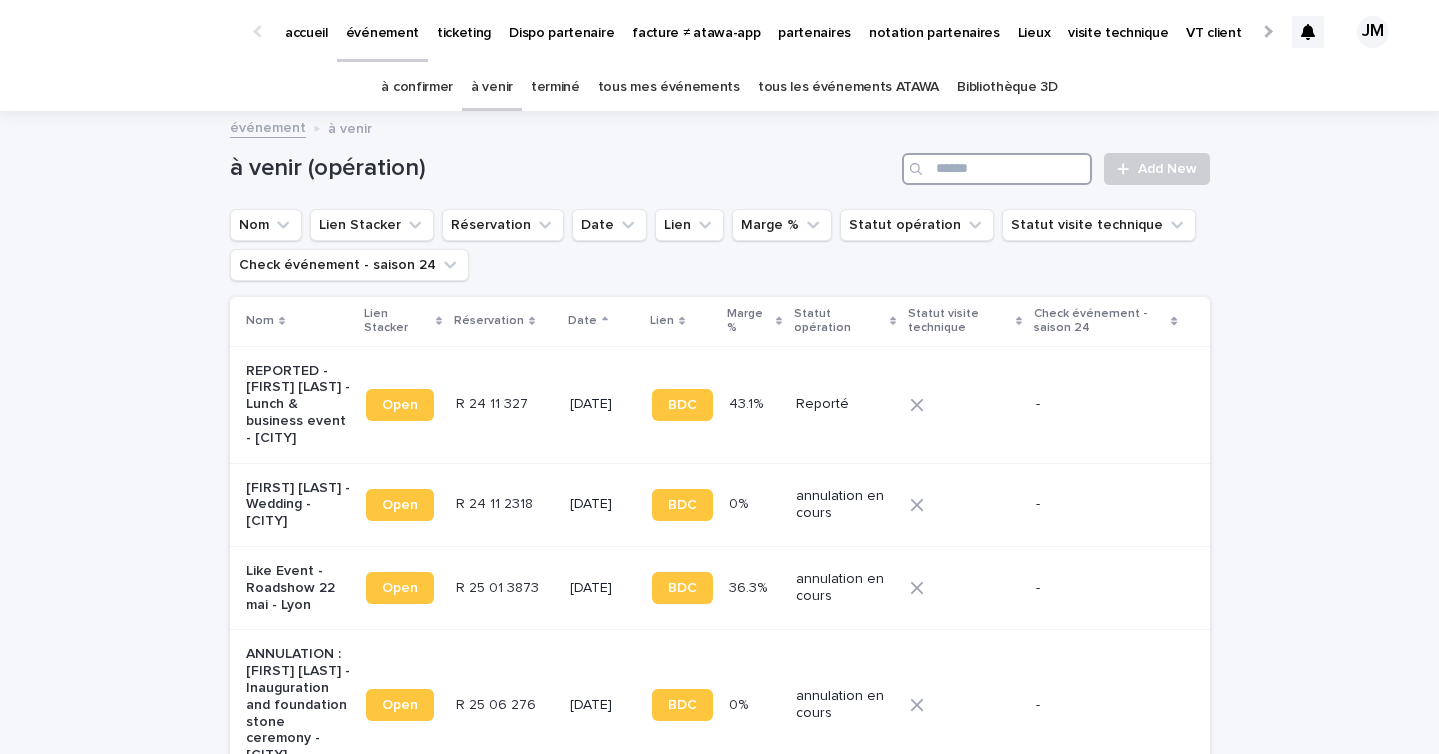 click at bounding box center [997, 169] 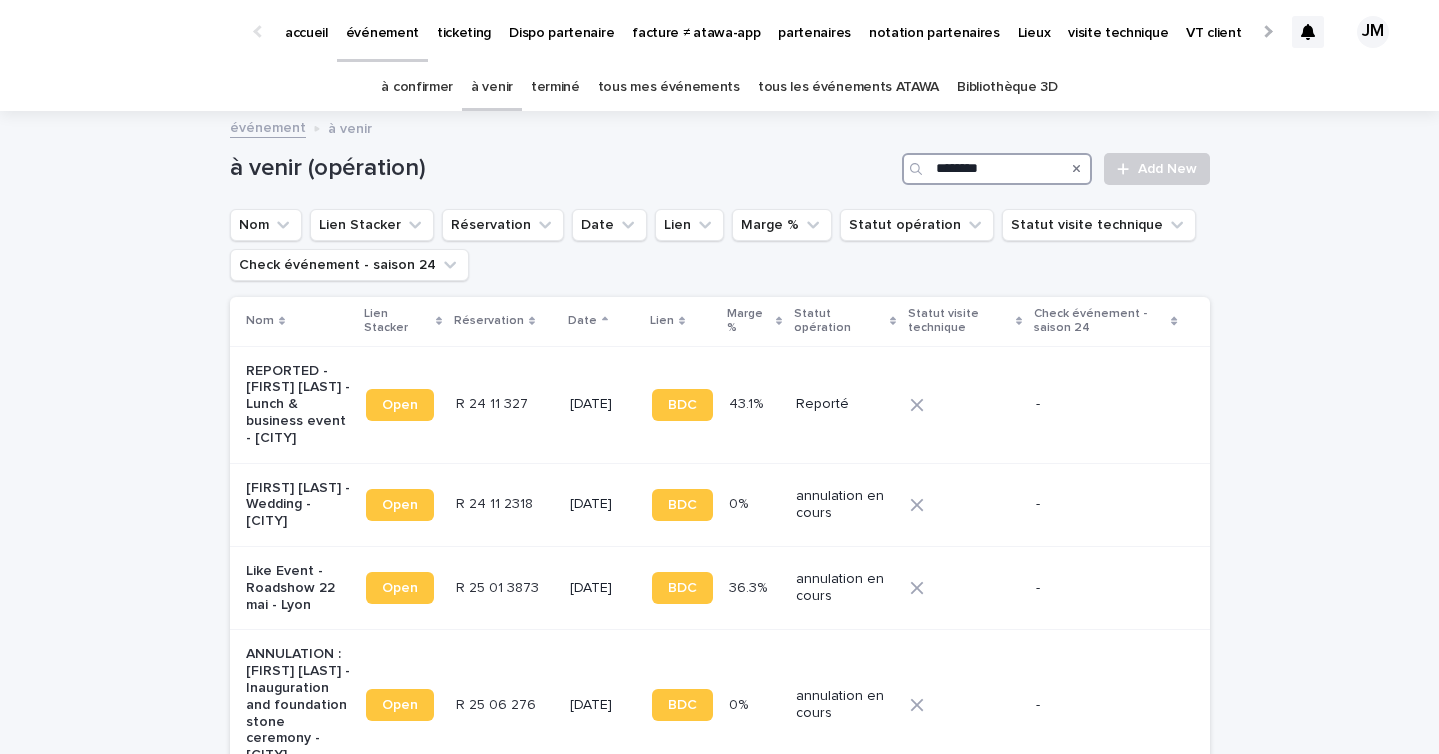 type on "*********" 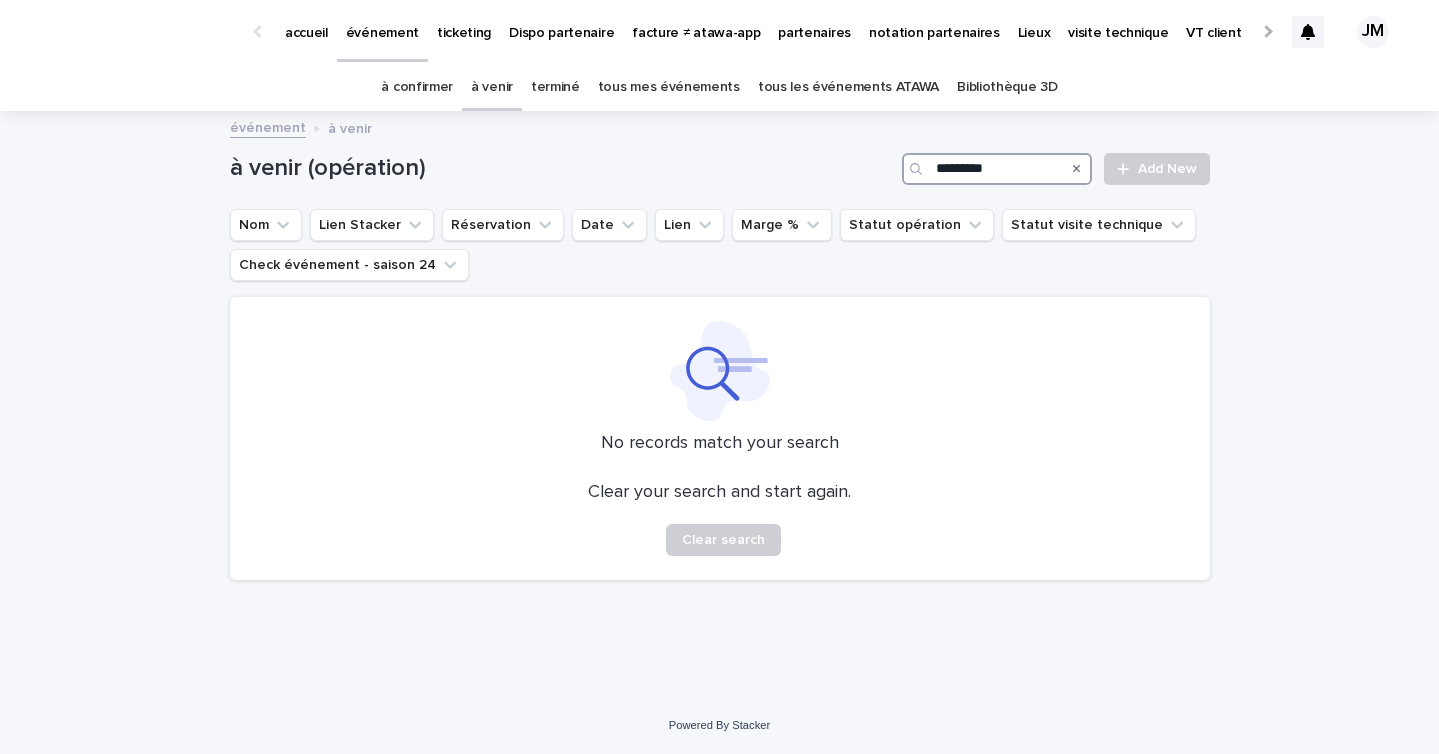 type 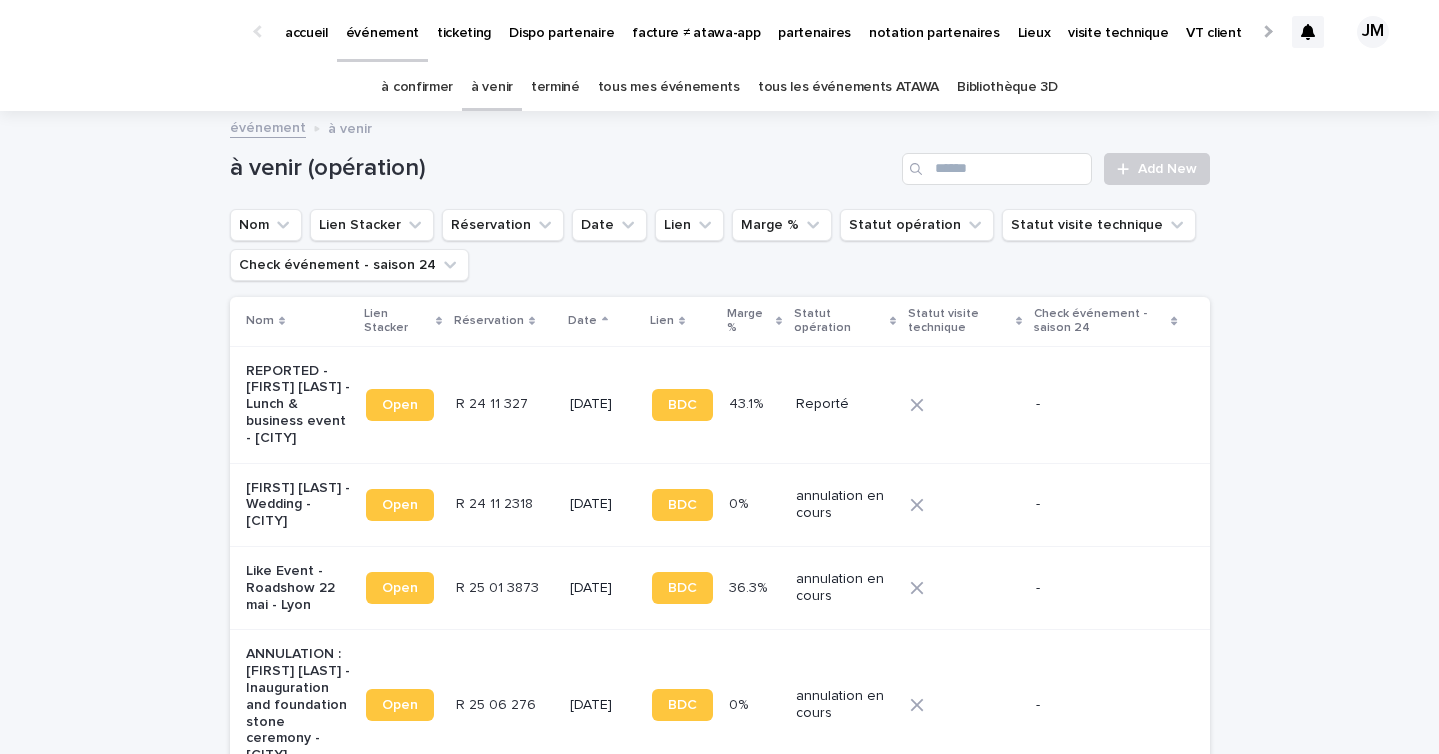 click on "tous les événements ATAWA" at bounding box center [848, 87] 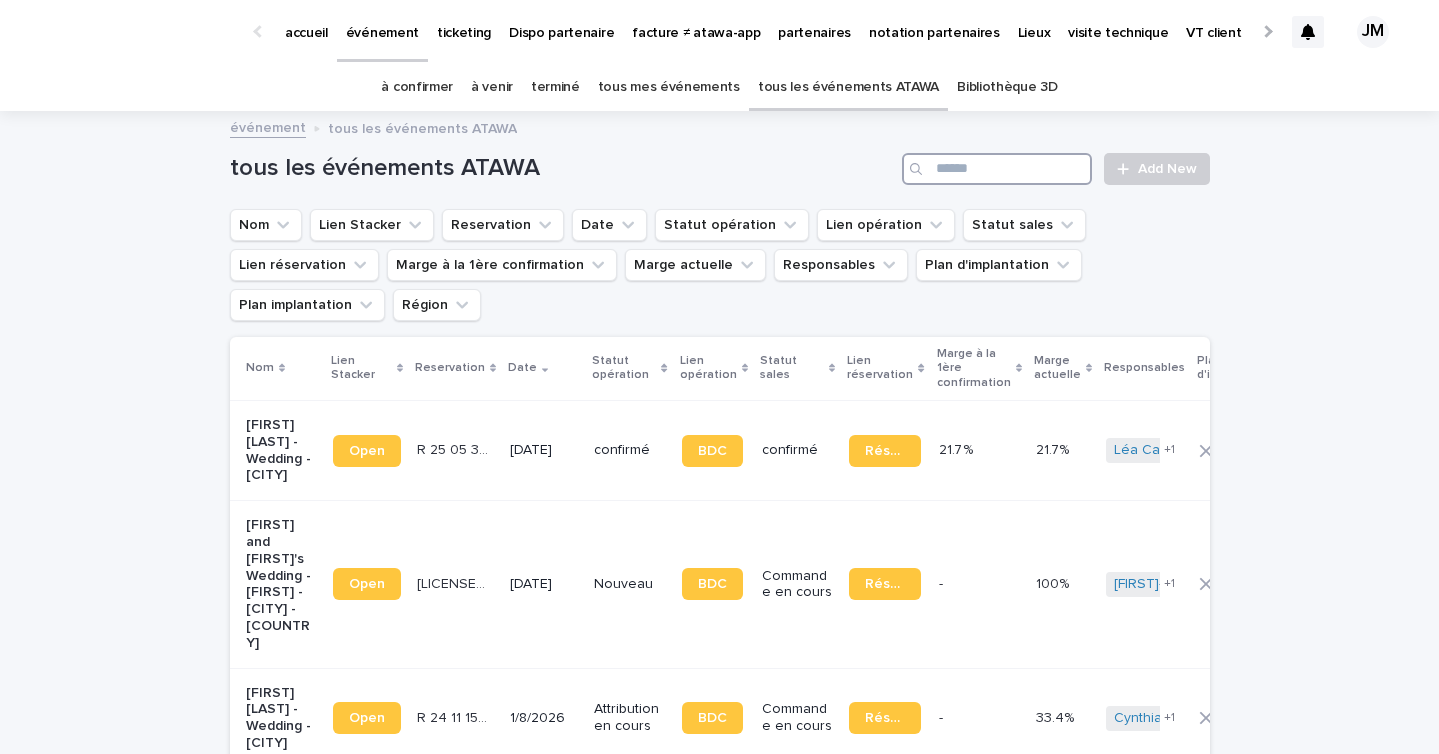 click at bounding box center (997, 169) 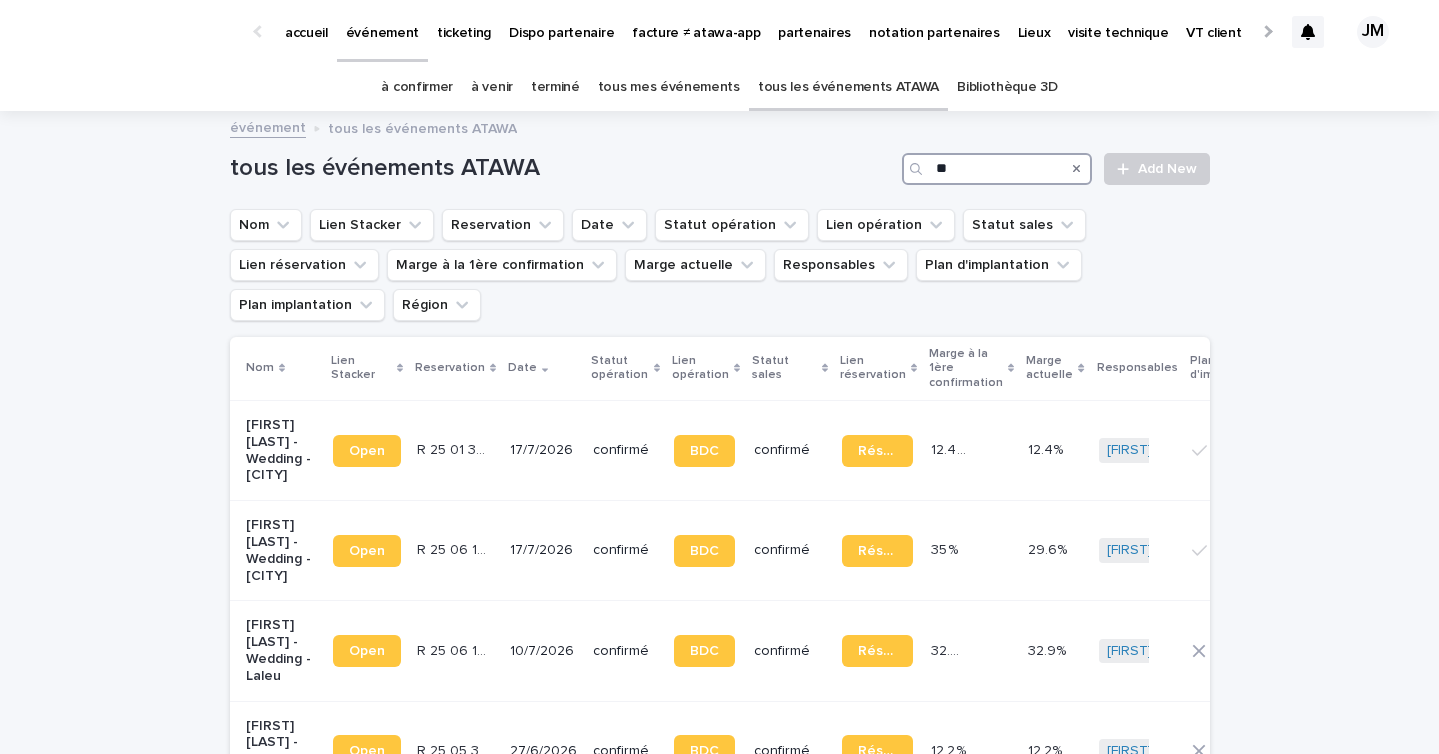 type on "*" 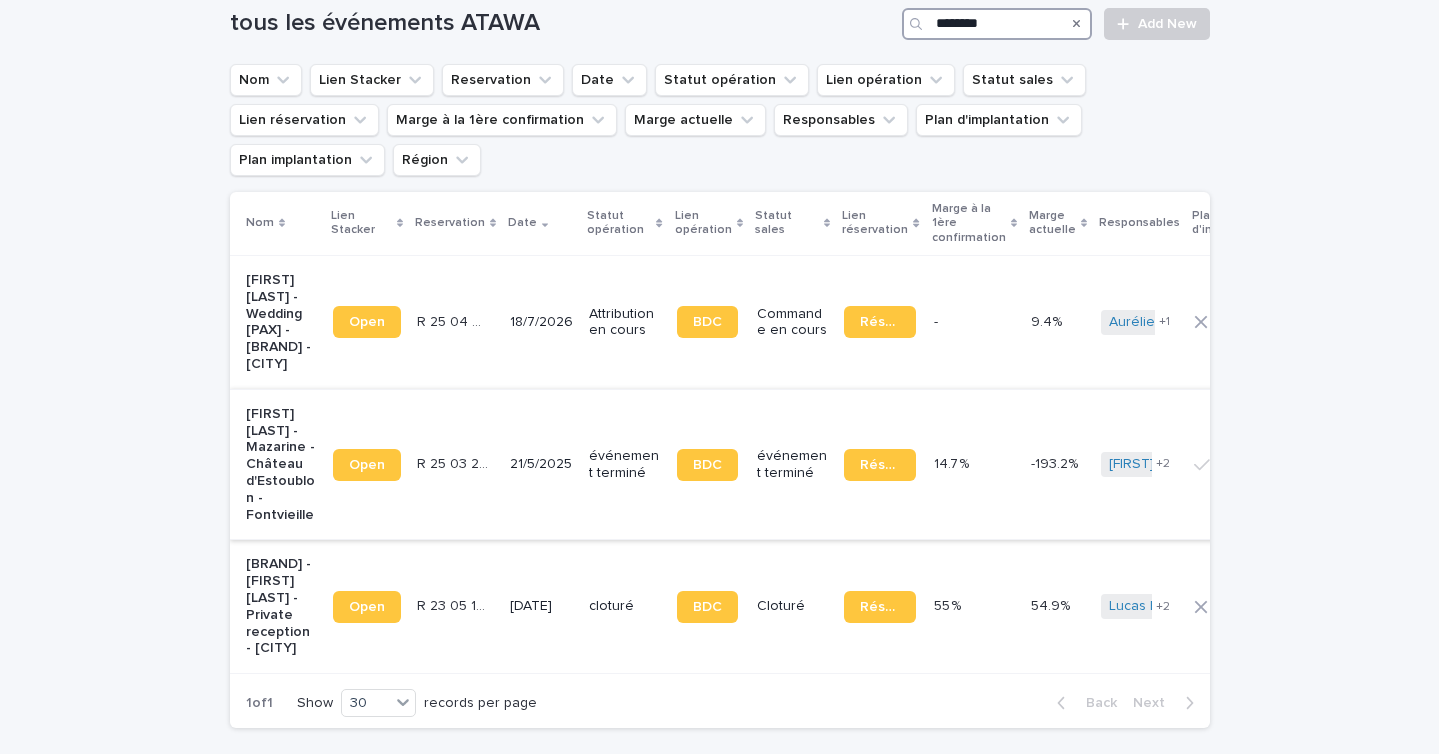 scroll, scrollTop: 146, scrollLeft: 0, axis: vertical 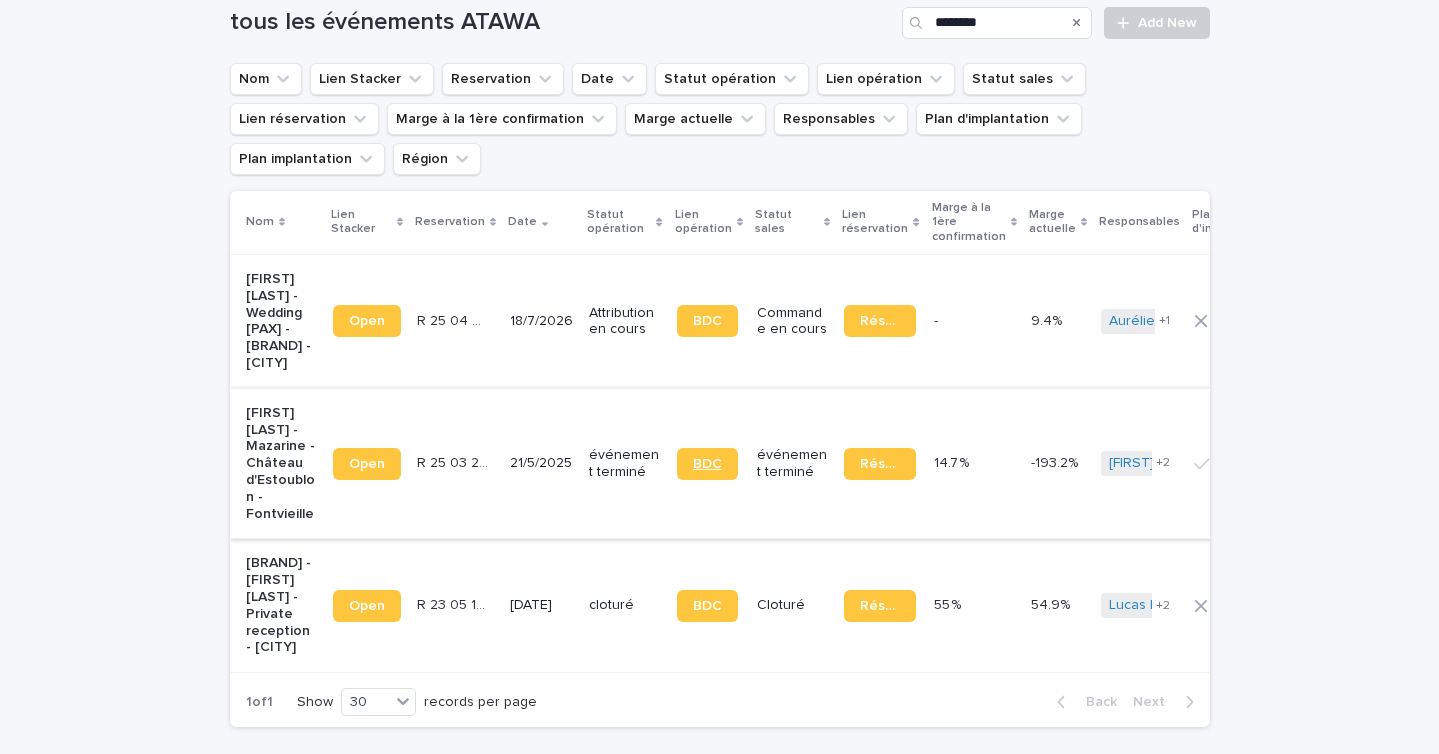 click on "BDC" at bounding box center [707, 464] 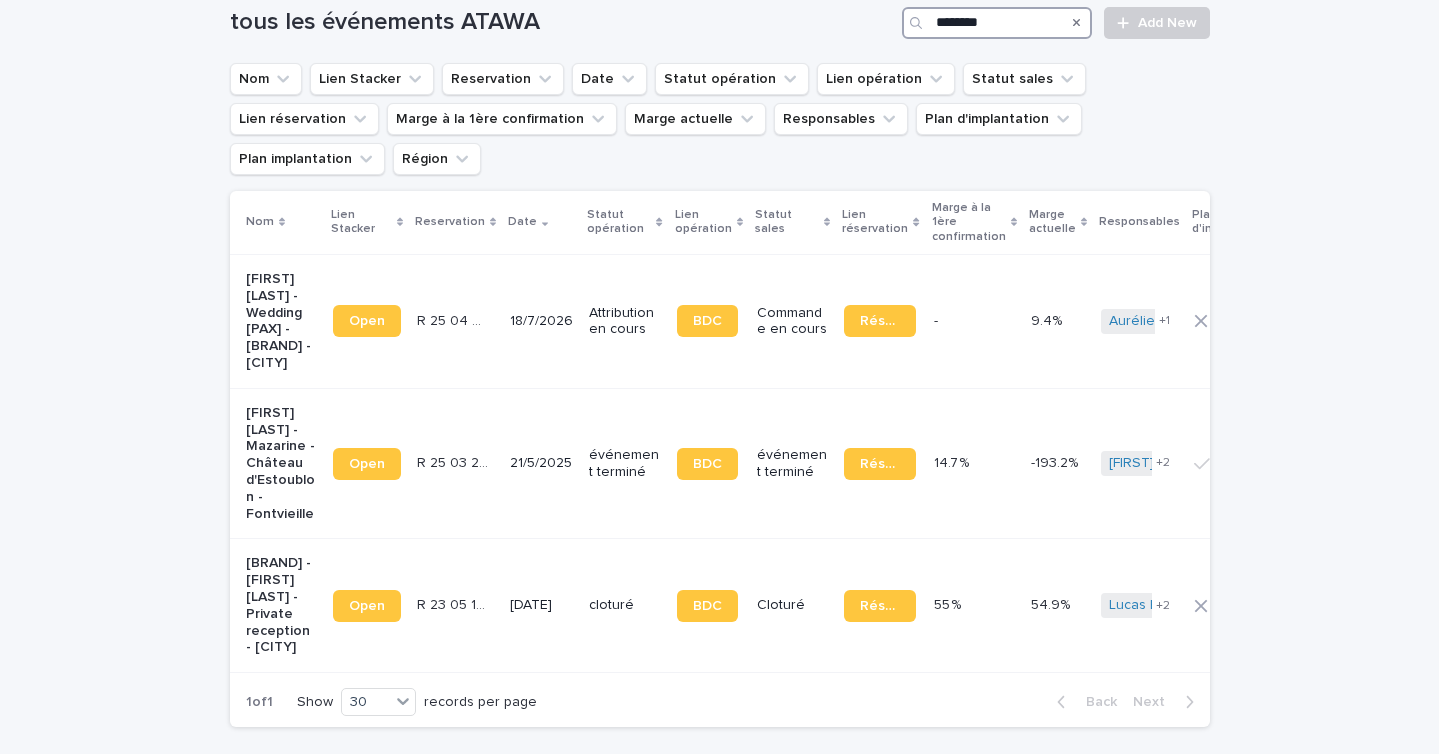 click on "********" at bounding box center (997, 23) 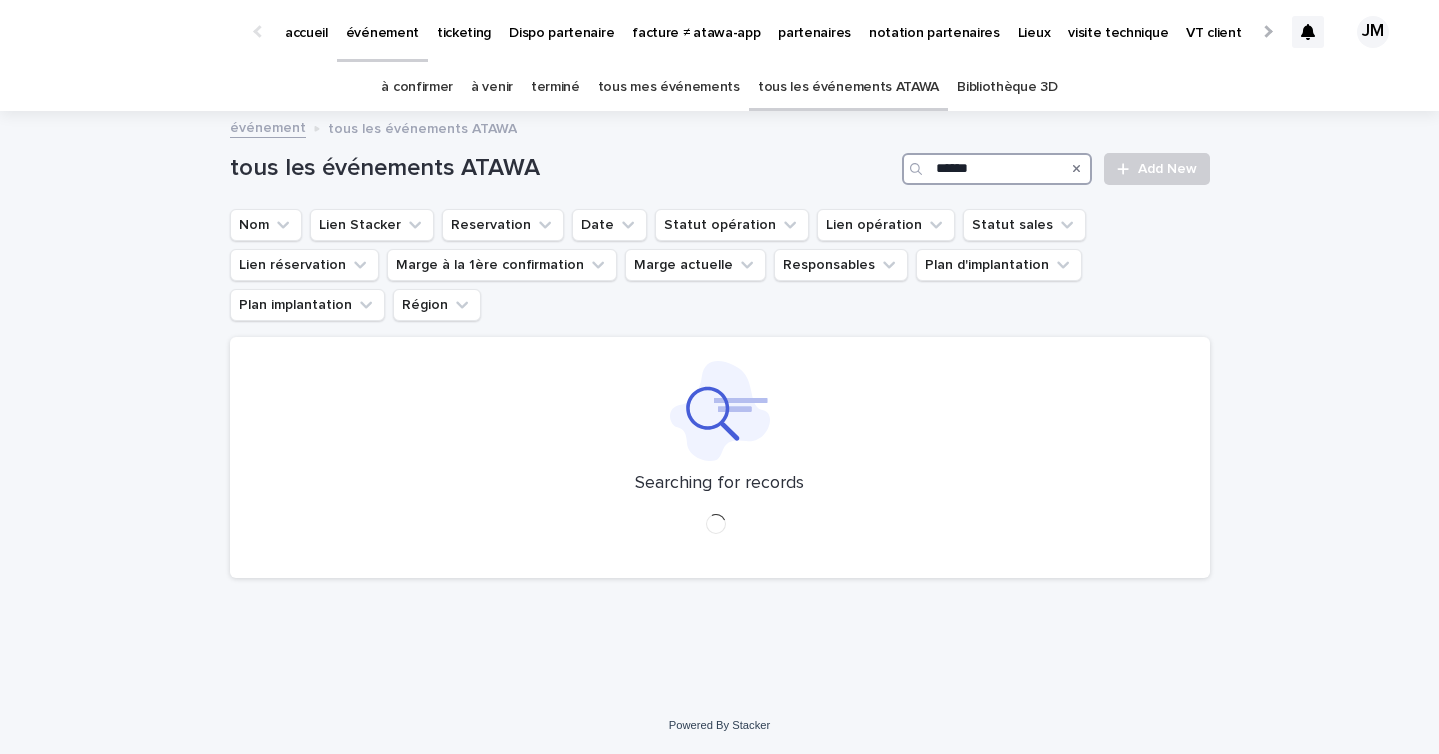 scroll, scrollTop: 0, scrollLeft: 0, axis: both 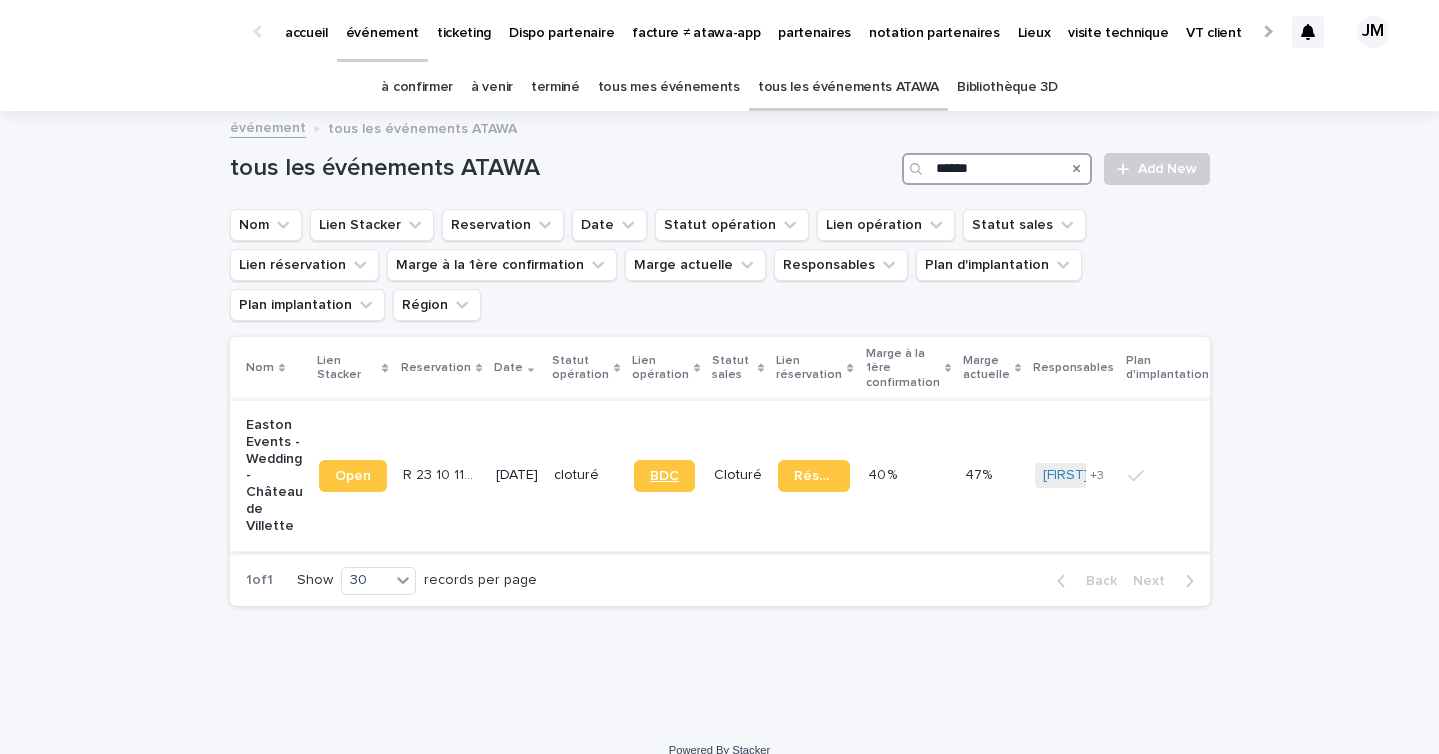 type on "******" 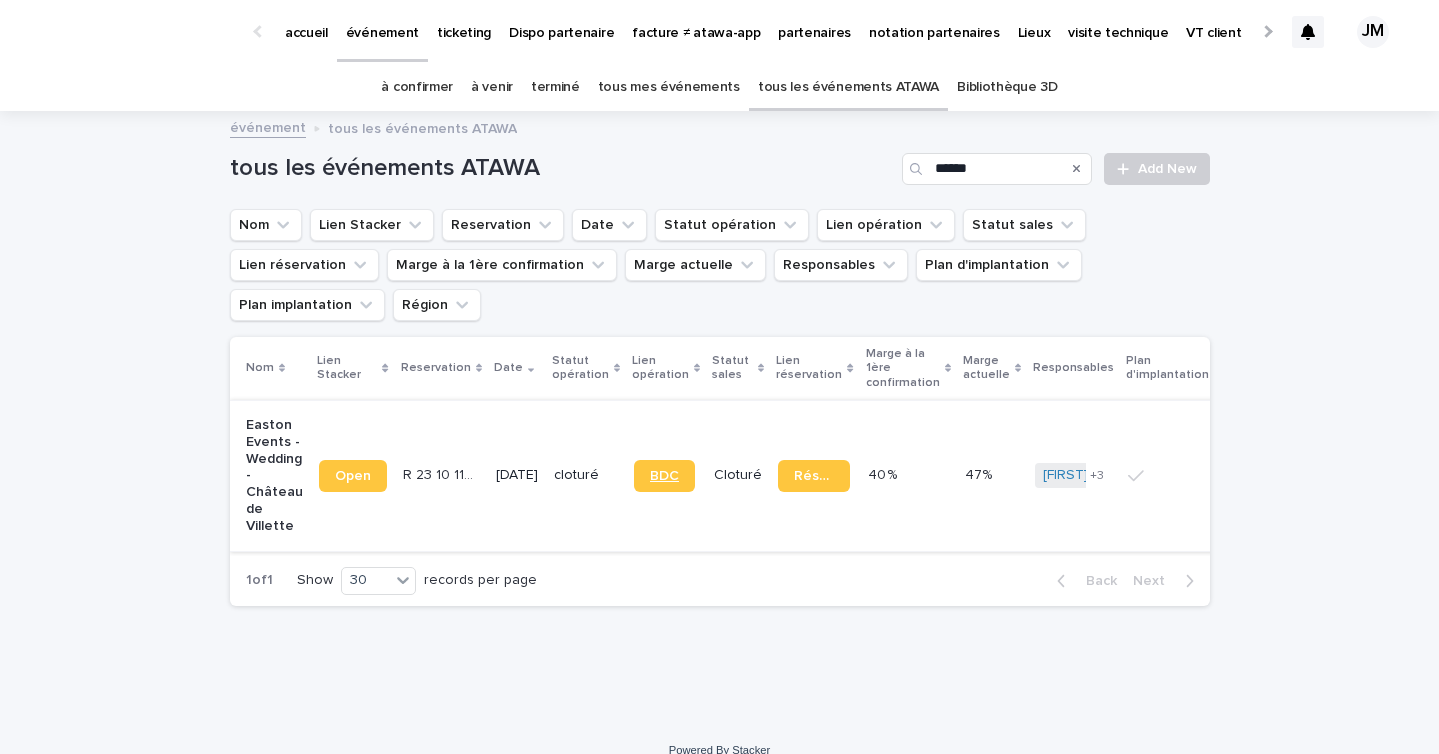 click on "BDC" at bounding box center (664, 476) 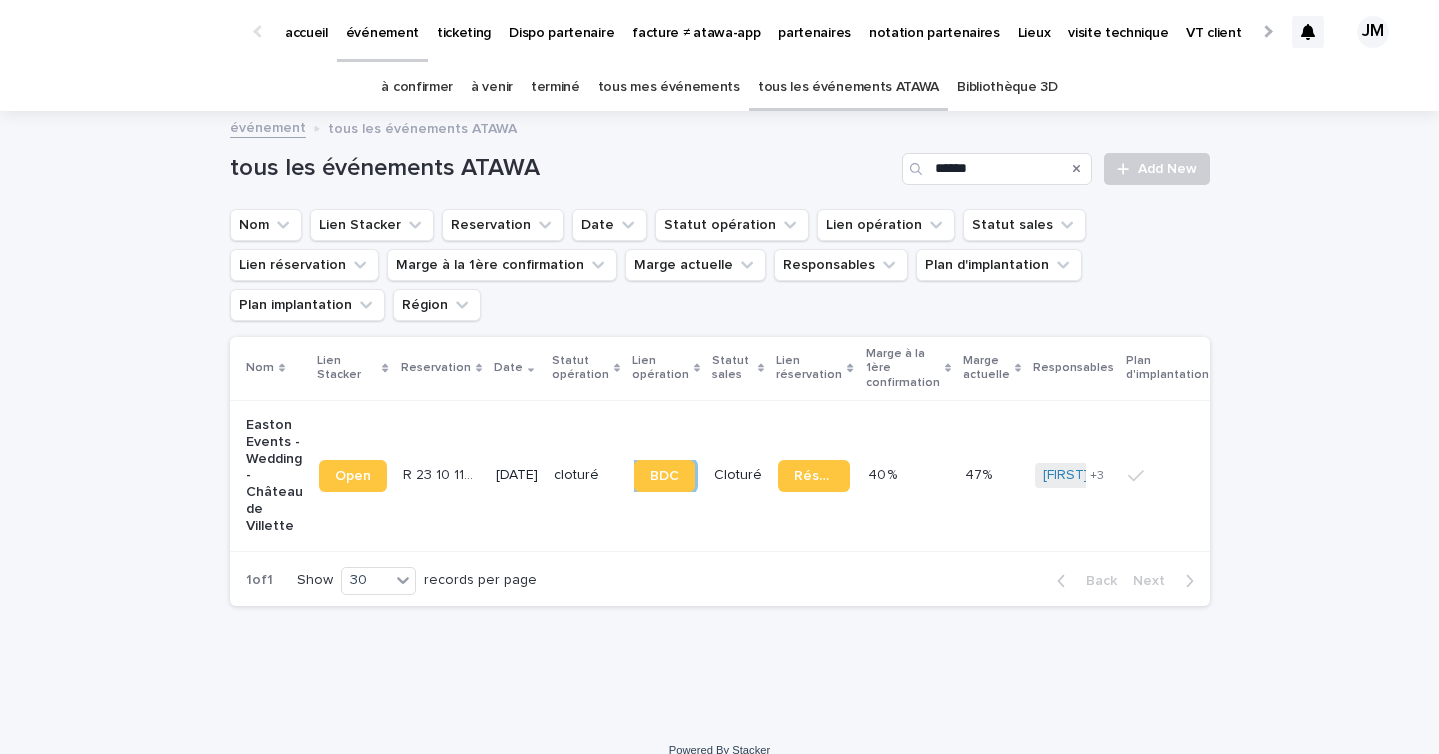 click on "à confirmer" at bounding box center [417, 87] 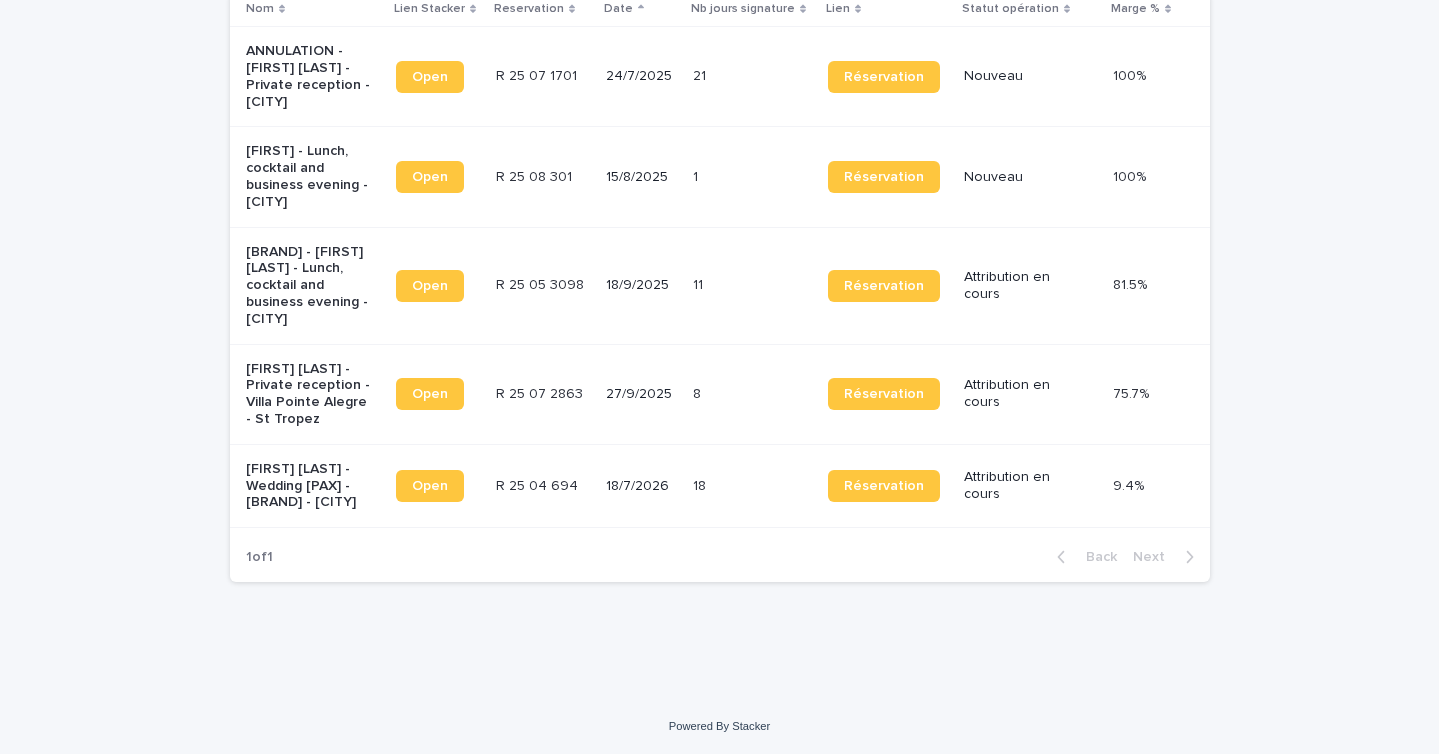 scroll, scrollTop: 219, scrollLeft: 0, axis: vertical 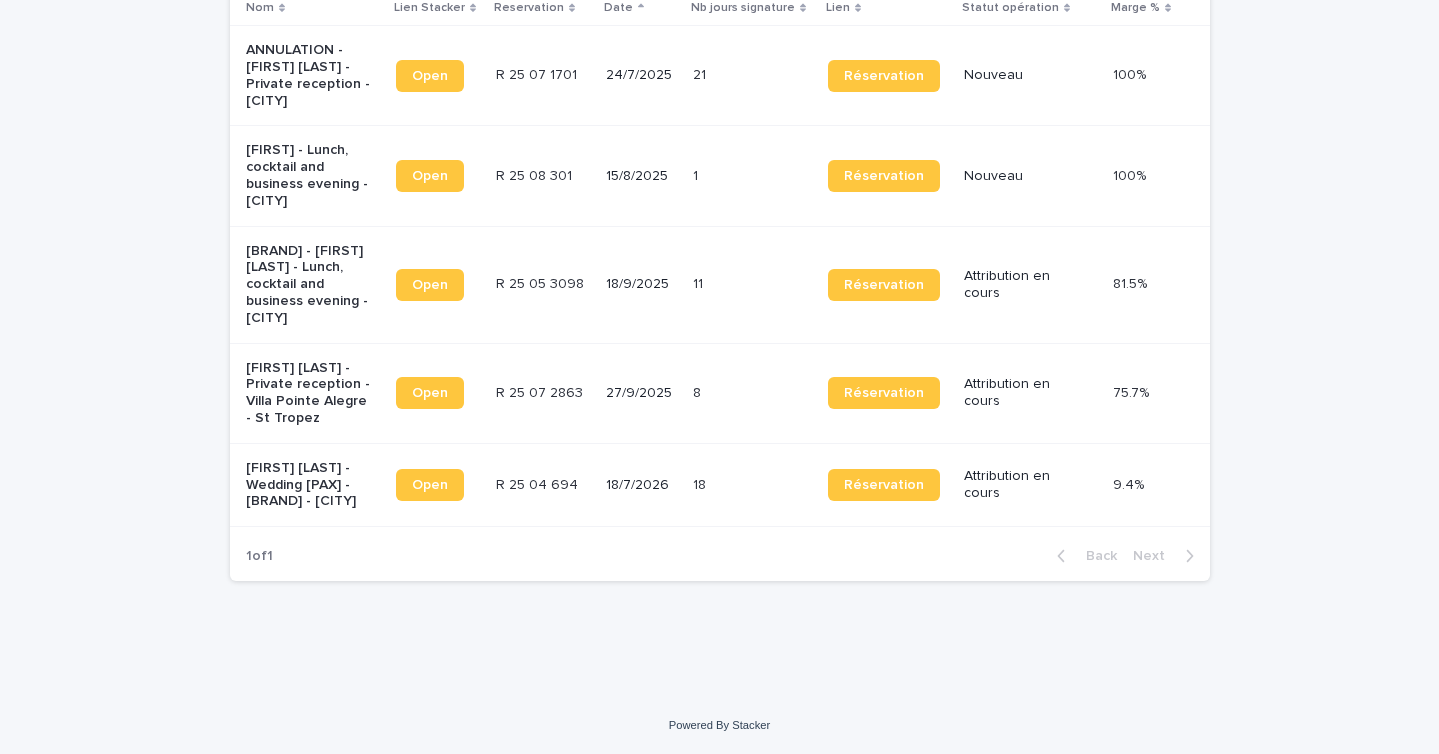 click on "15/8/2025" at bounding box center (641, 176) 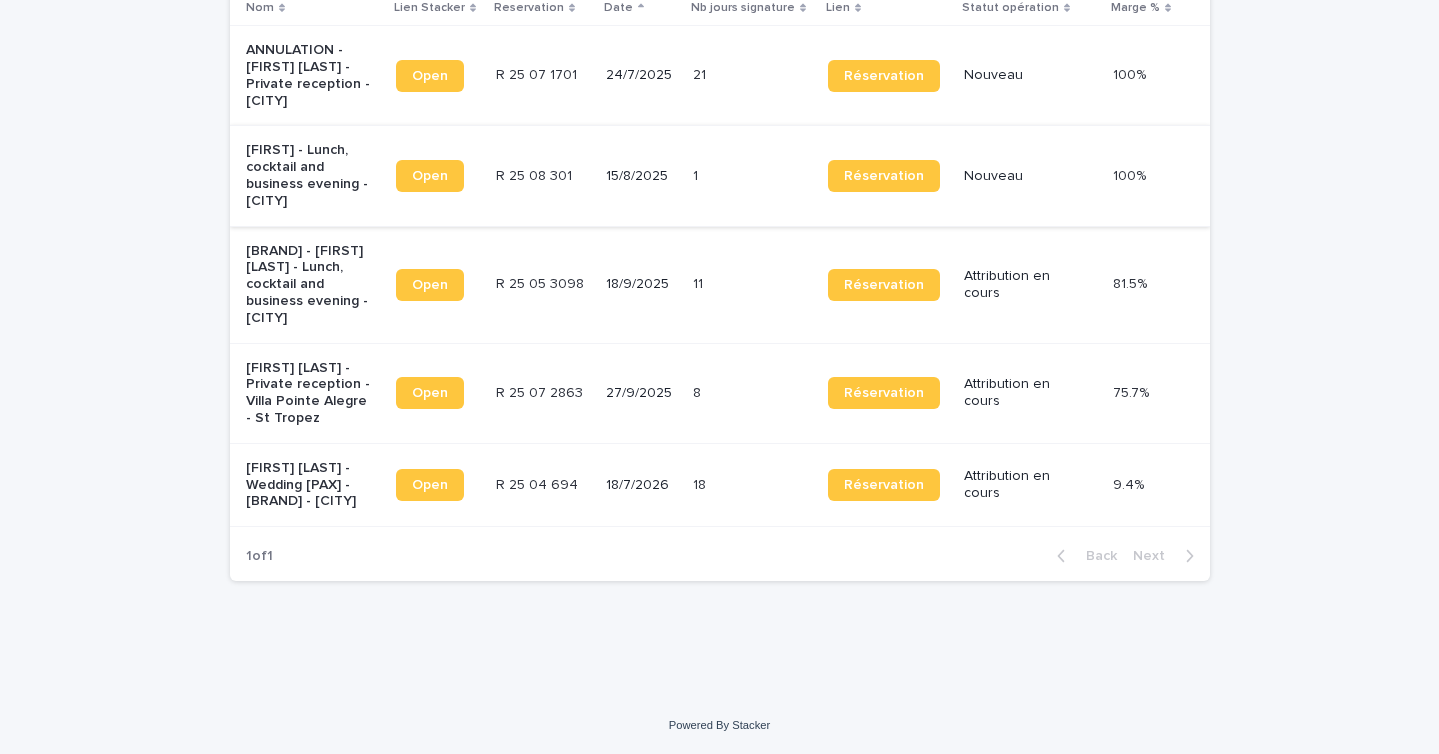 scroll, scrollTop: 0, scrollLeft: 0, axis: both 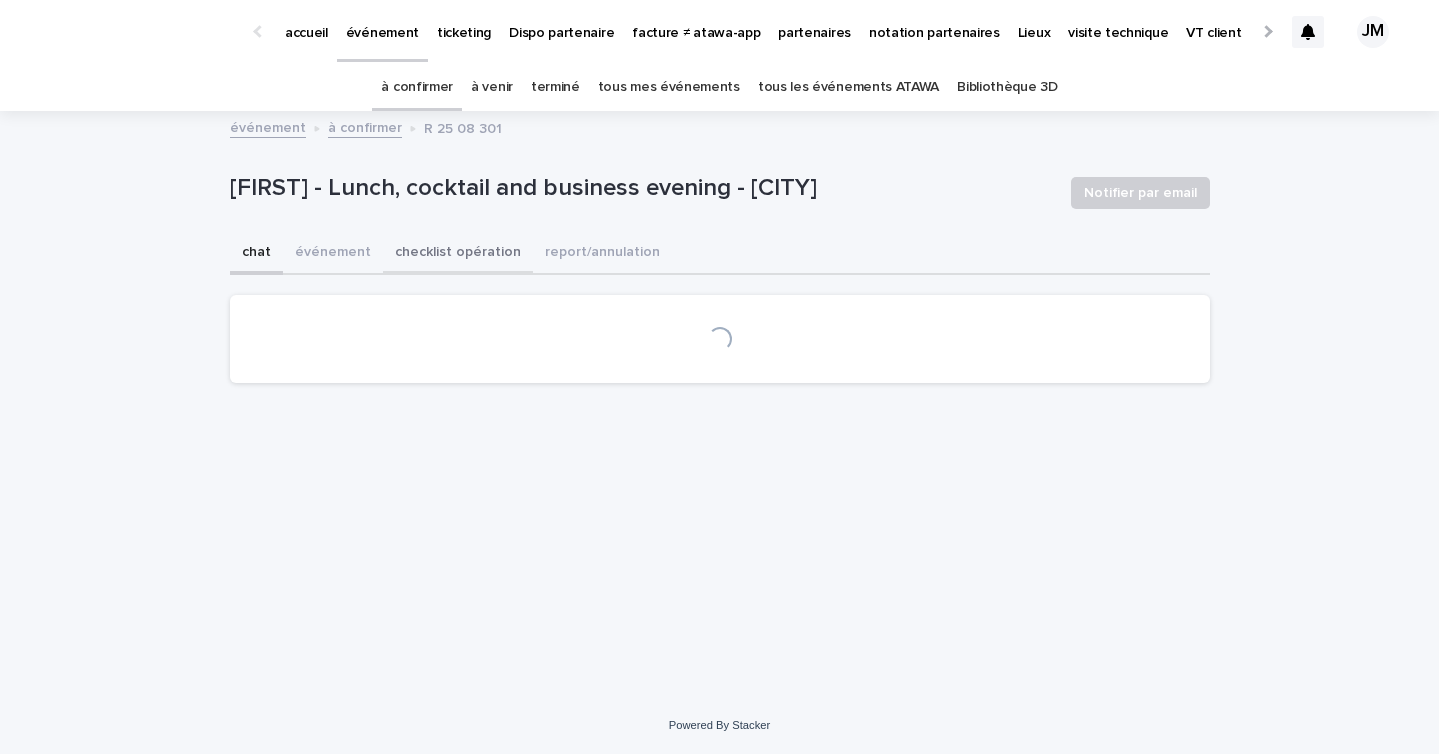 click on "checklist opération" at bounding box center [458, 254] 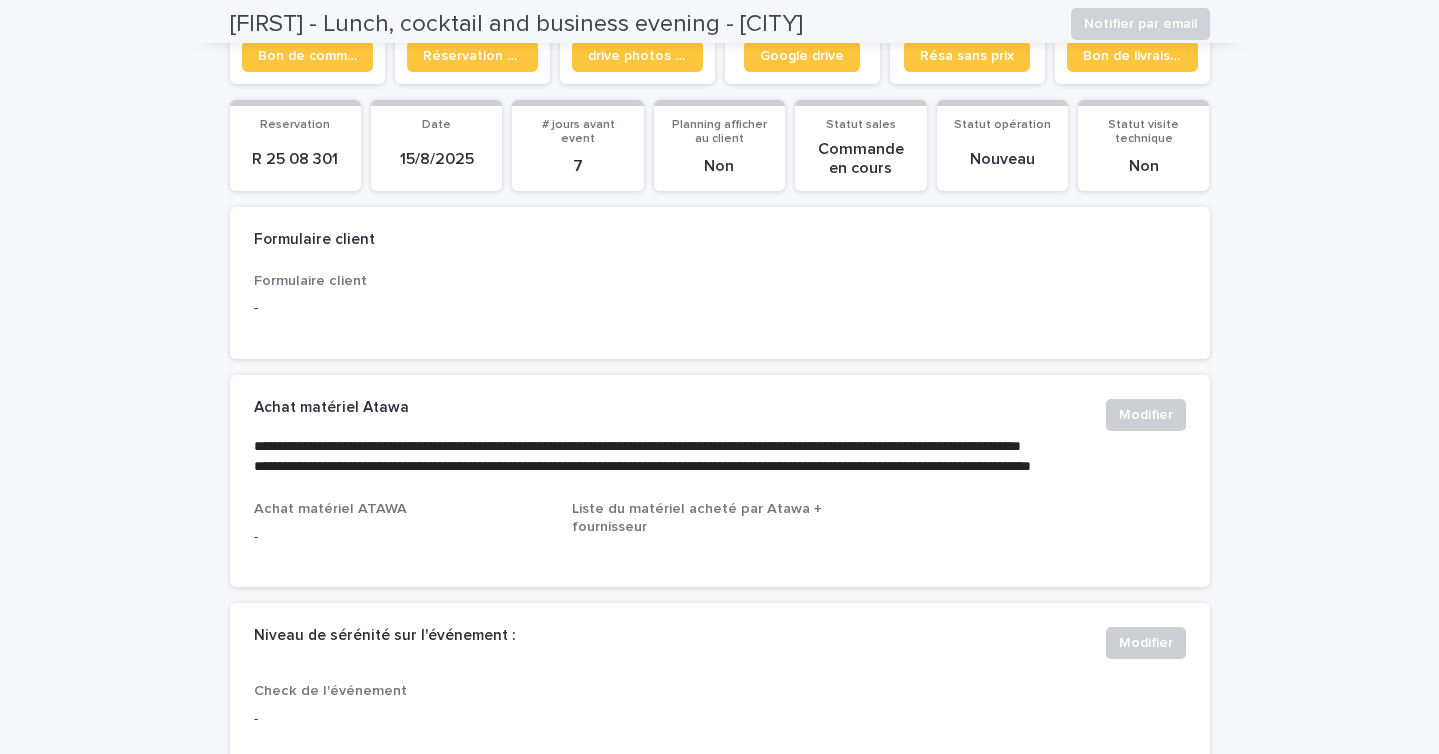scroll, scrollTop: 198, scrollLeft: 0, axis: vertical 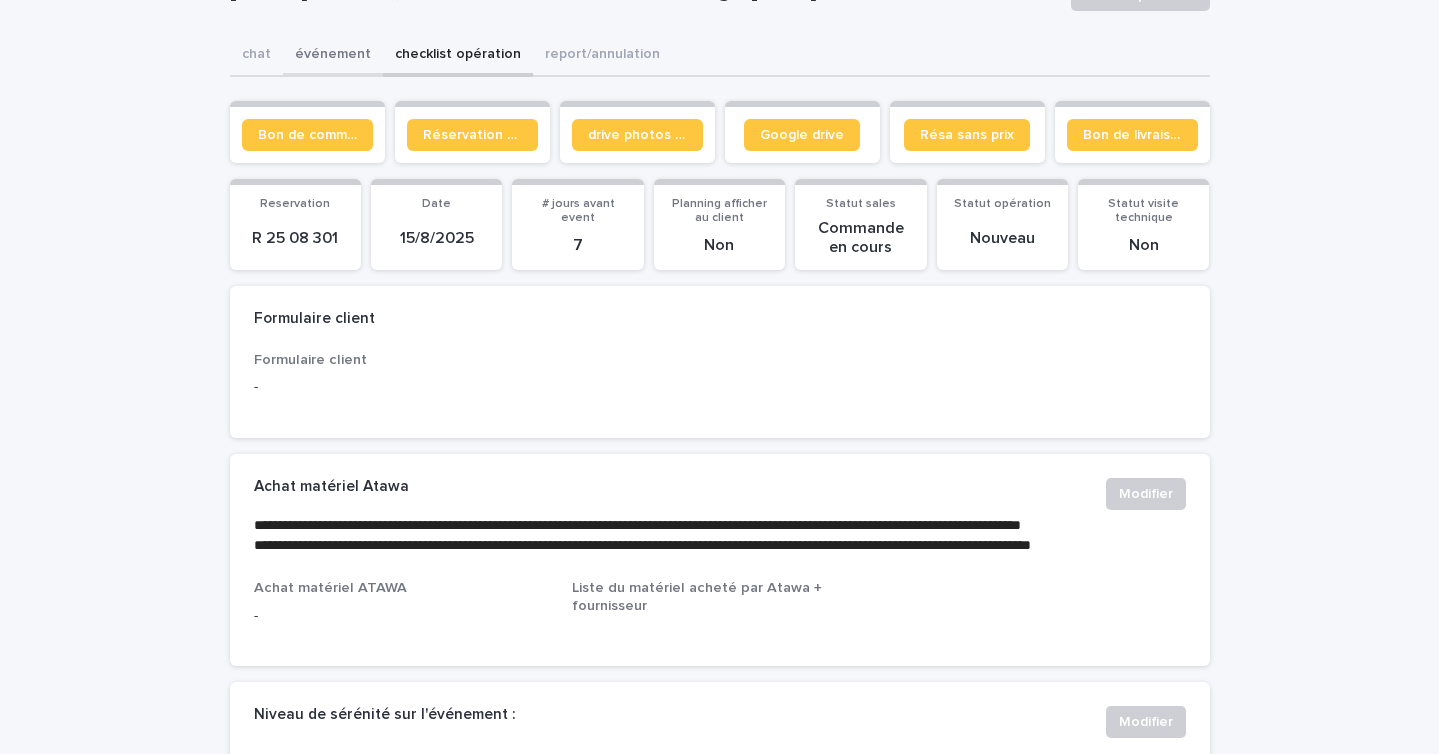 click on "événement" at bounding box center (333, 56) 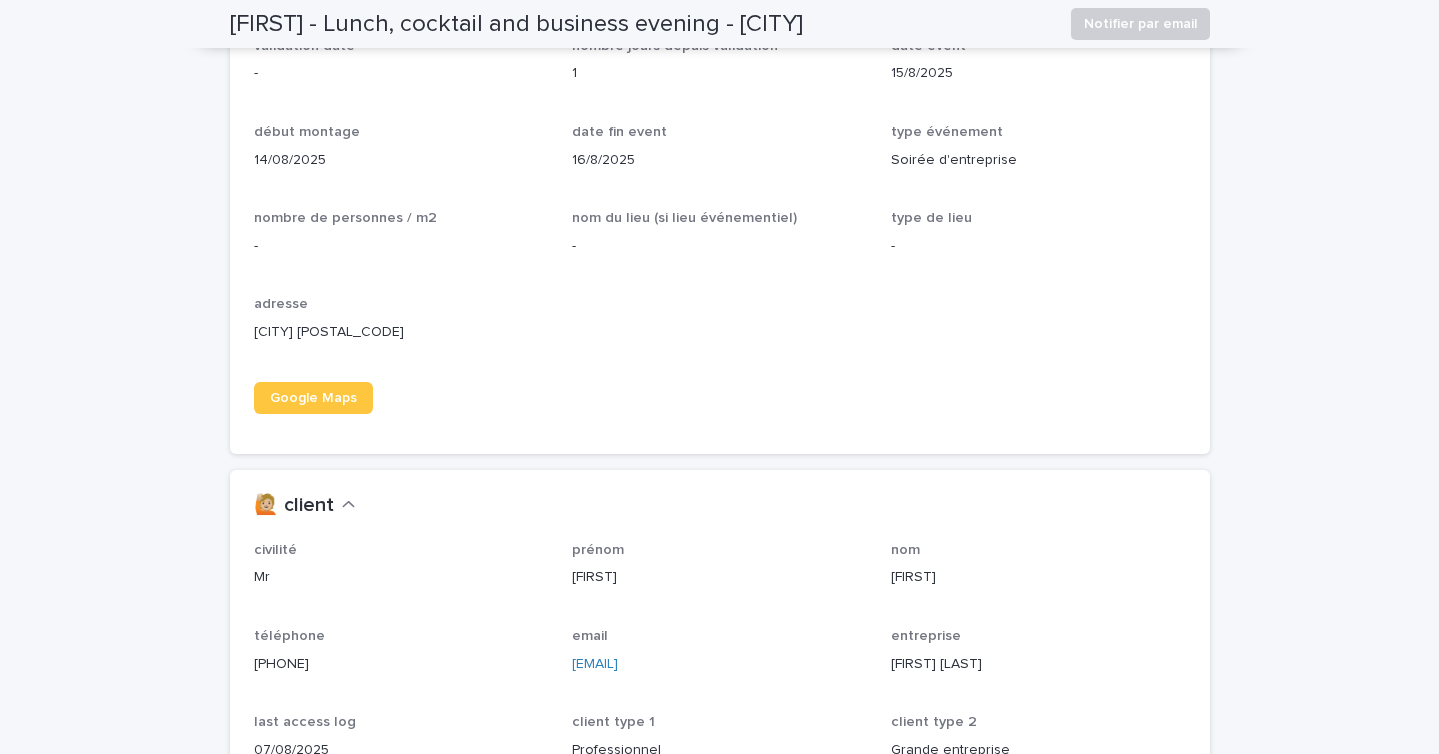 scroll, scrollTop: 1310, scrollLeft: 0, axis: vertical 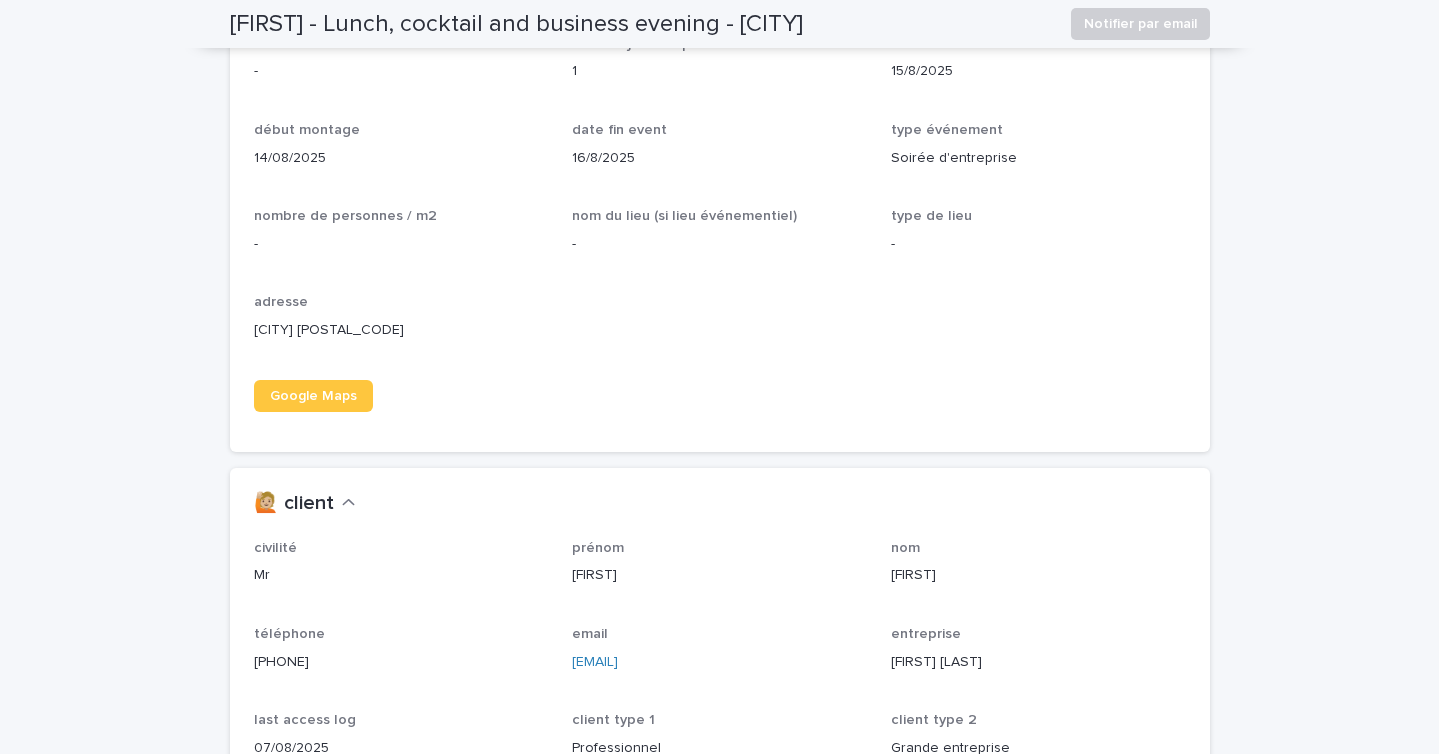 drag, startPoint x: 397, startPoint y: 344, endPoint x: 222, endPoint y: 326, distance: 175.92328 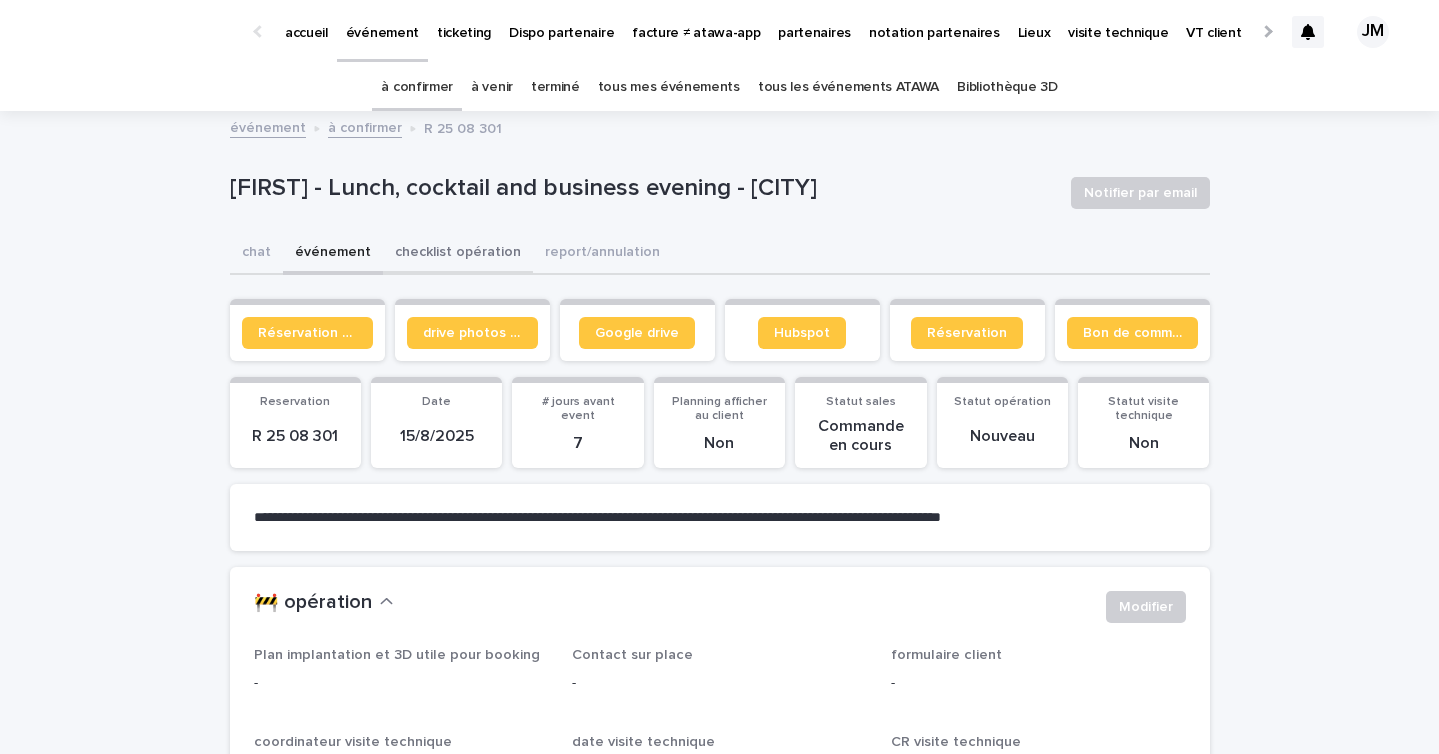 click on "checklist opération" at bounding box center [458, 254] 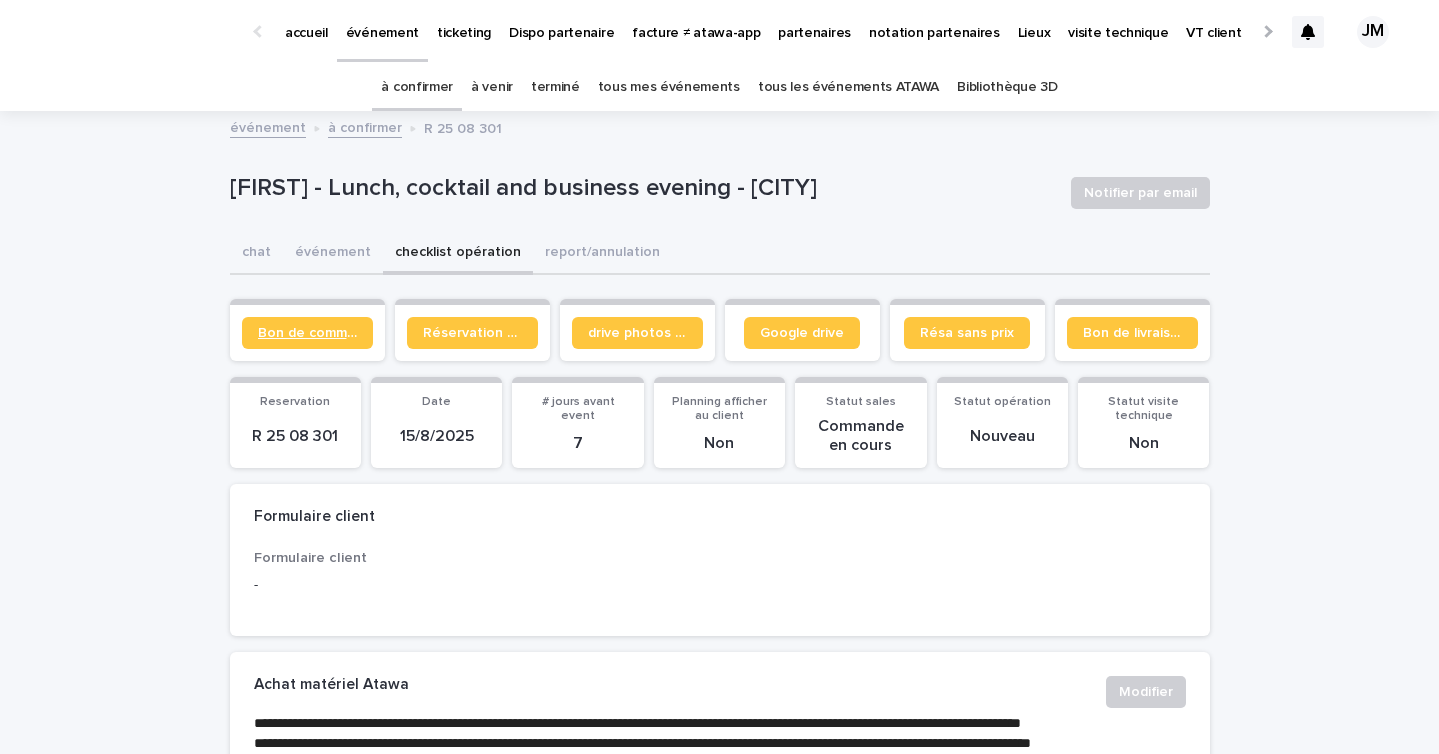 click on "Bon de commande" at bounding box center (307, 333) 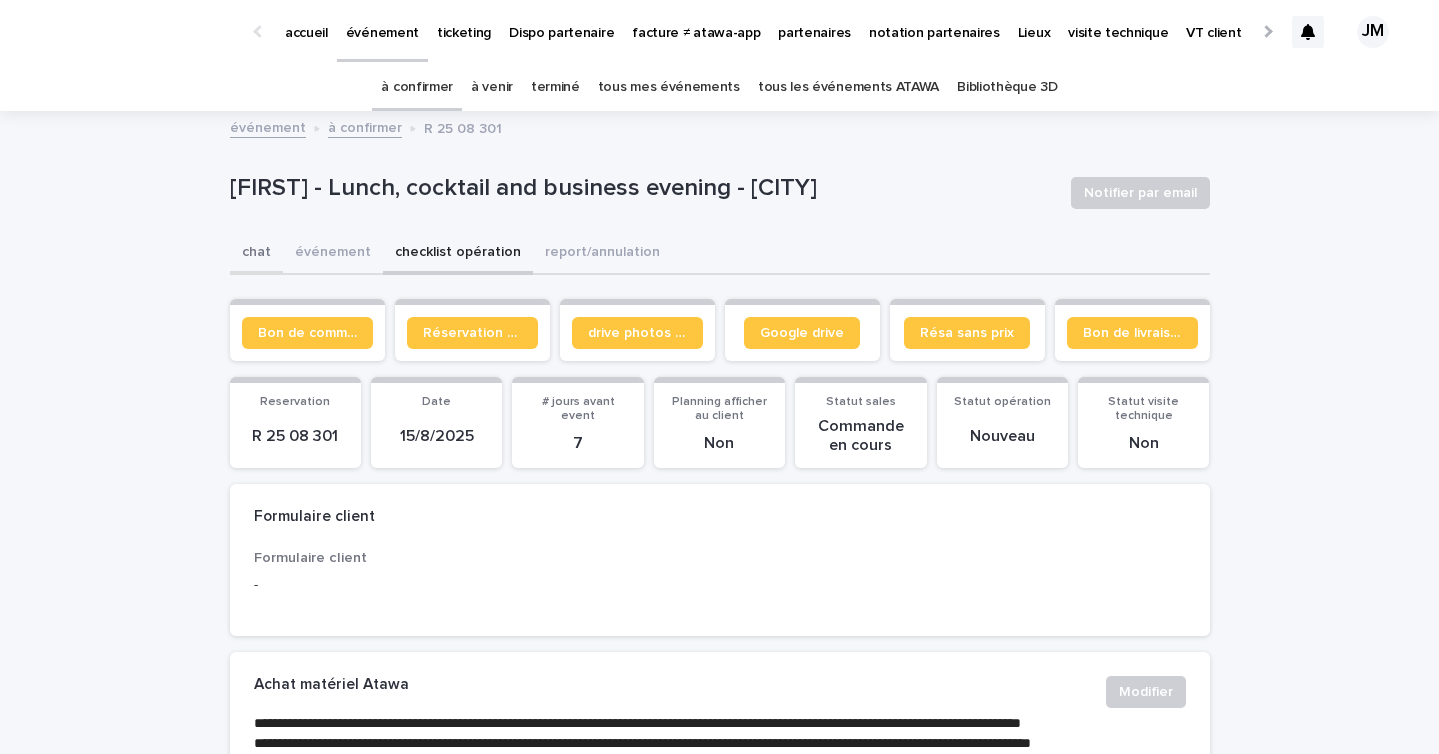 click on "chat" at bounding box center [256, 254] 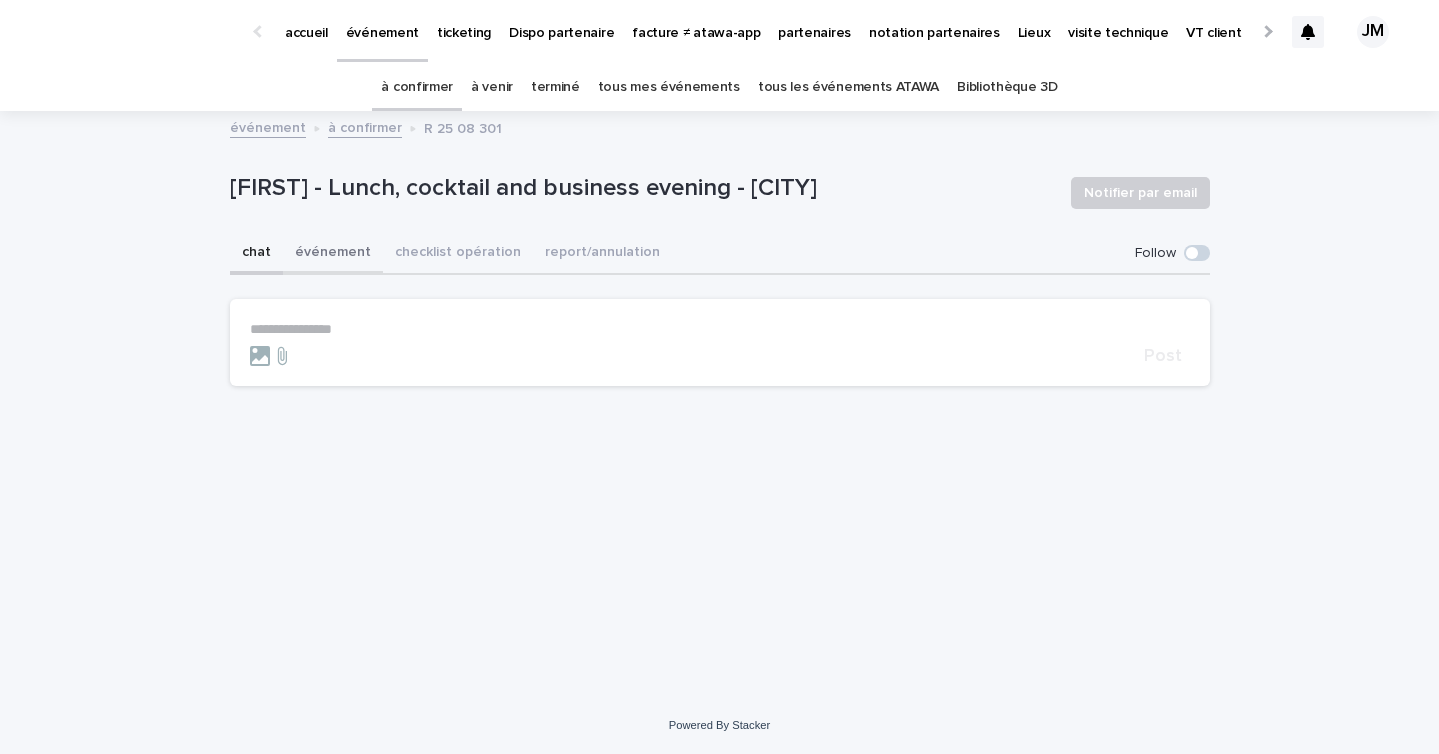 click on "événement" at bounding box center [333, 254] 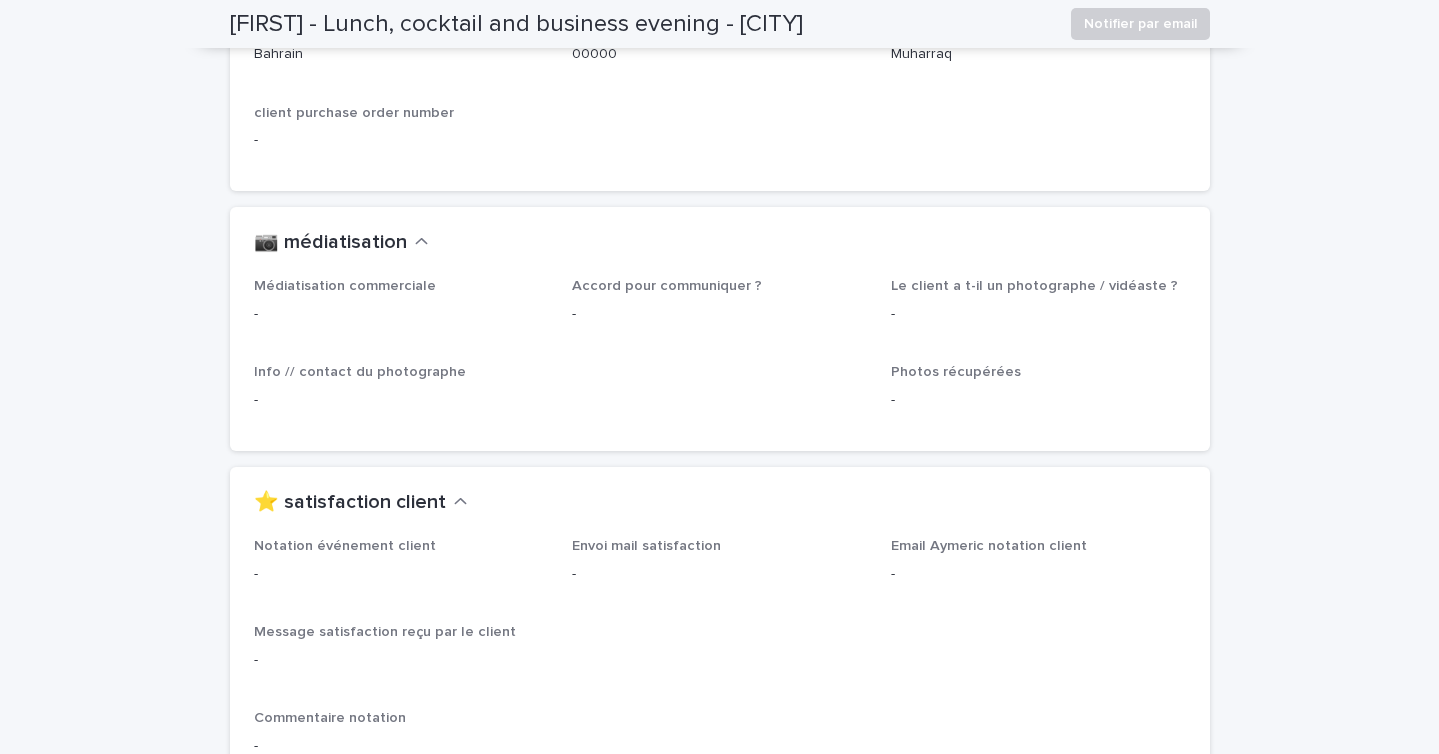 scroll, scrollTop: 2093, scrollLeft: 0, axis: vertical 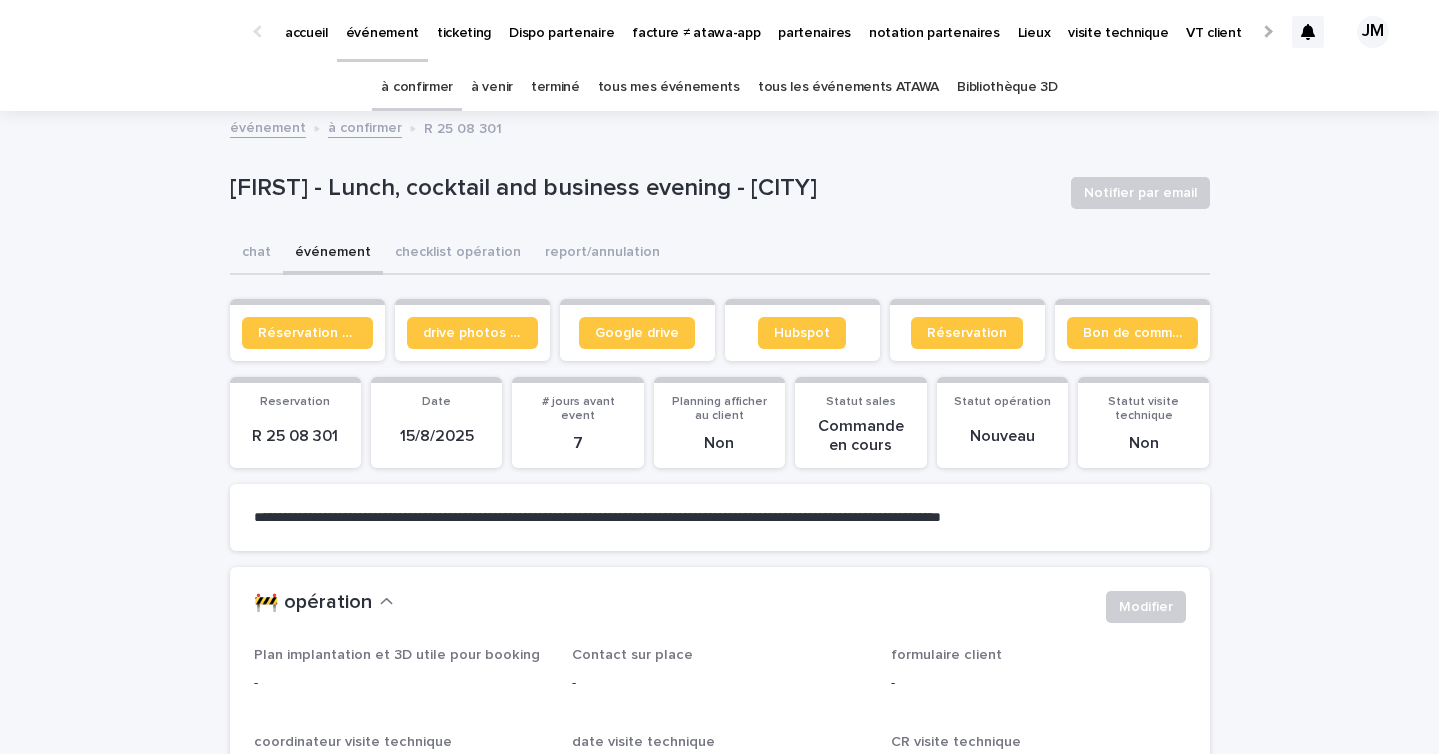 click on "à confirmer" at bounding box center (417, 87) 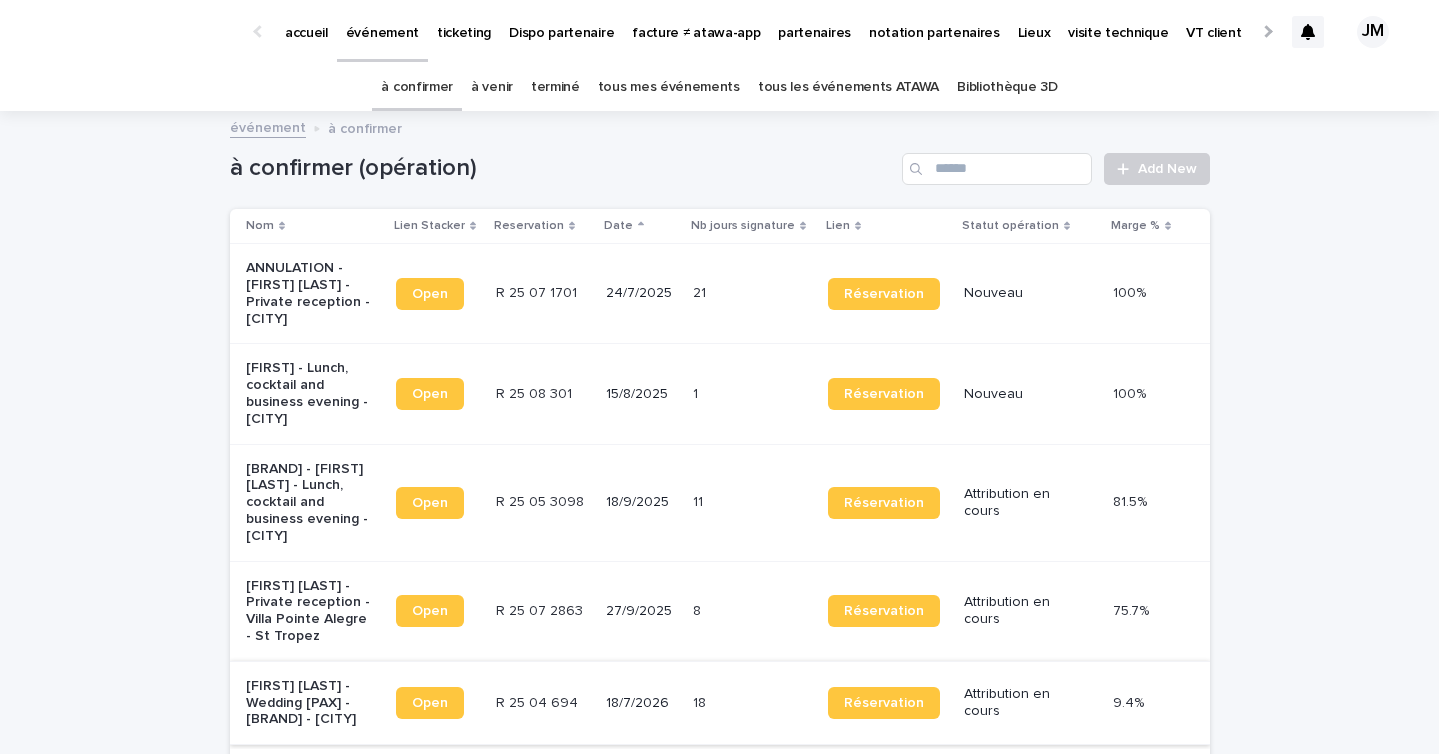 scroll, scrollTop: 251, scrollLeft: 0, axis: vertical 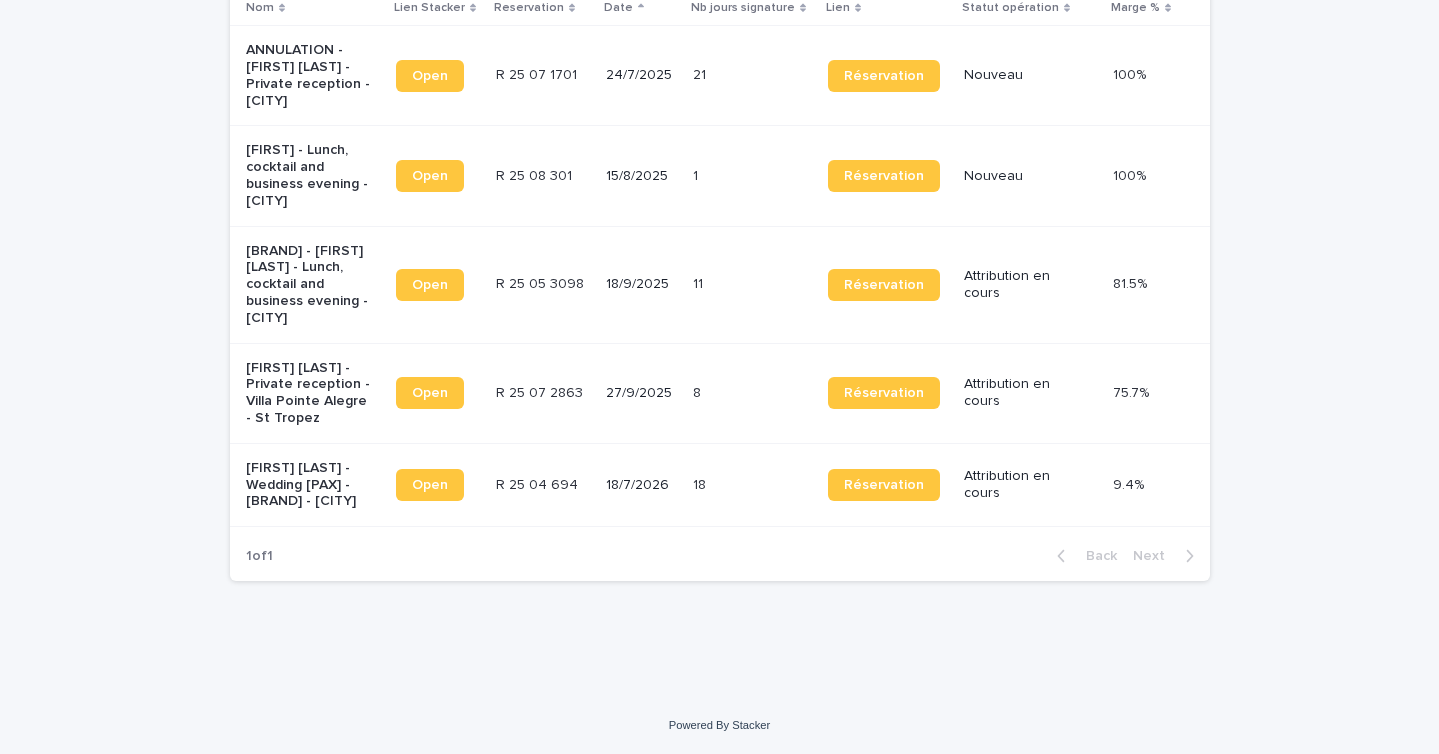 click on "18/7/2026" at bounding box center [641, 485] 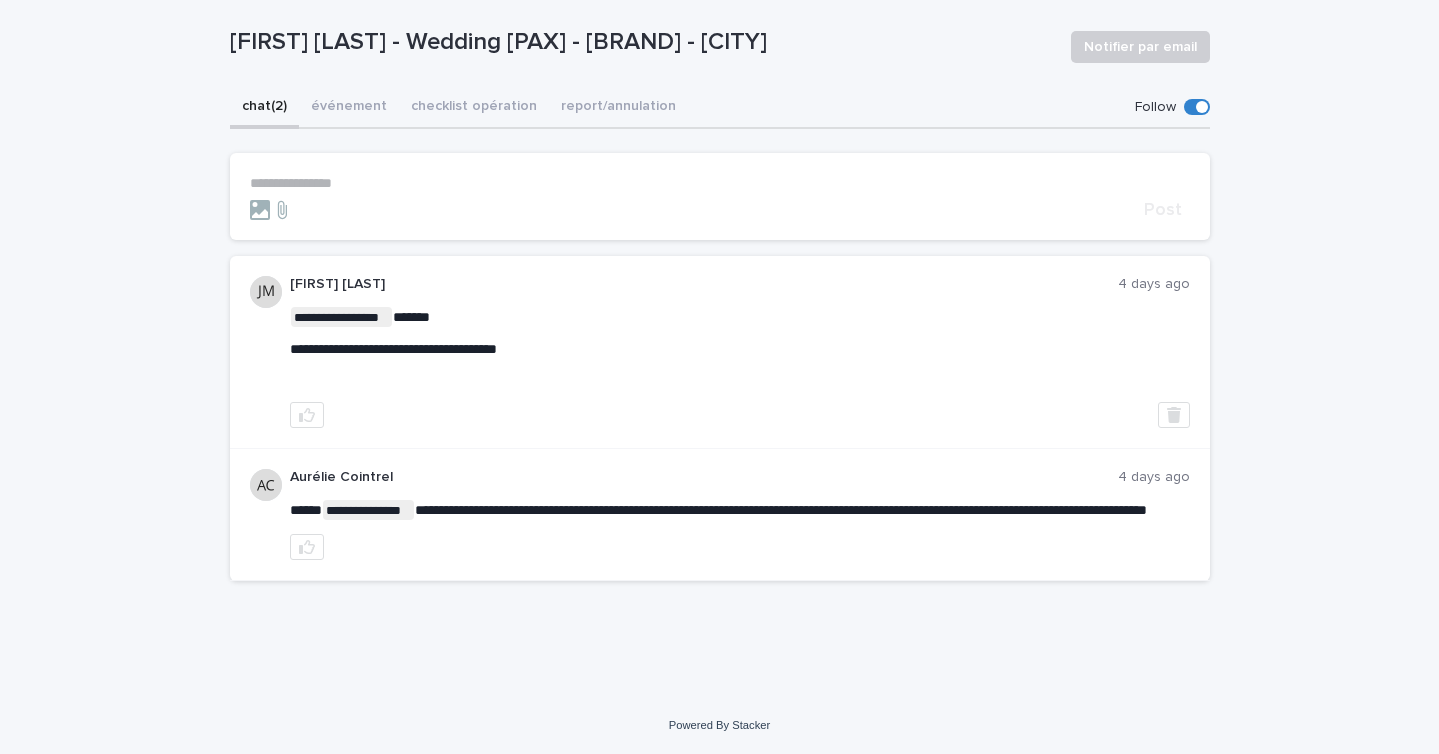 scroll, scrollTop: 0, scrollLeft: 0, axis: both 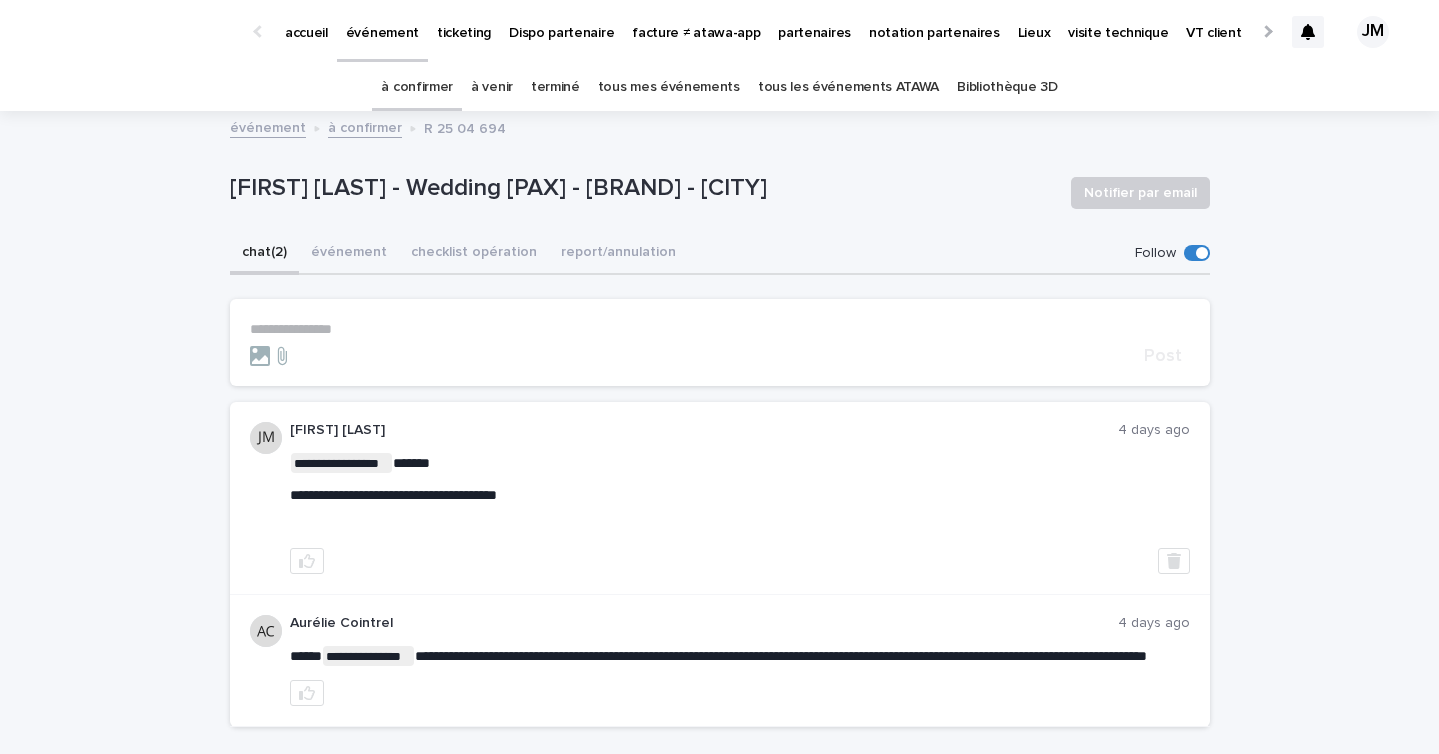 click on "**********" at bounding box center [720, 342] 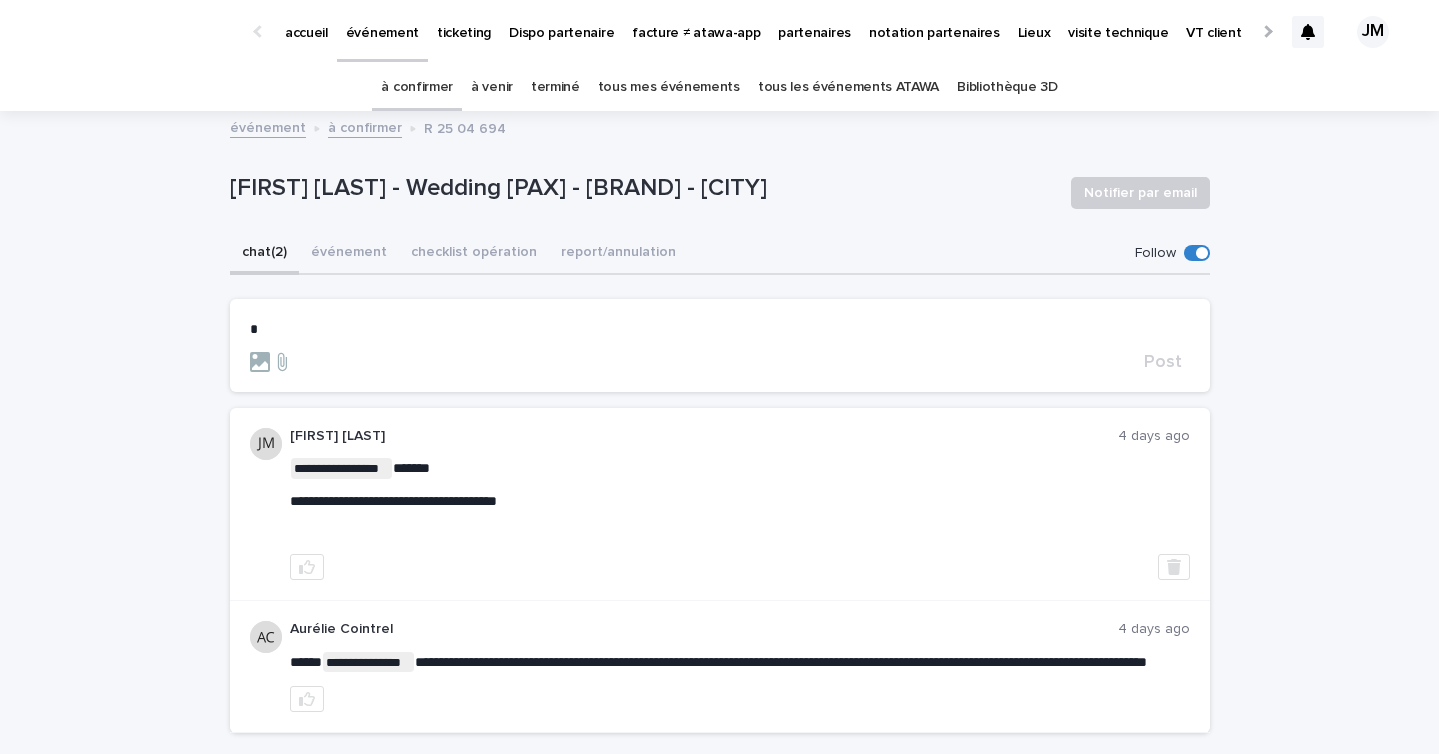 type 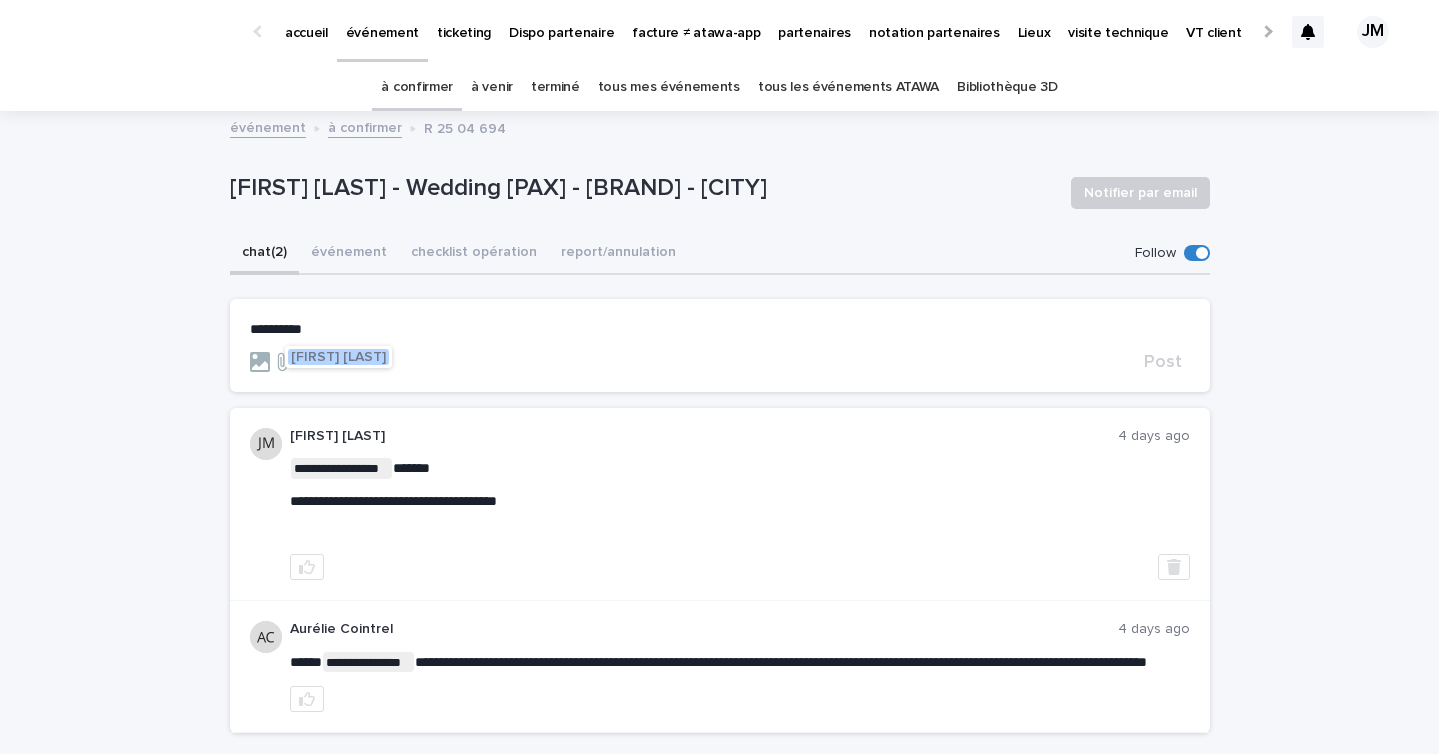 click on "[FIRST]
[LAST]" at bounding box center (338, 357) 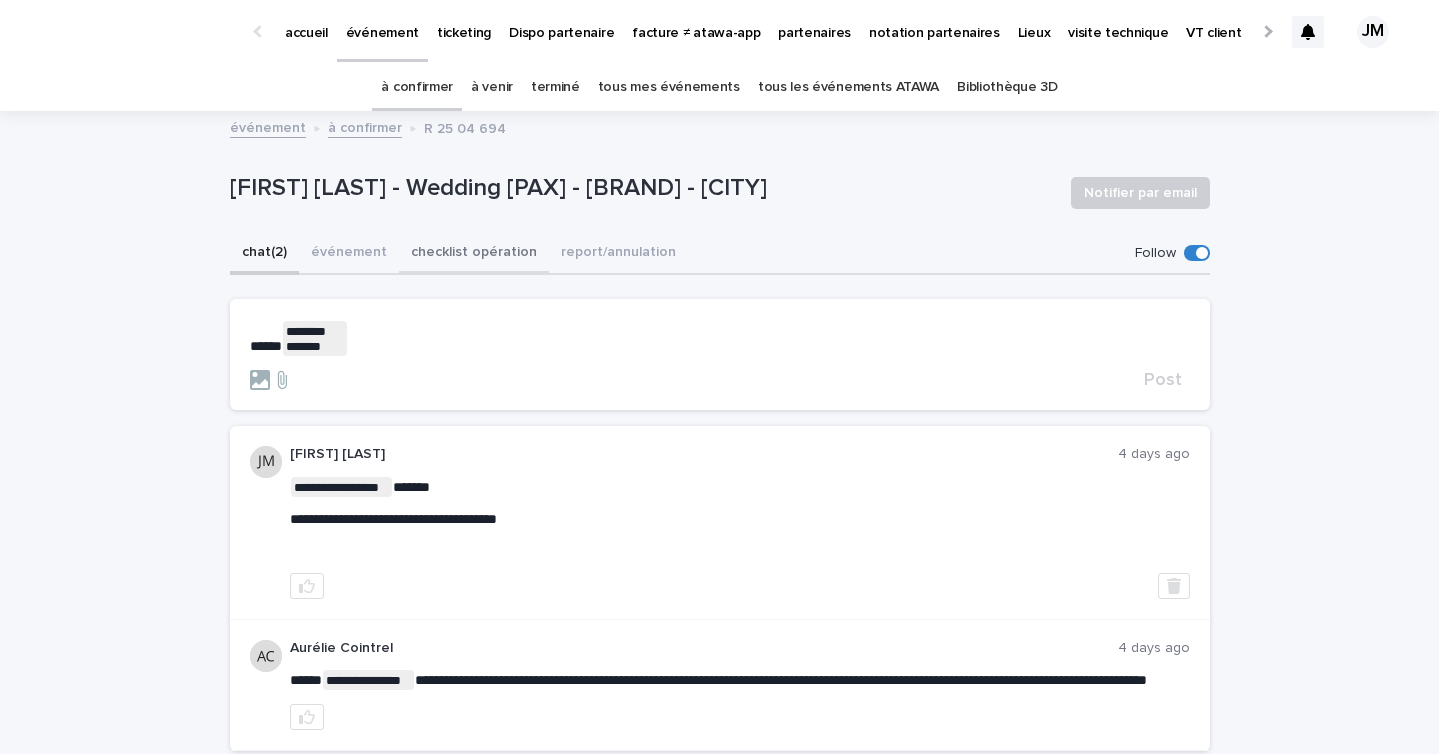 click on "checklist opération" at bounding box center [474, 254] 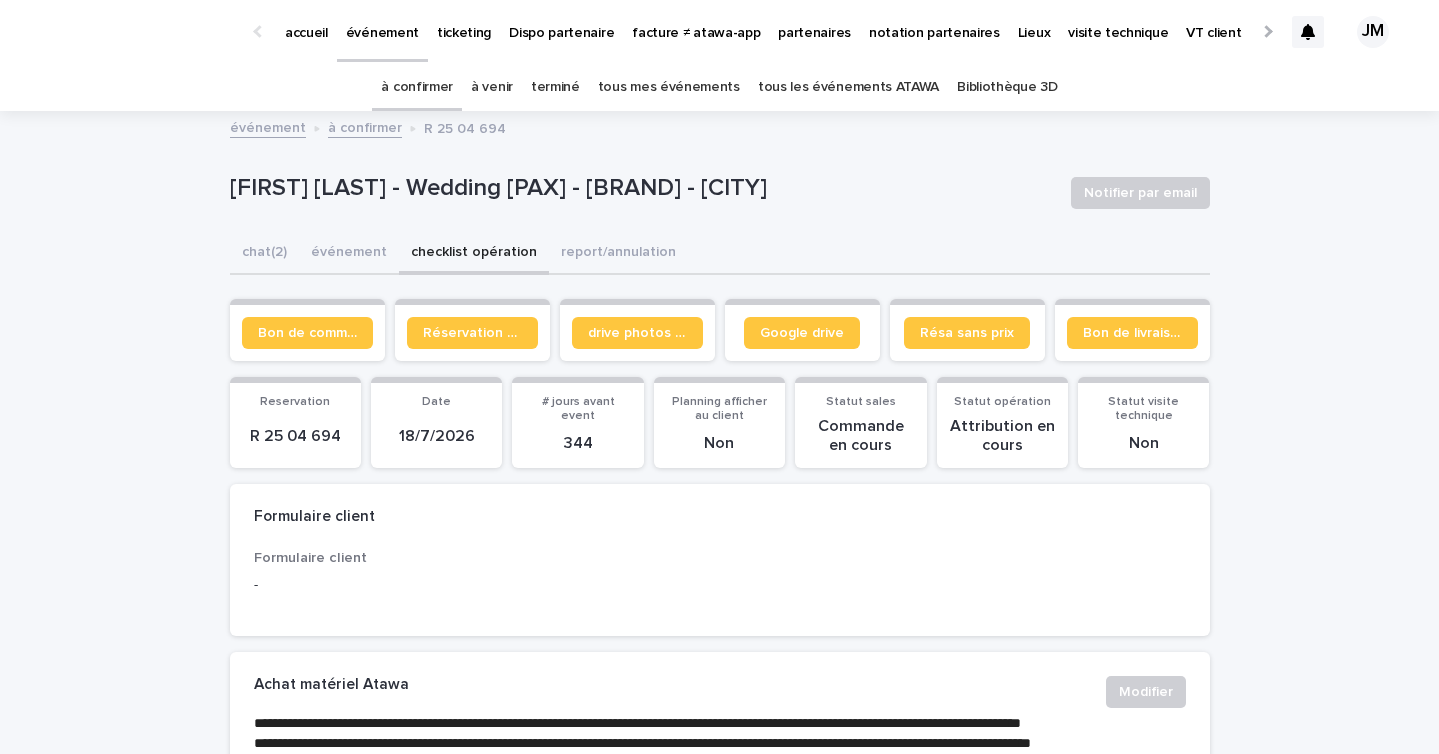 click on "Bon de commande" at bounding box center [307, 330] 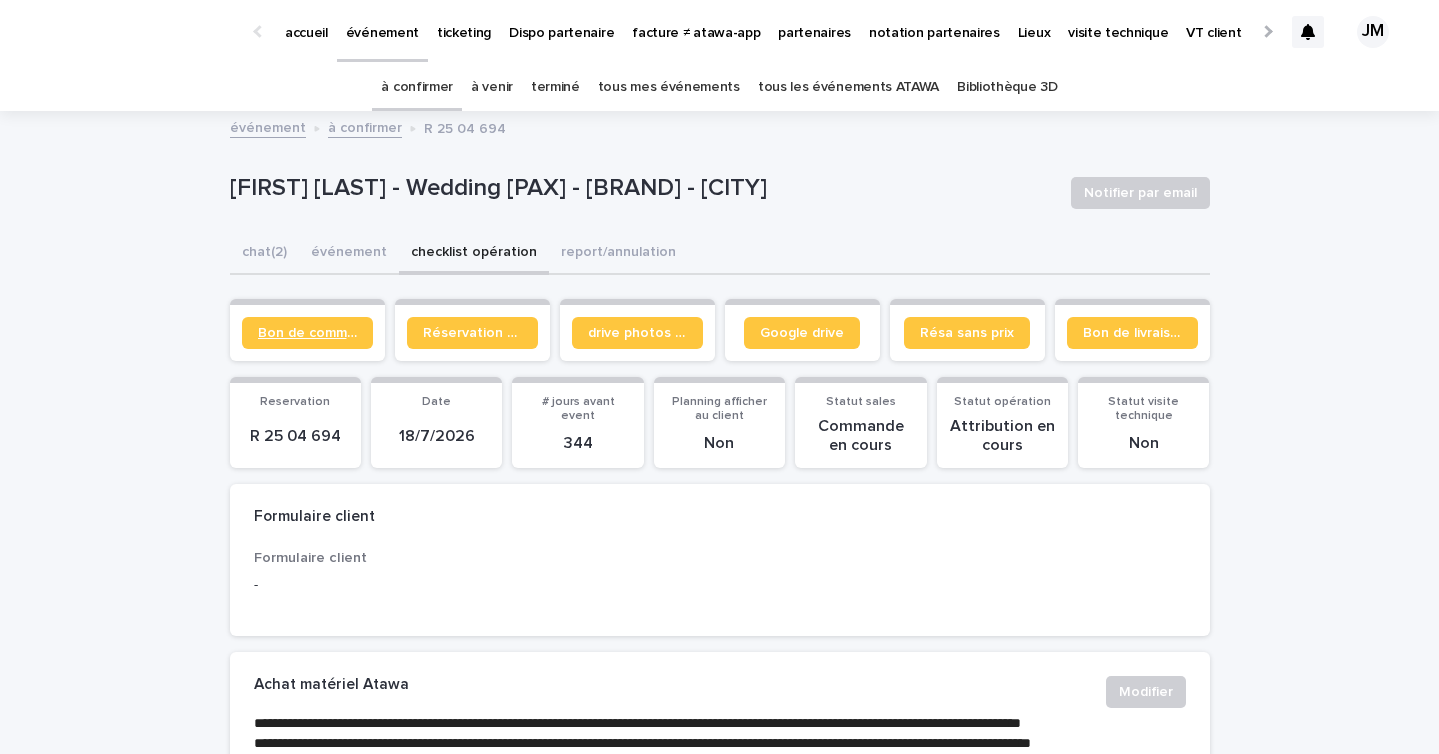 click on "Bon de commande" at bounding box center [307, 333] 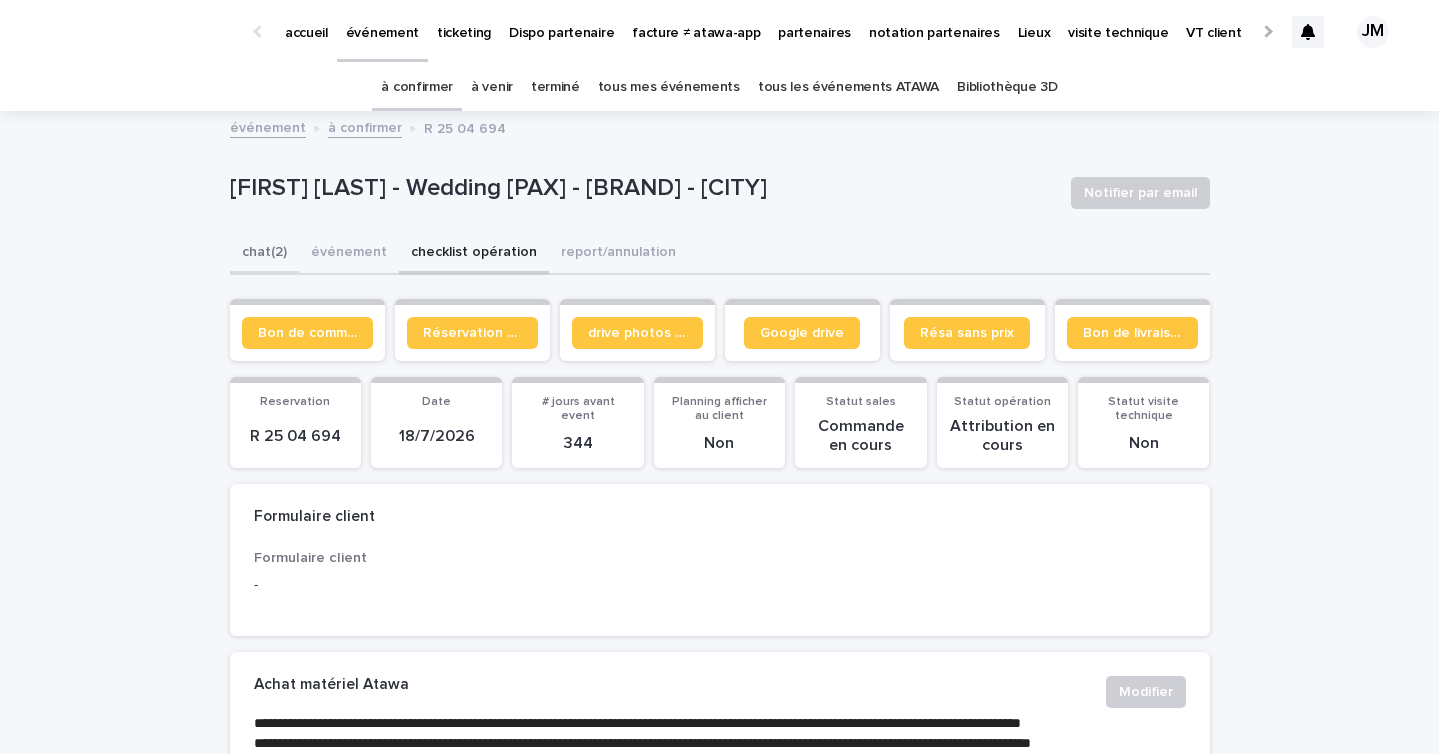 click on "chat  (2)" at bounding box center [264, 254] 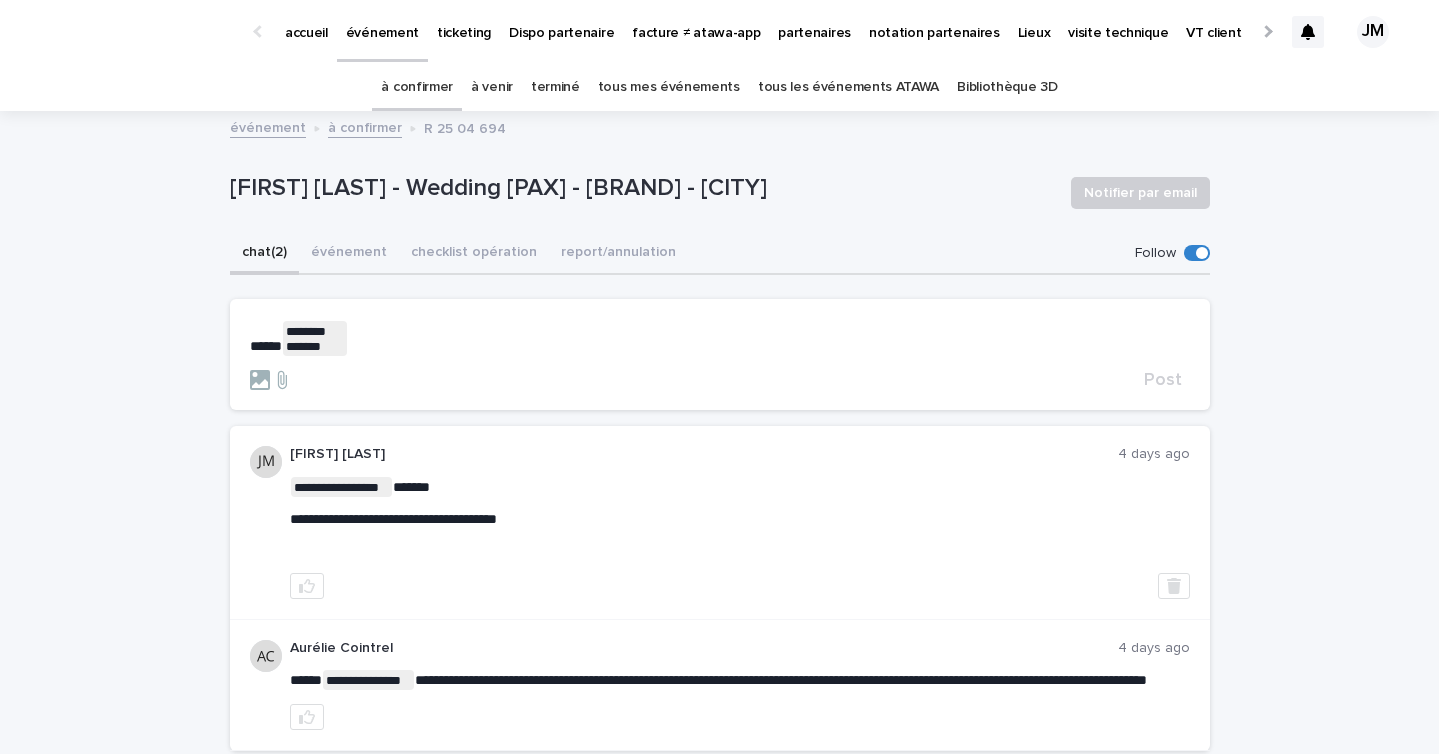 click on "***** * *******
******* ﻿ ﻿" at bounding box center (720, 338) 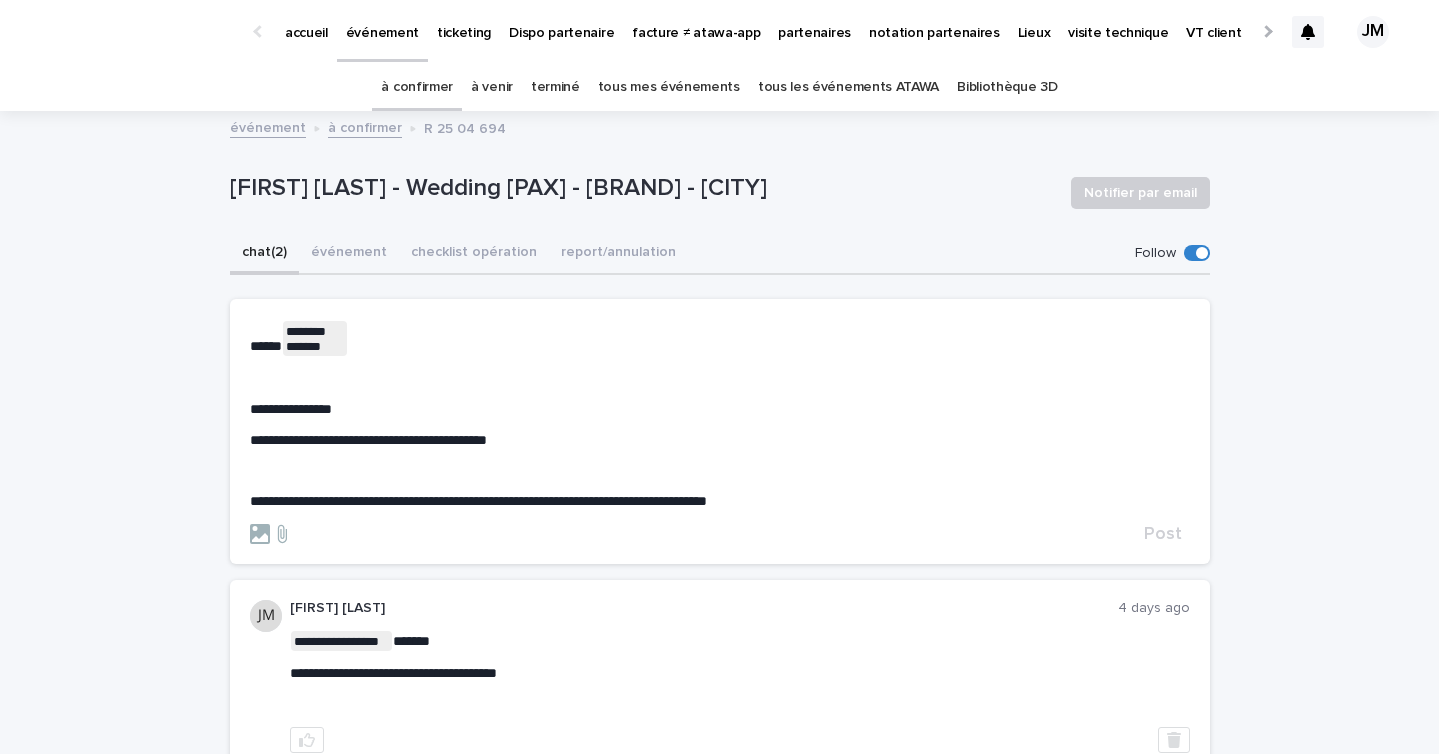click on "**********" at bounding box center [478, 501] 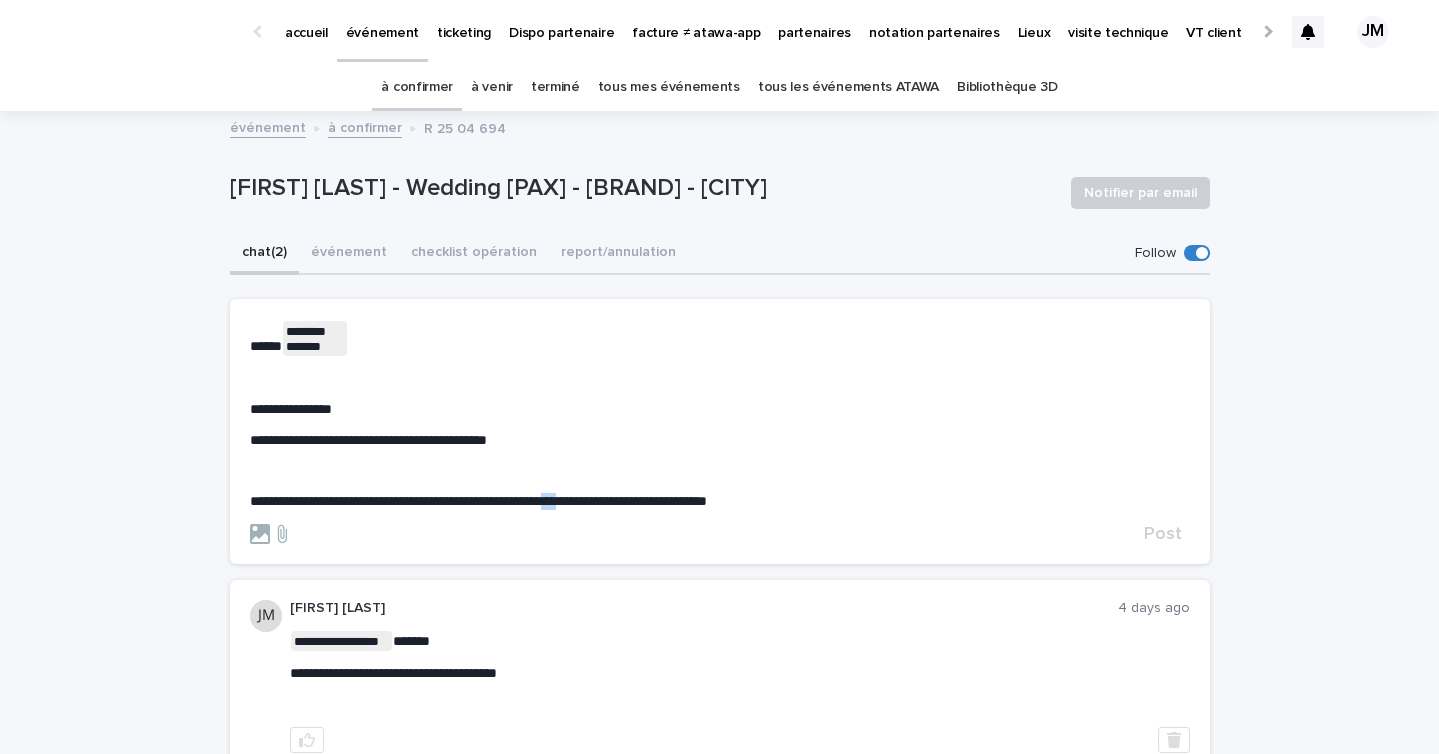 click on "**********" at bounding box center [478, 501] 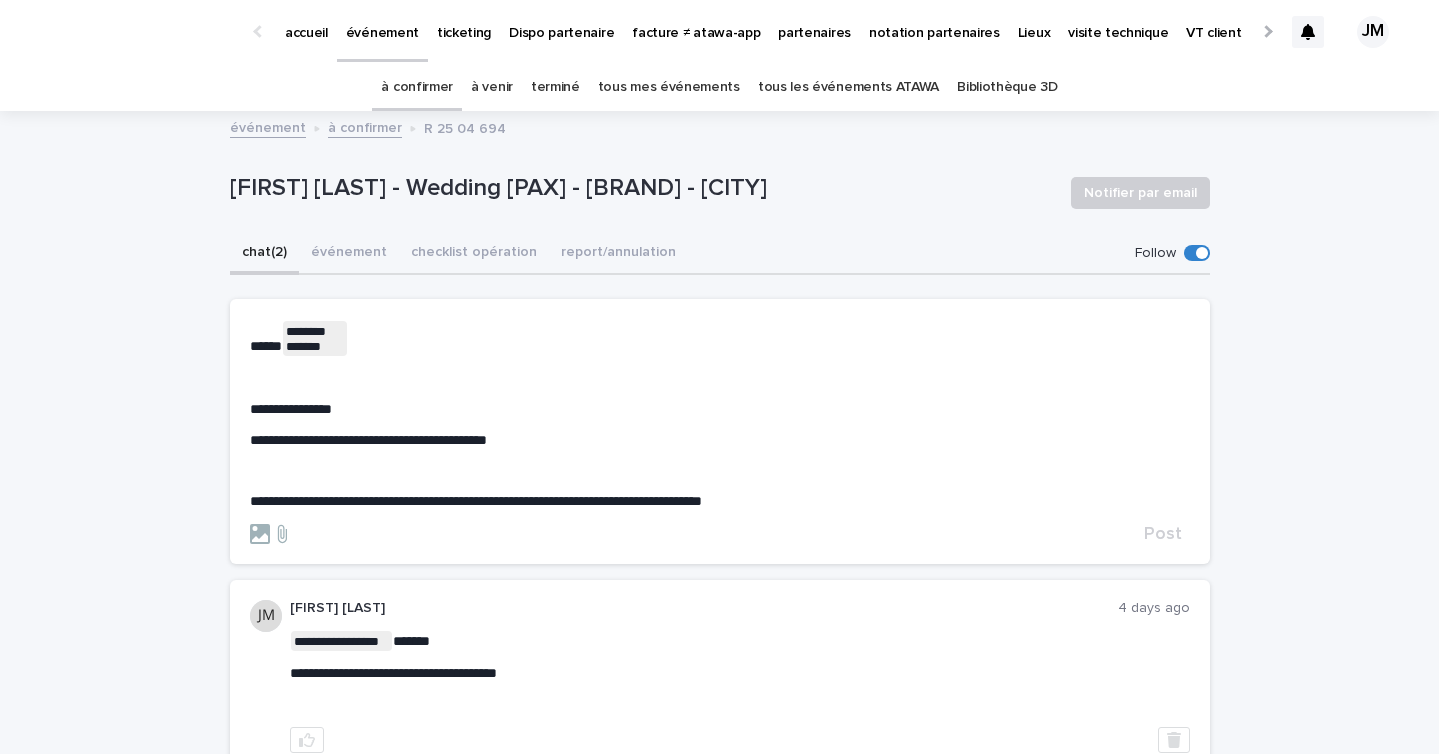 click on "**********" at bounding box center (476, 501) 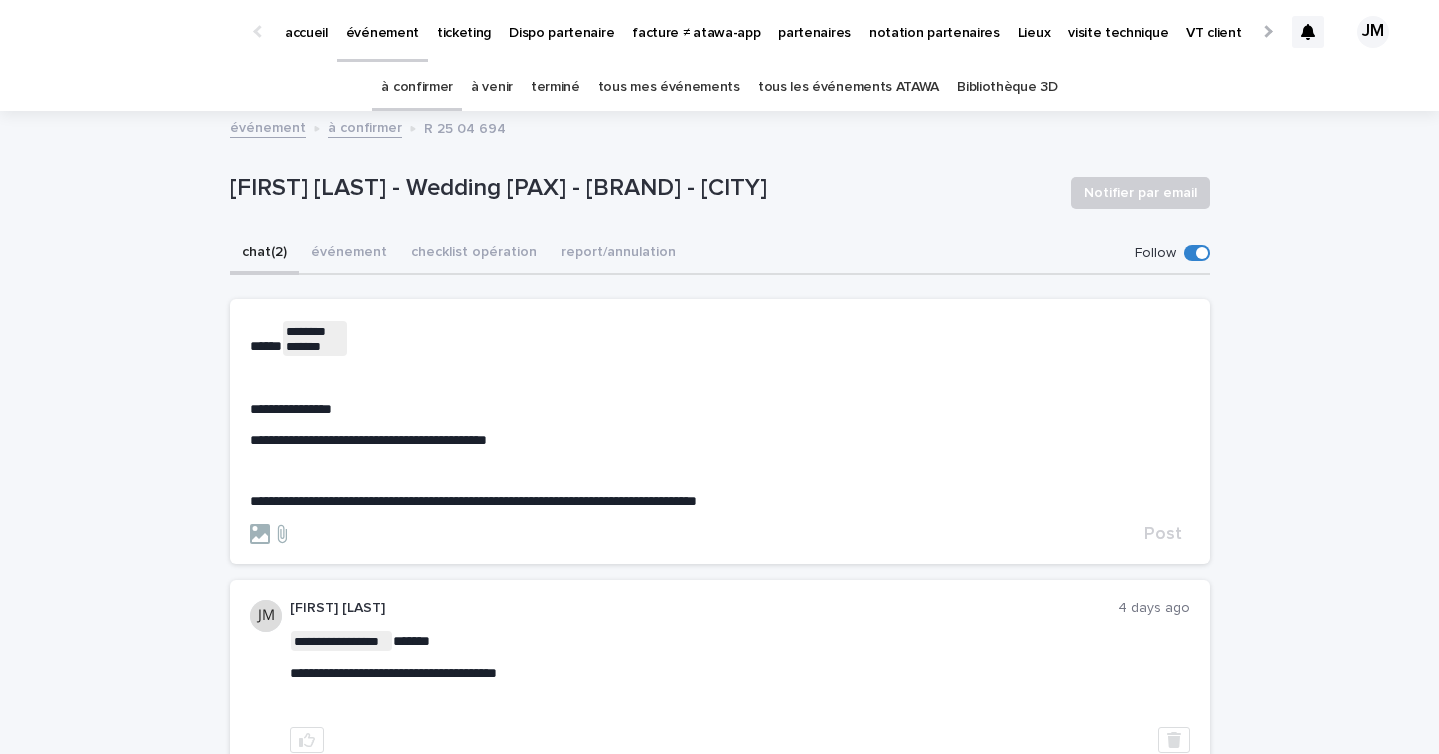 click on "**********" at bounding box center (720, 432) 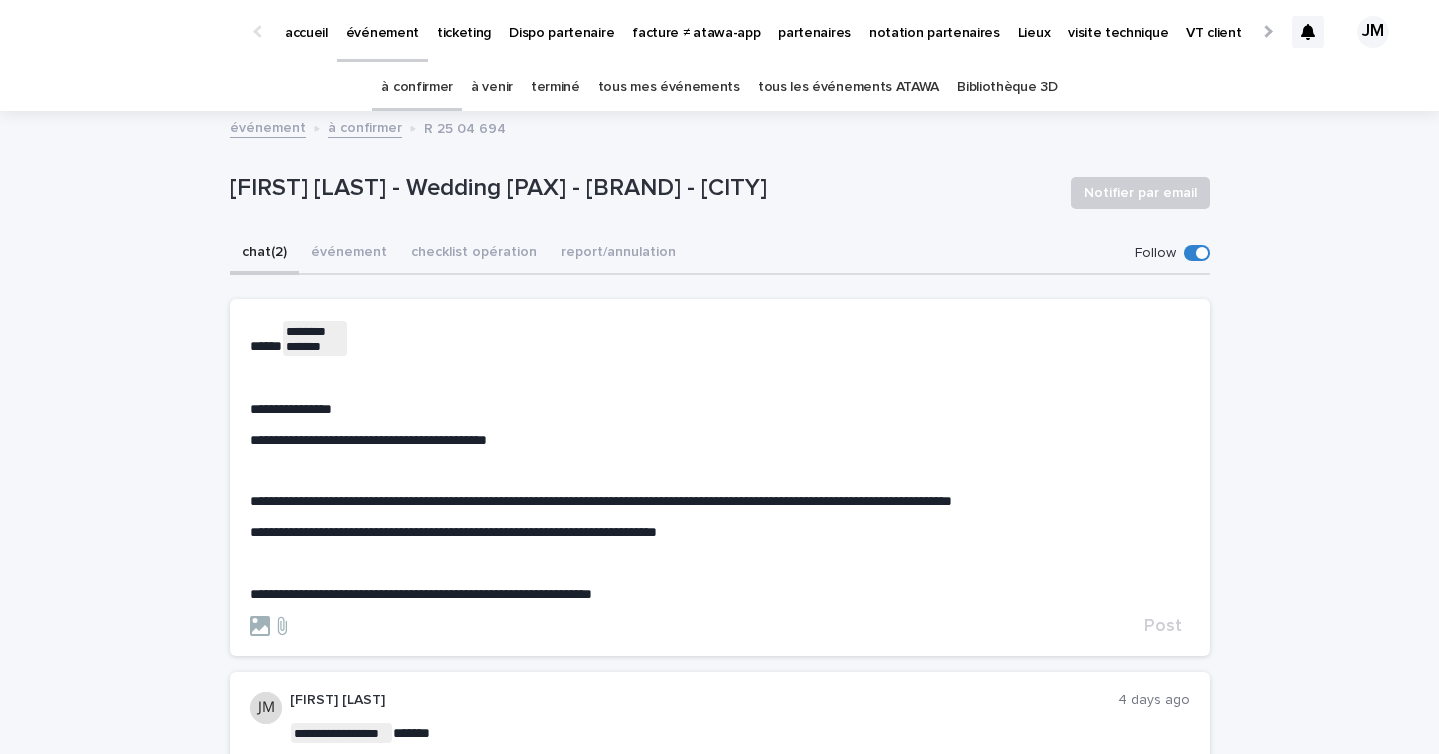 click on "**********" at bounding box center (421, 594) 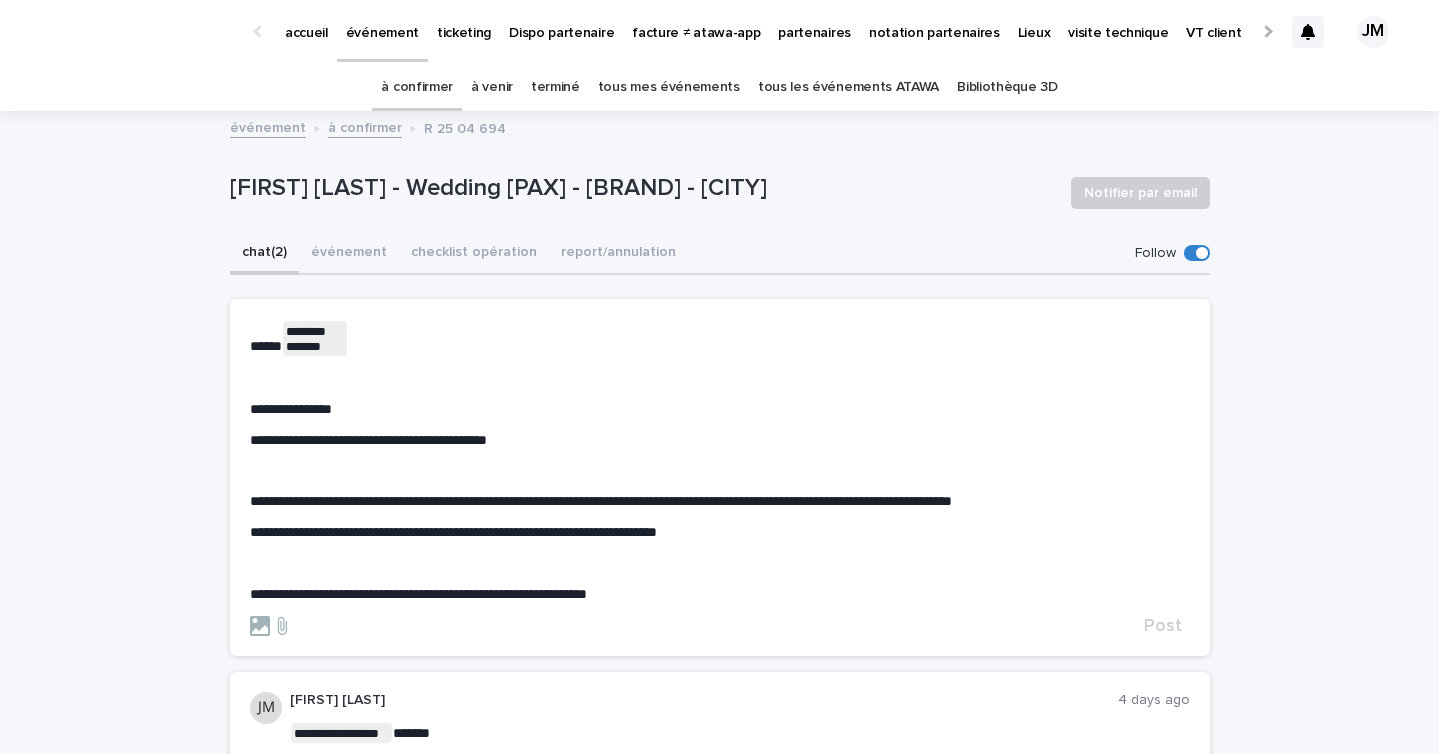 click on "**********" at bounding box center [418, 594] 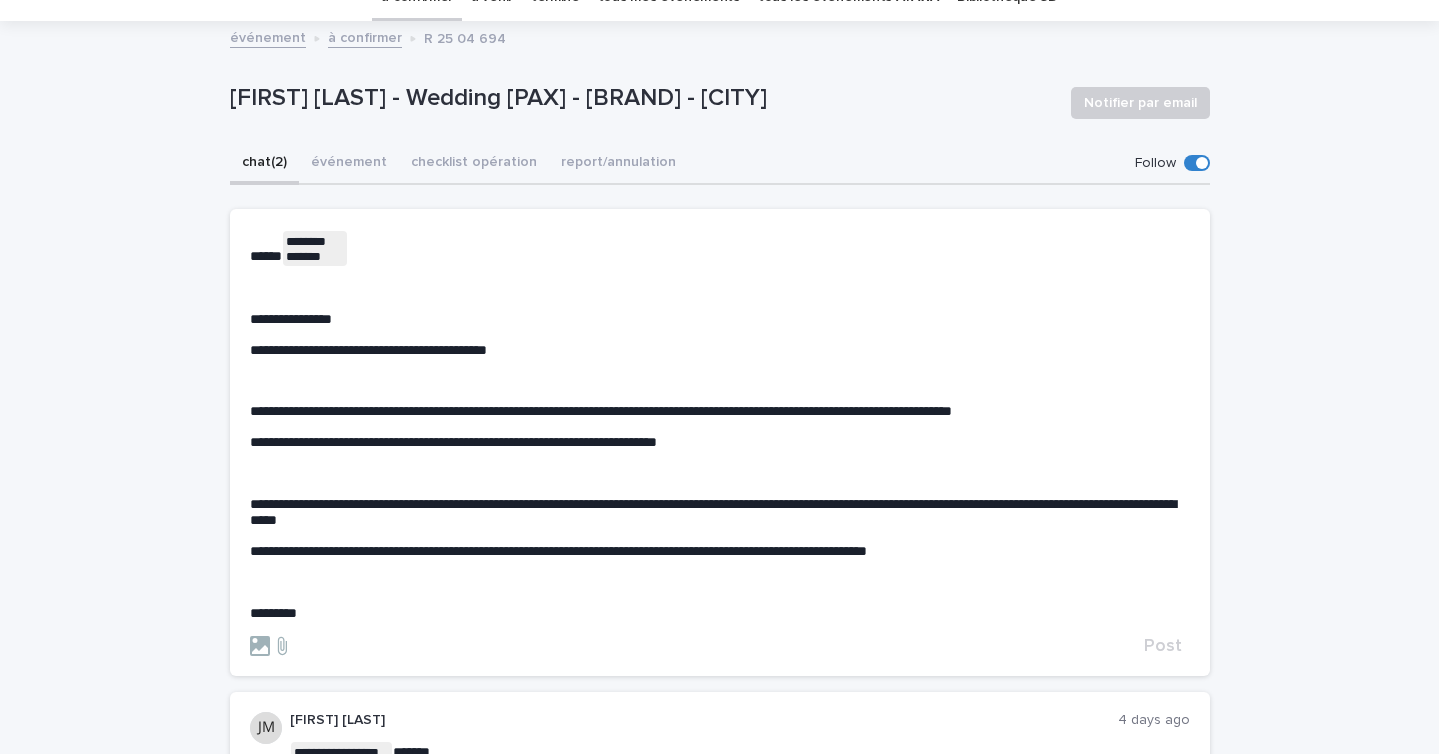 scroll, scrollTop: 91, scrollLeft: 0, axis: vertical 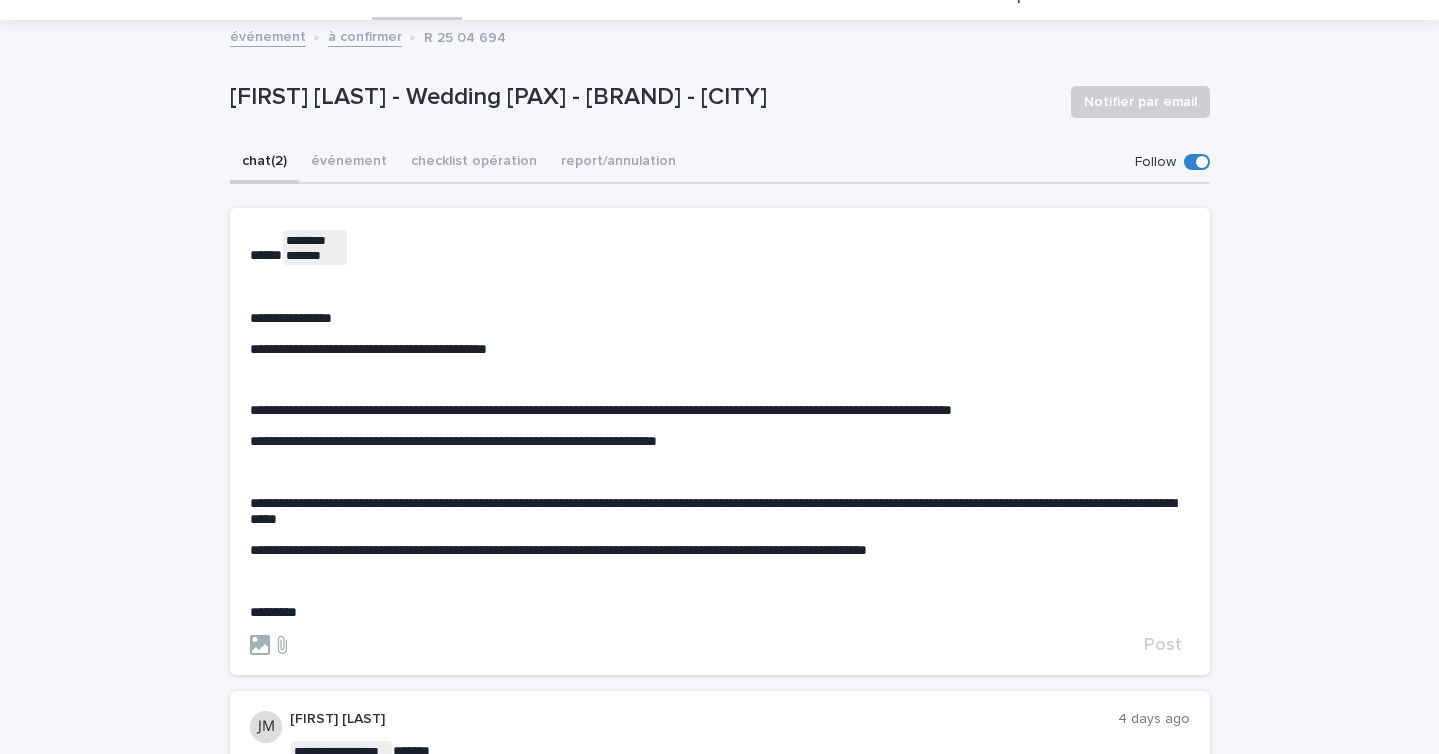 click on "**********" at bounding box center (558, 550) 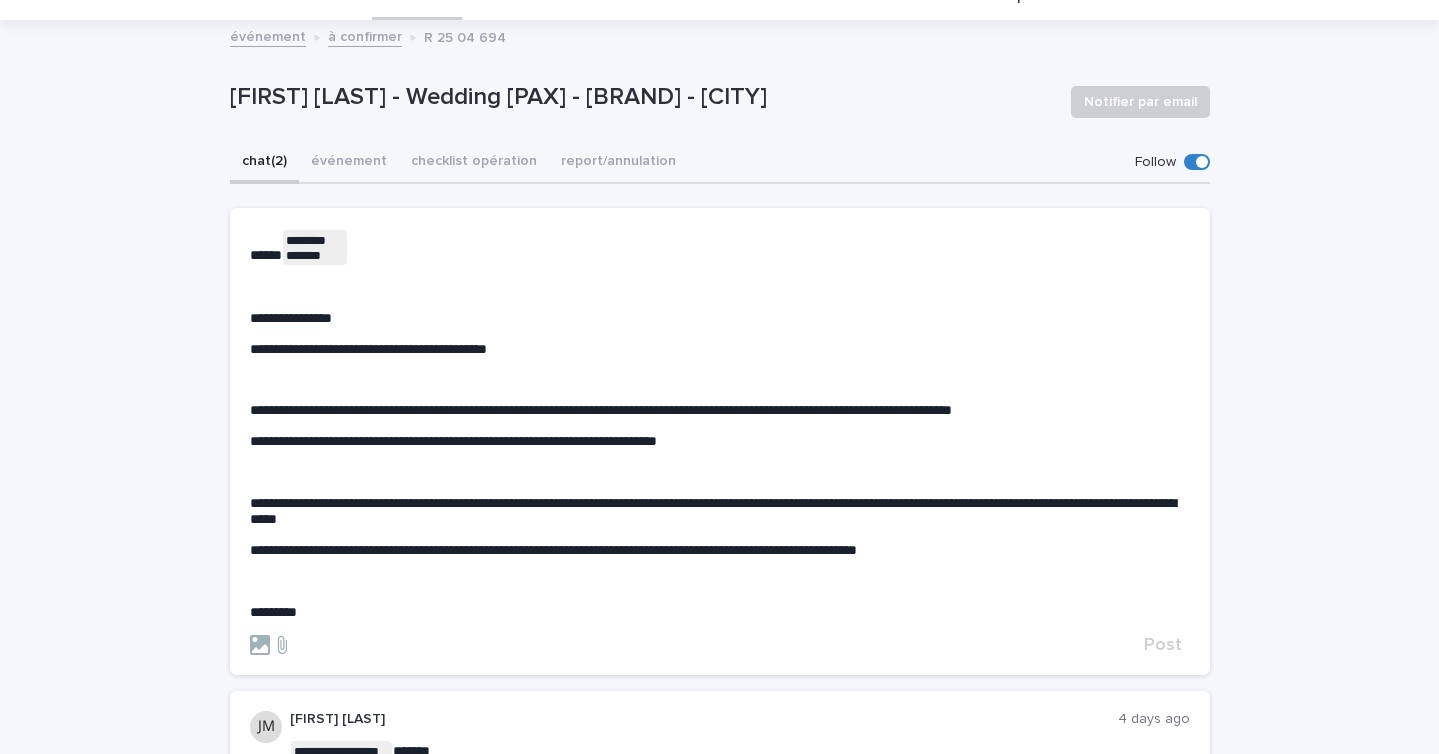 click on "**********" at bounding box center [553, 550] 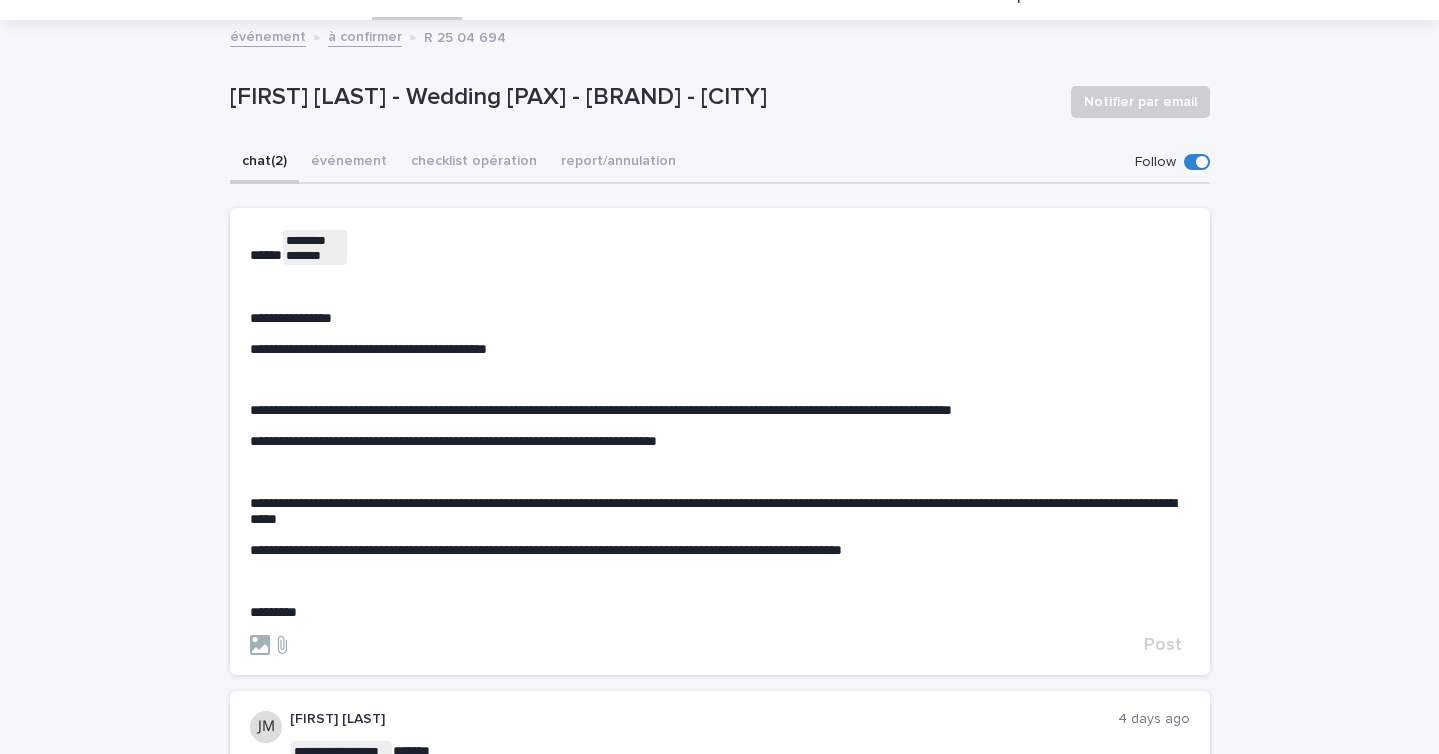 click on "**********" at bounding box center [720, 425] 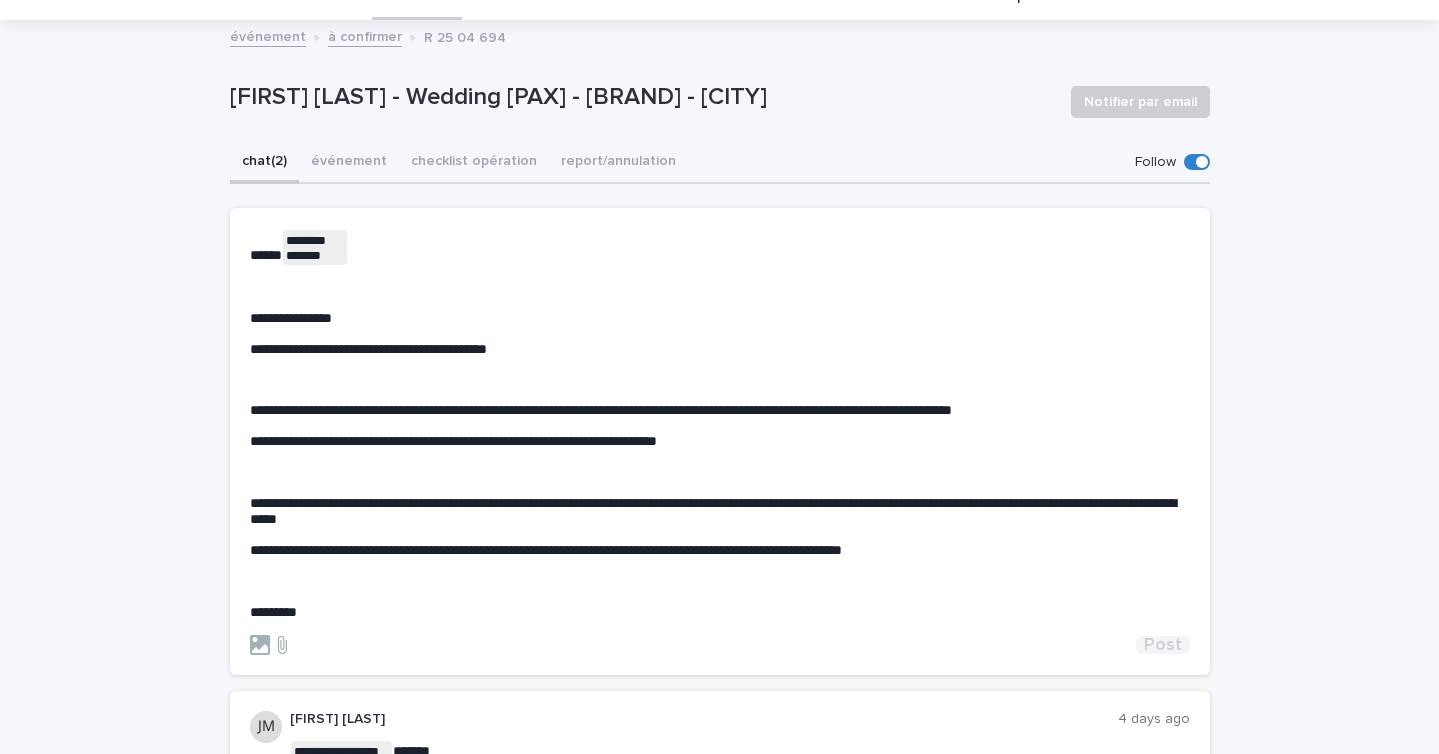 click on "Post" at bounding box center (1163, 645) 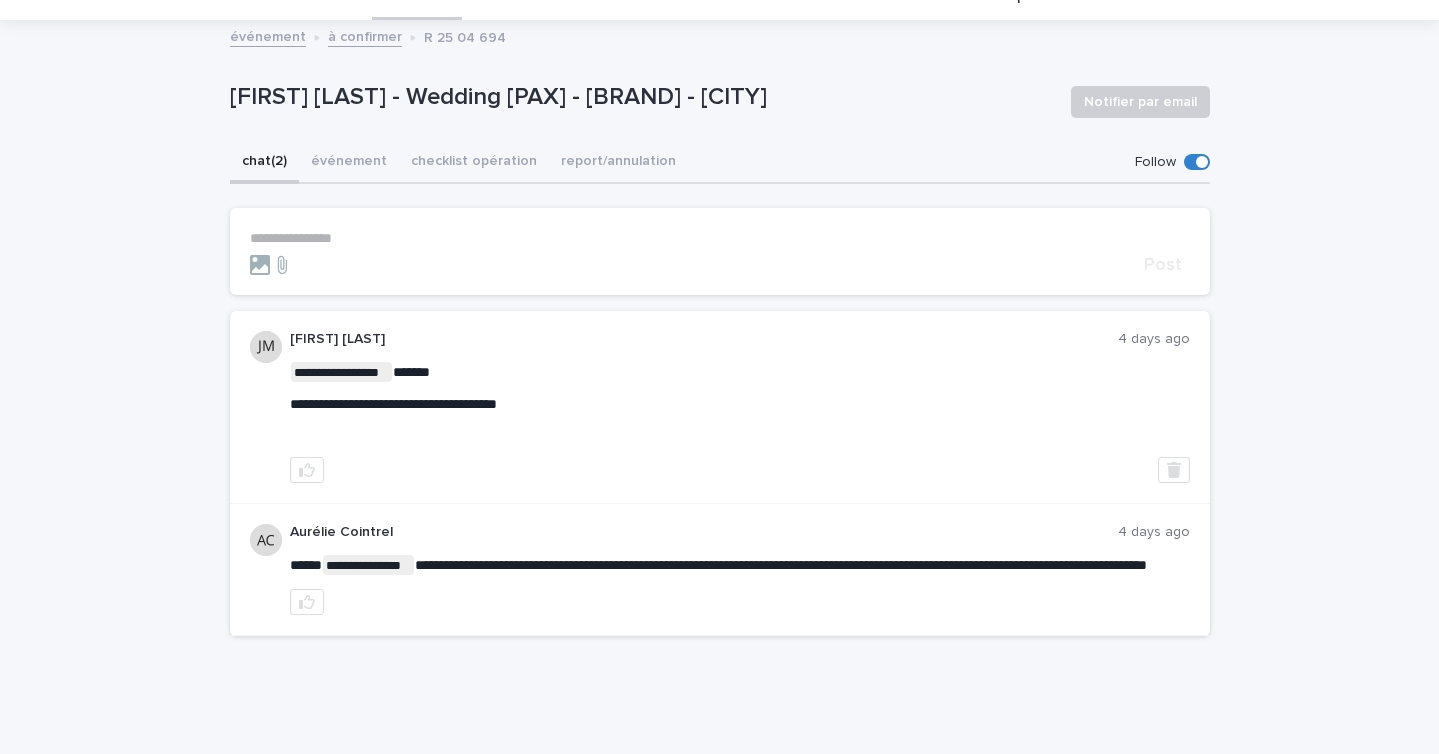 scroll, scrollTop: 0, scrollLeft: 0, axis: both 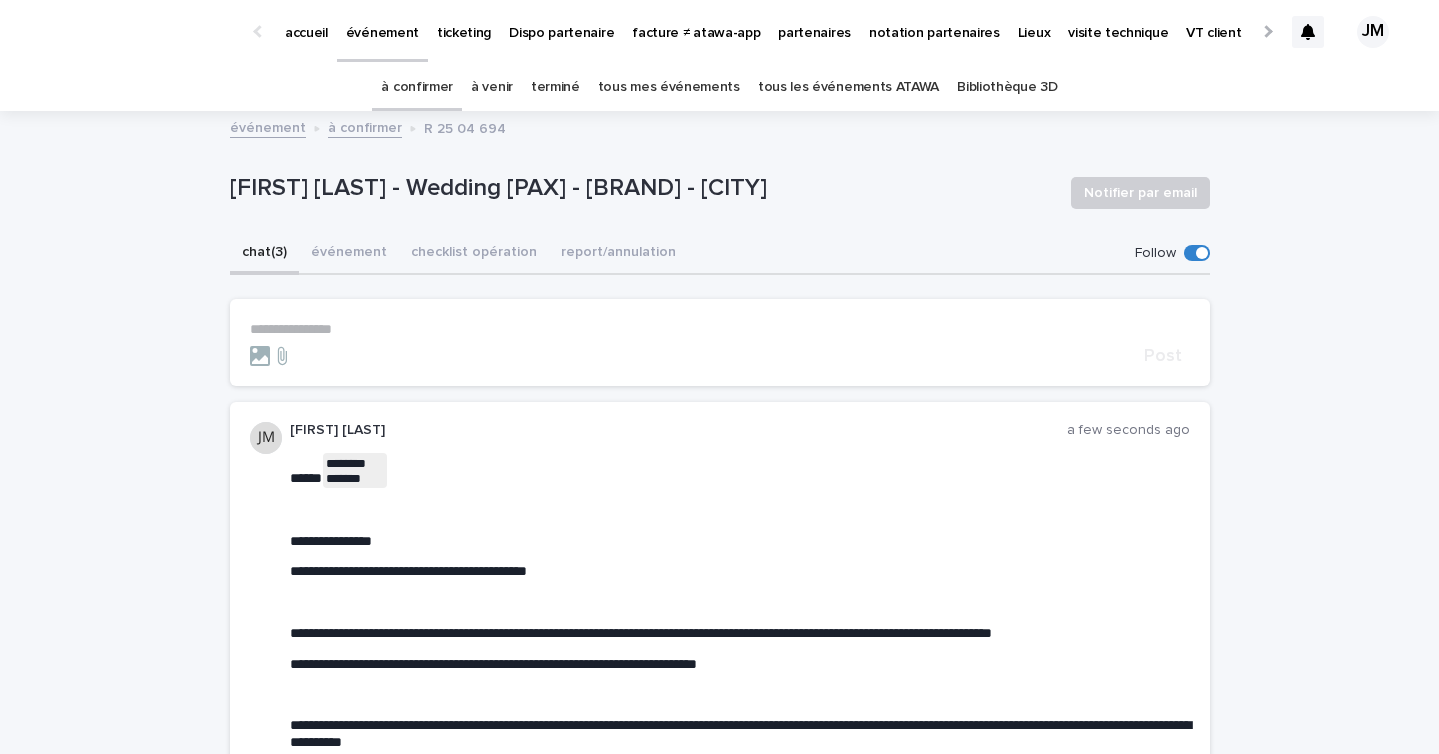 click on "à confirmer" at bounding box center [417, 87] 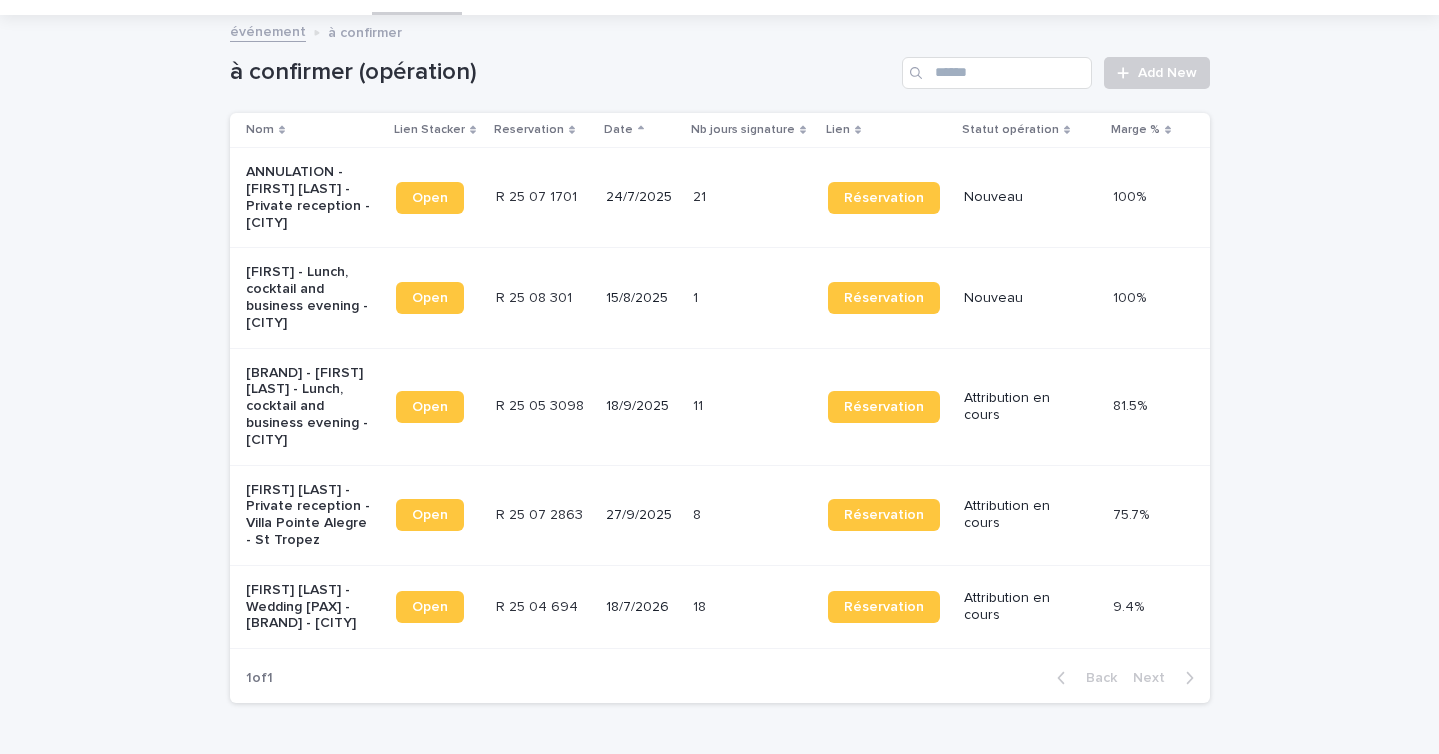 scroll, scrollTop: 0, scrollLeft: 0, axis: both 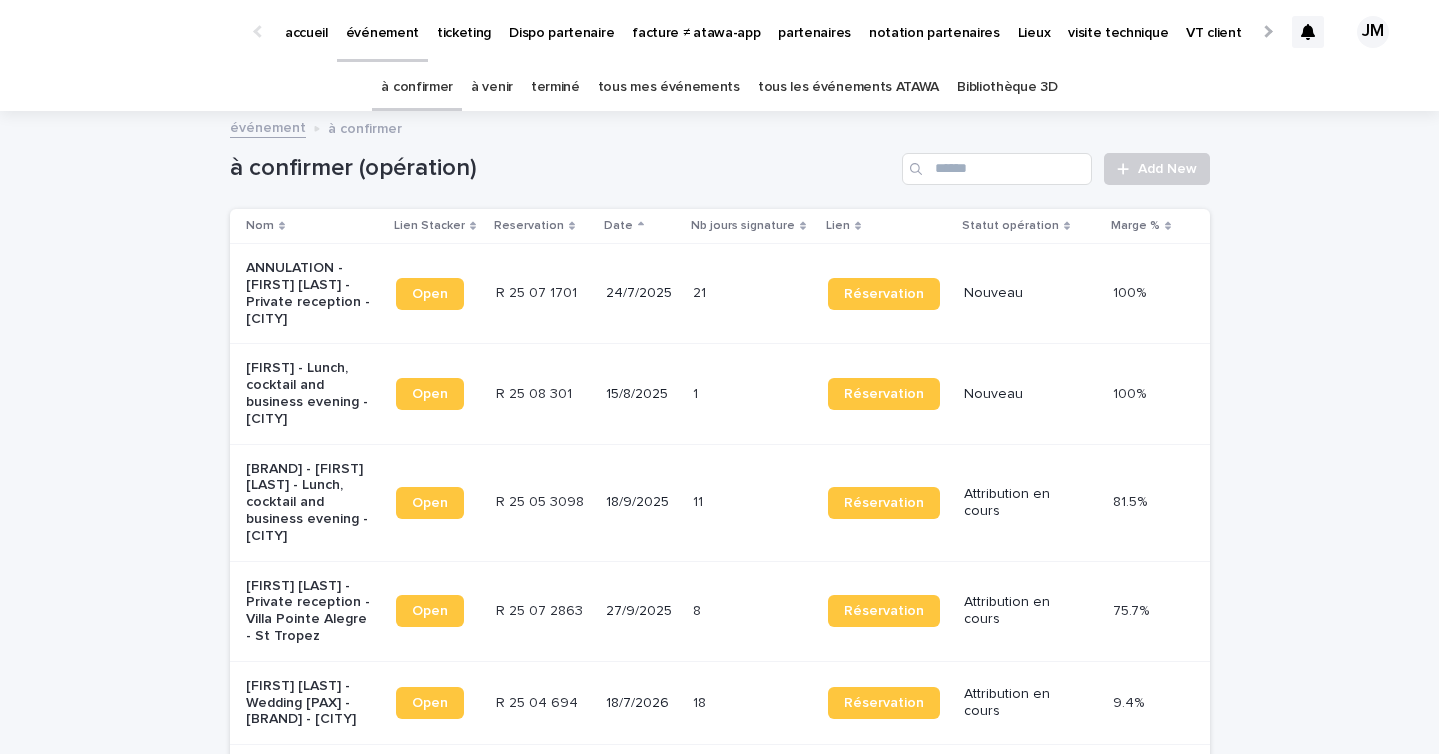 click on "tous les événements ATAWA" at bounding box center (848, 87) 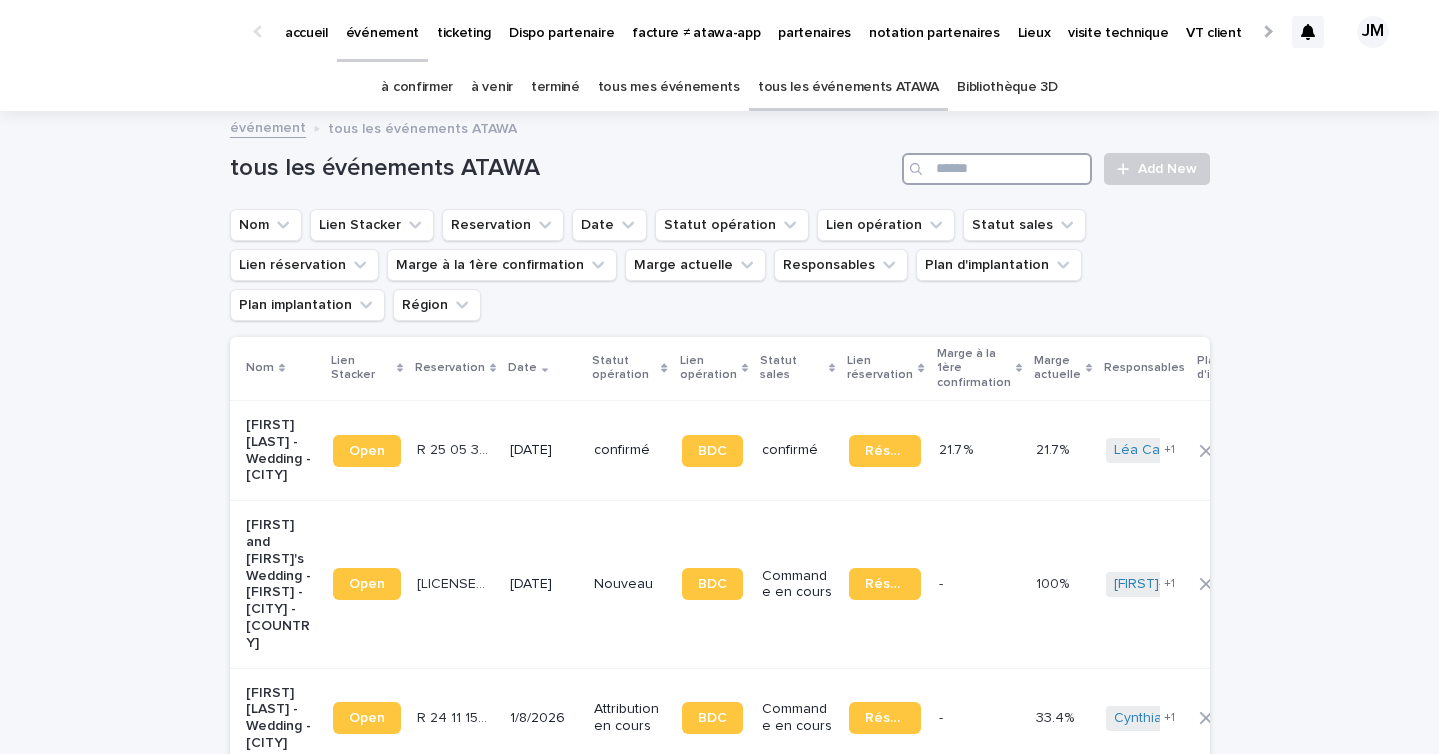 click at bounding box center (997, 169) 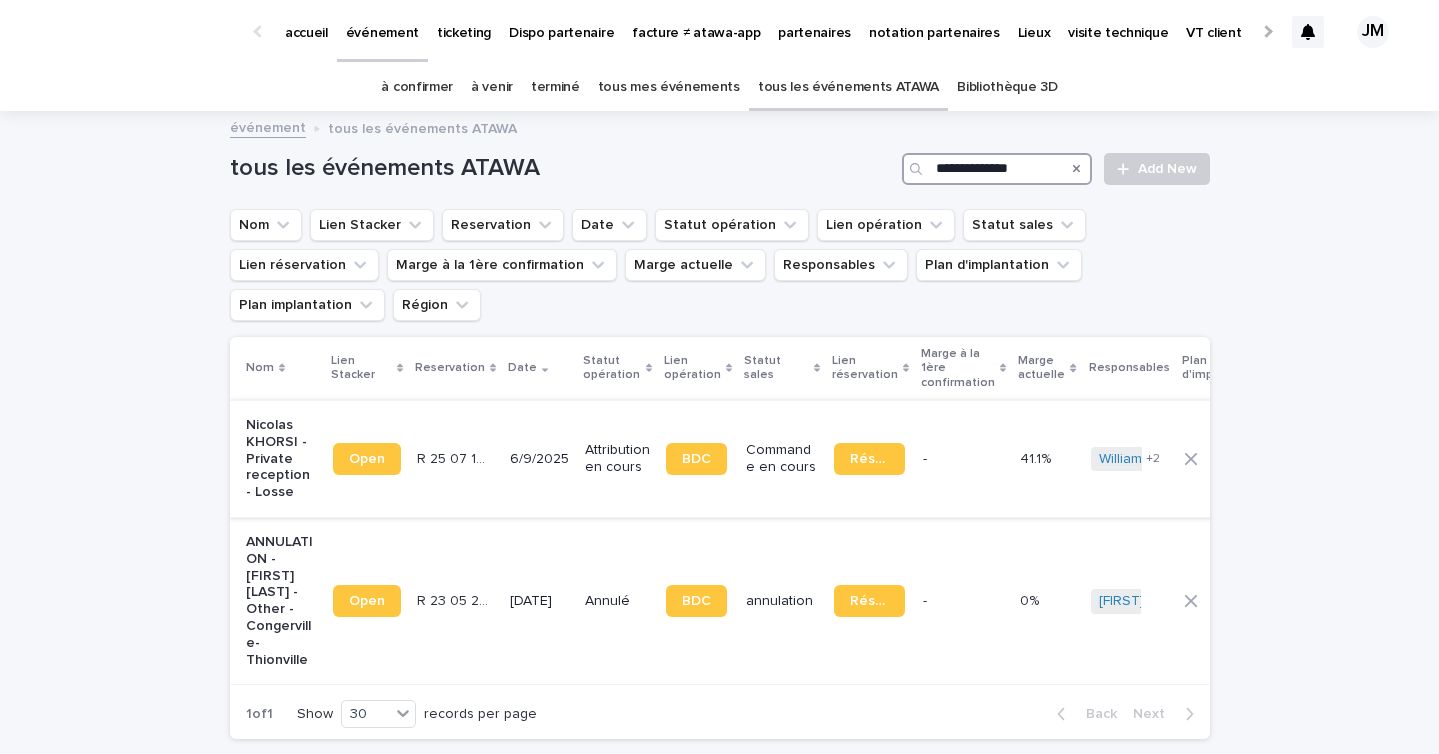 type on "**********" 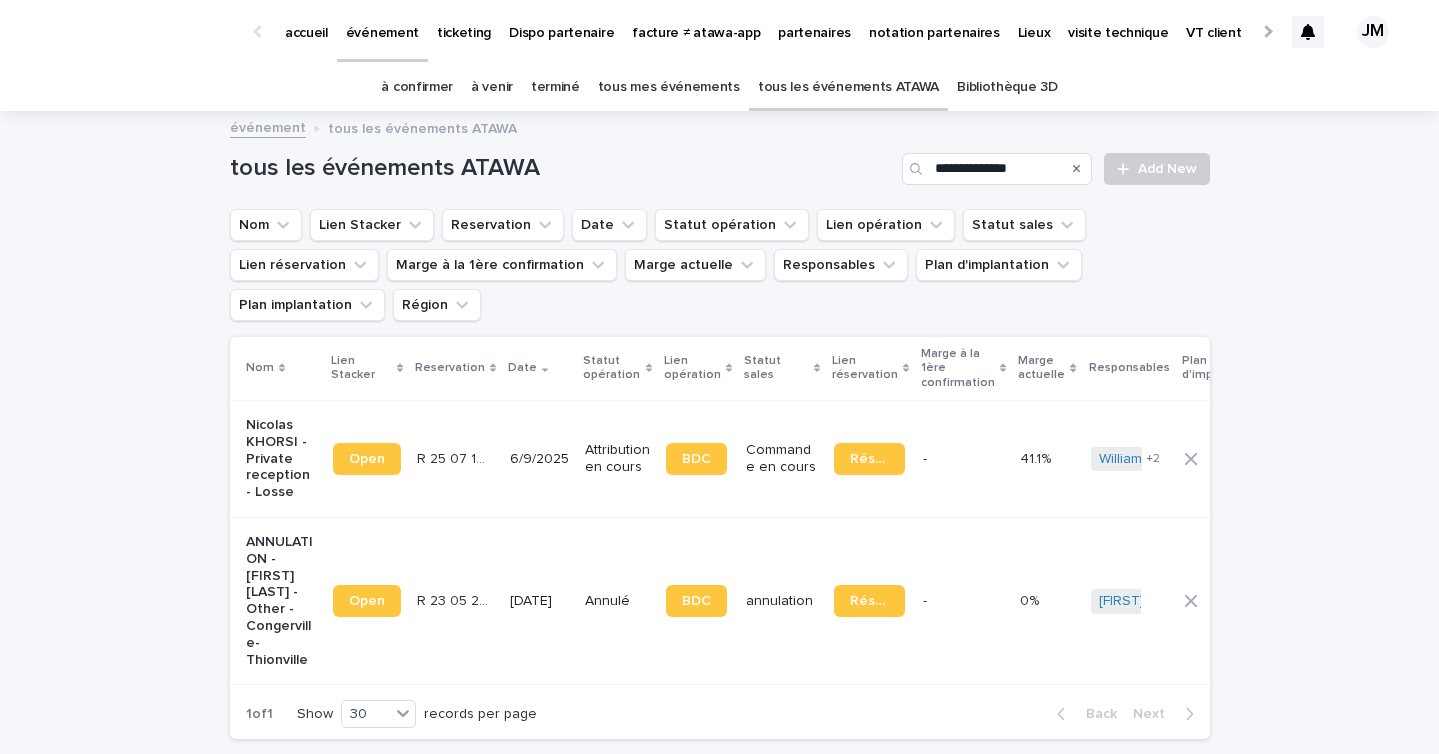 click on "- -" at bounding box center (963, 458) 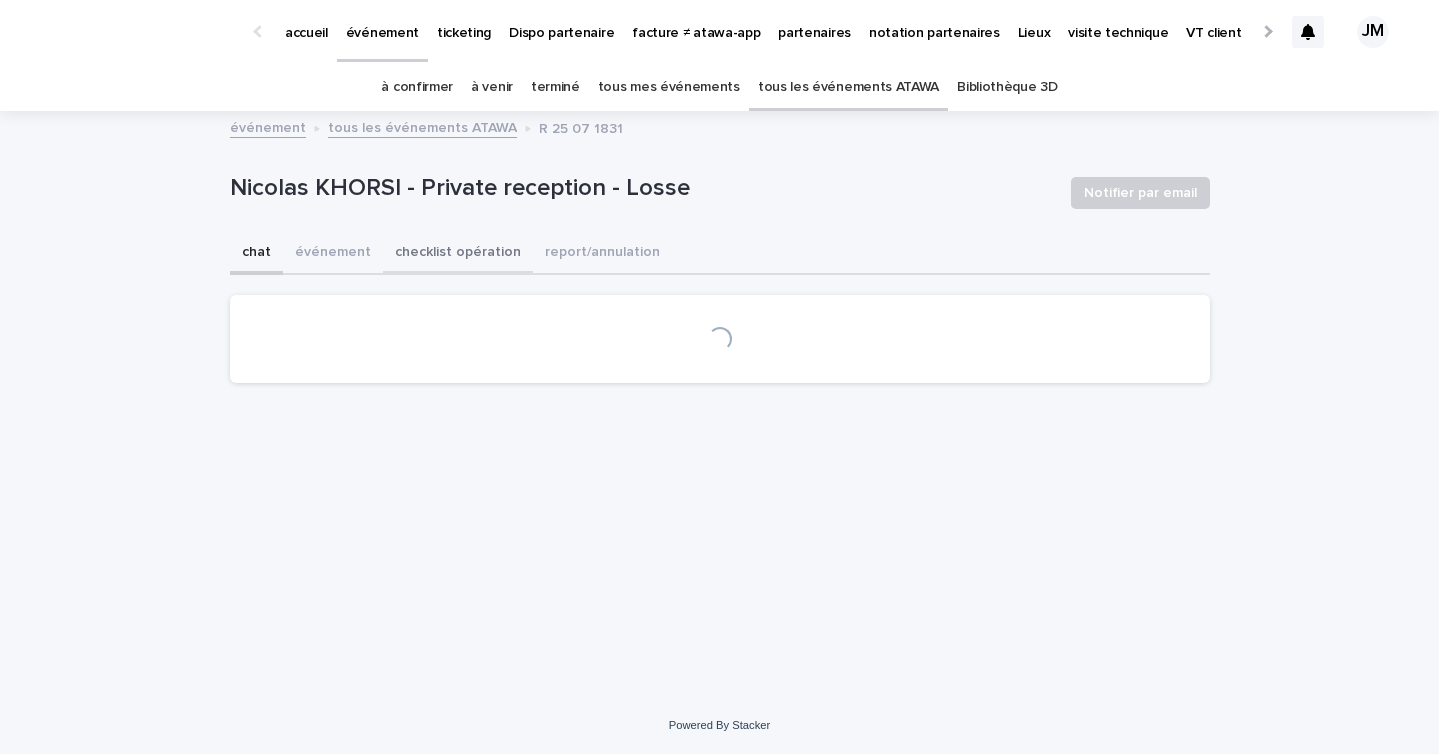 click on "checklist opération" at bounding box center (458, 254) 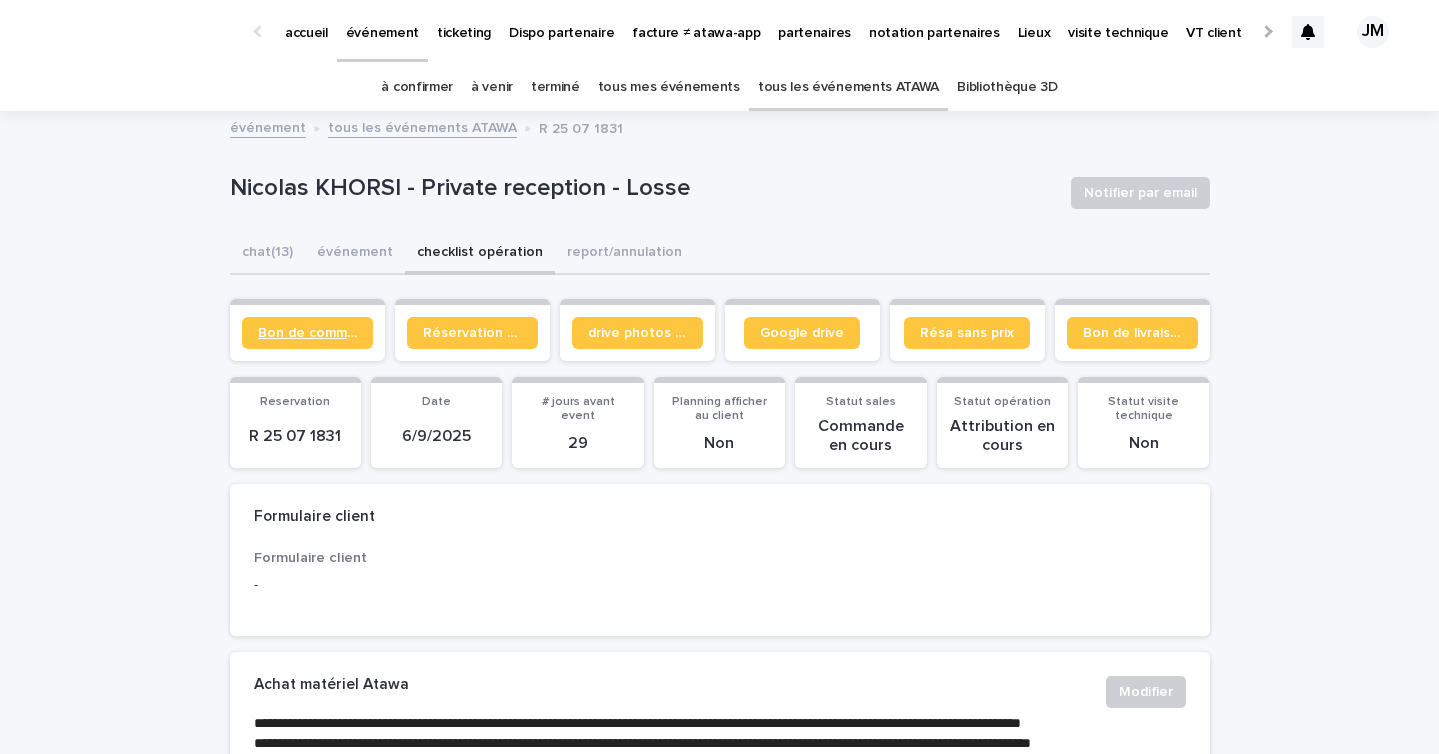 click on "Bon de commande" at bounding box center (307, 333) 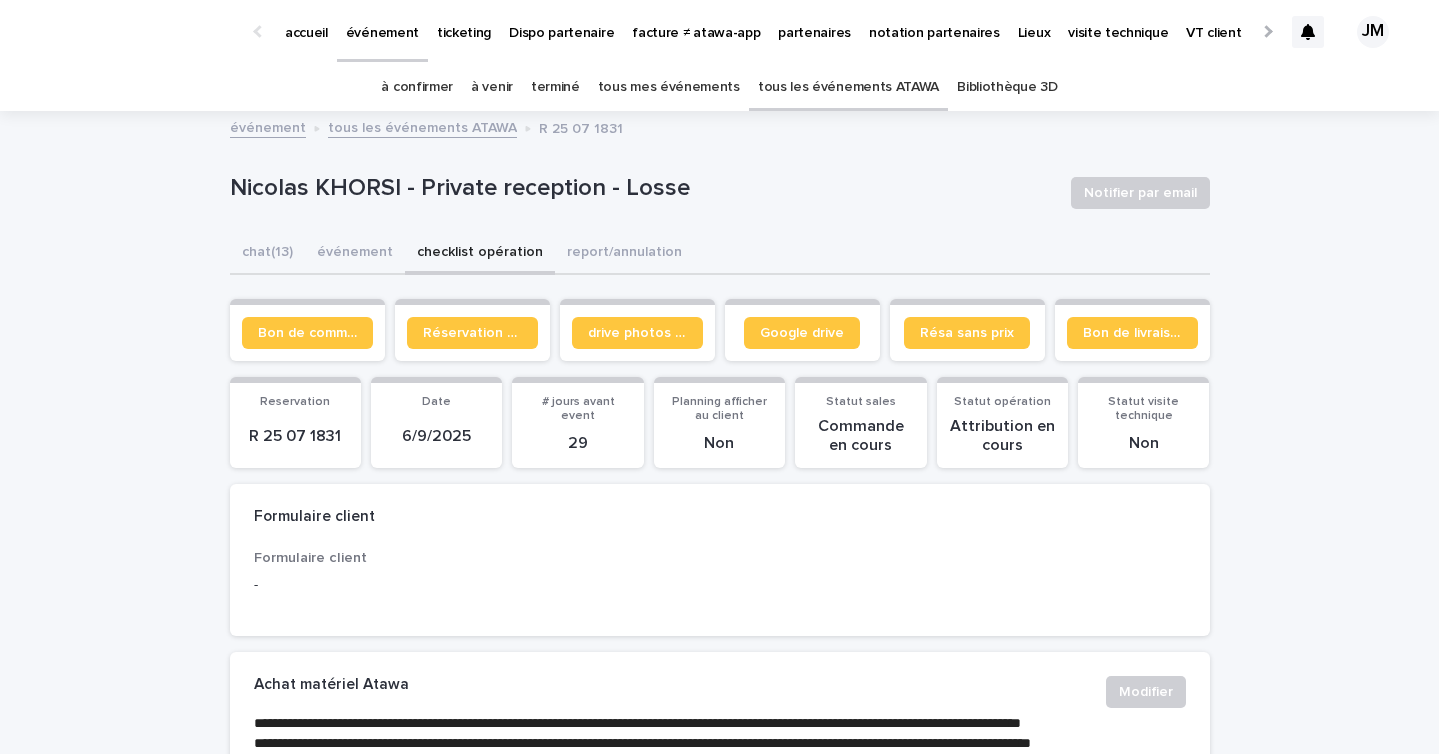 click on "à confirmer" at bounding box center (417, 87) 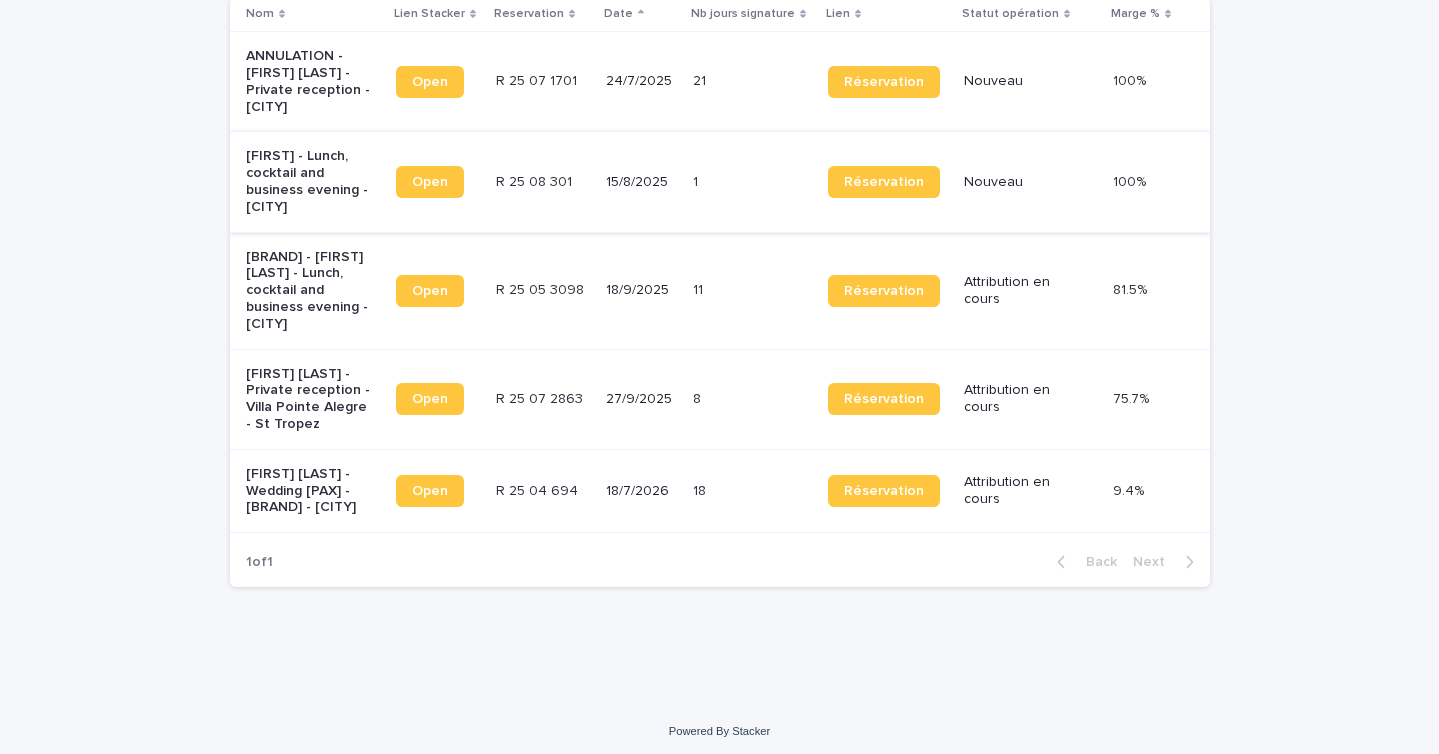 scroll, scrollTop: 211, scrollLeft: 0, axis: vertical 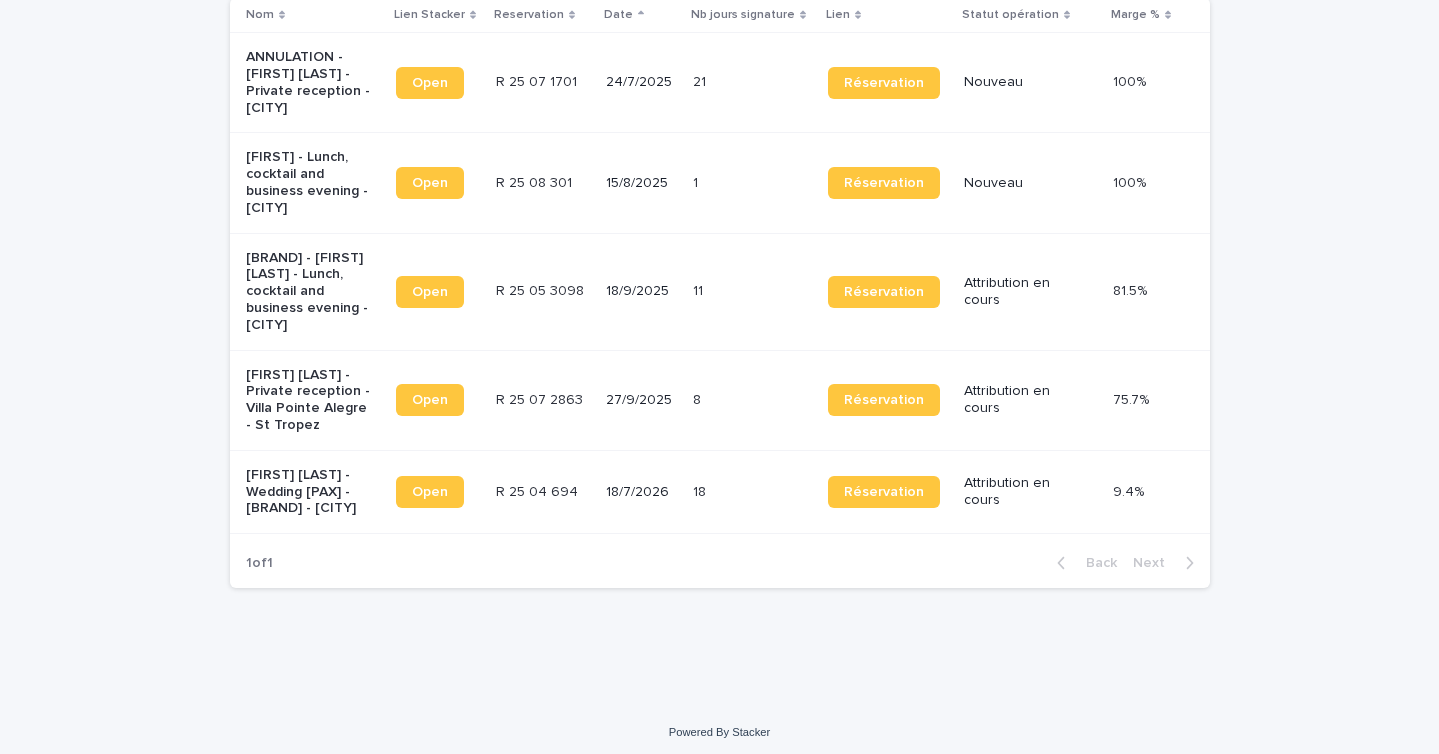 click on "R 25 05 3098 R 25 05 3098" at bounding box center [543, 291] 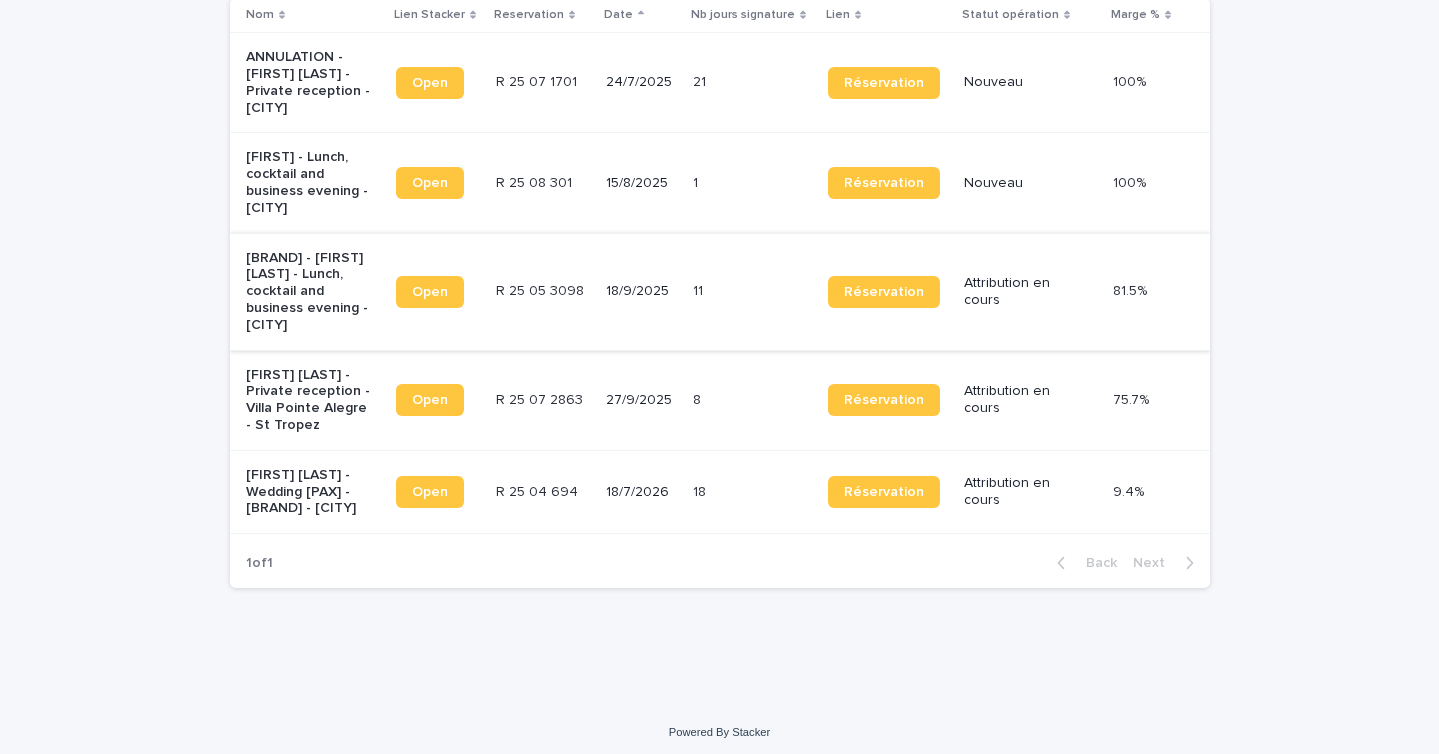 scroll, scrollTop: 0, scrollLeft: 0, axis: both 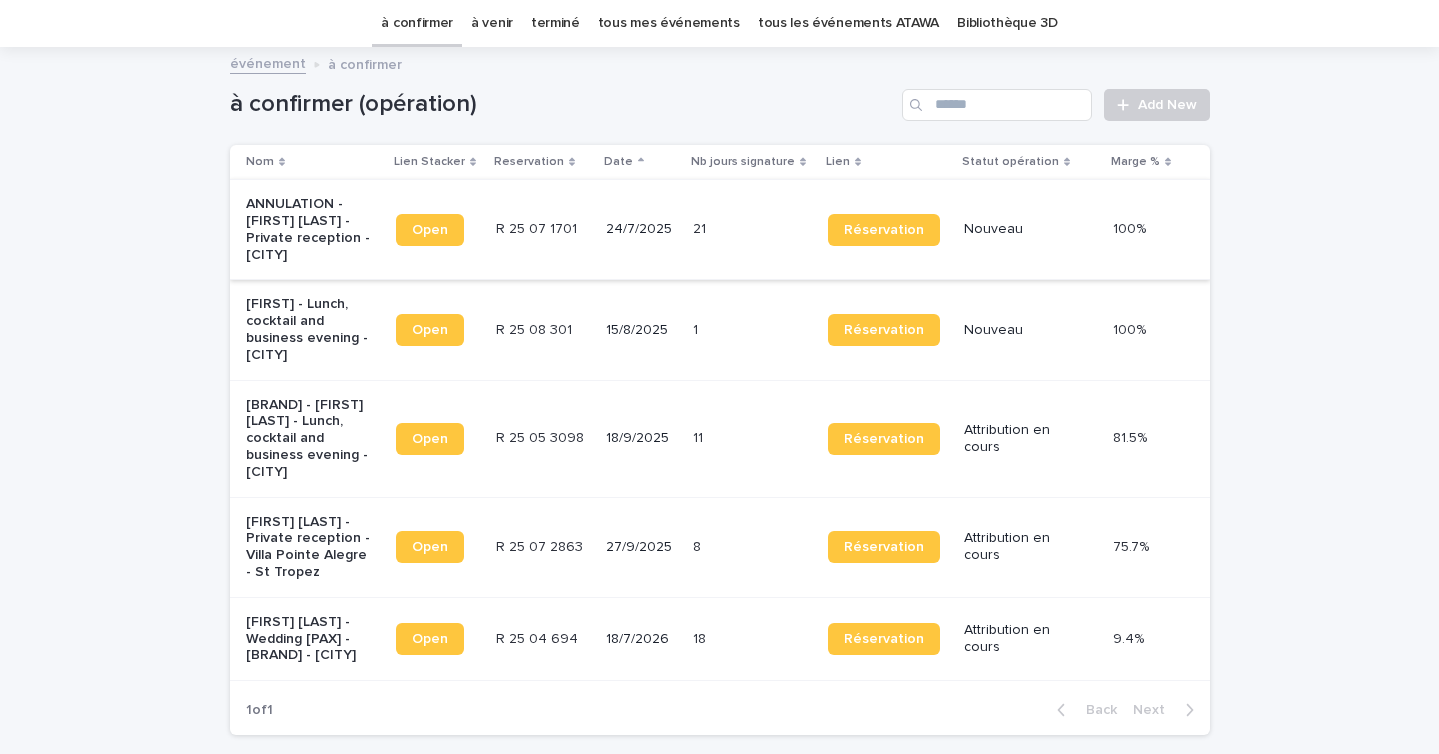 click on "27/9/2025" at bounding box center [641, 547] 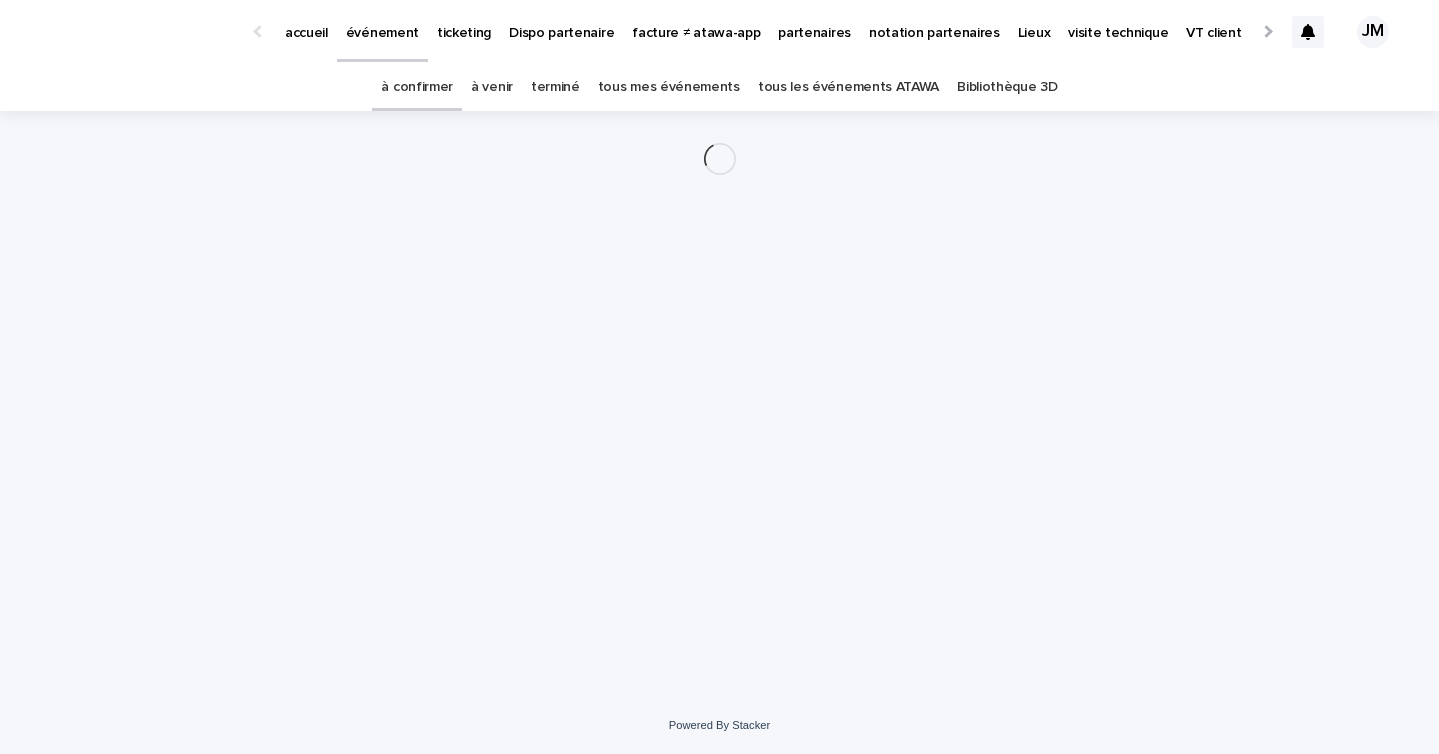 scroll, scrollTop: 0, scrollLeft: 0, axis: both 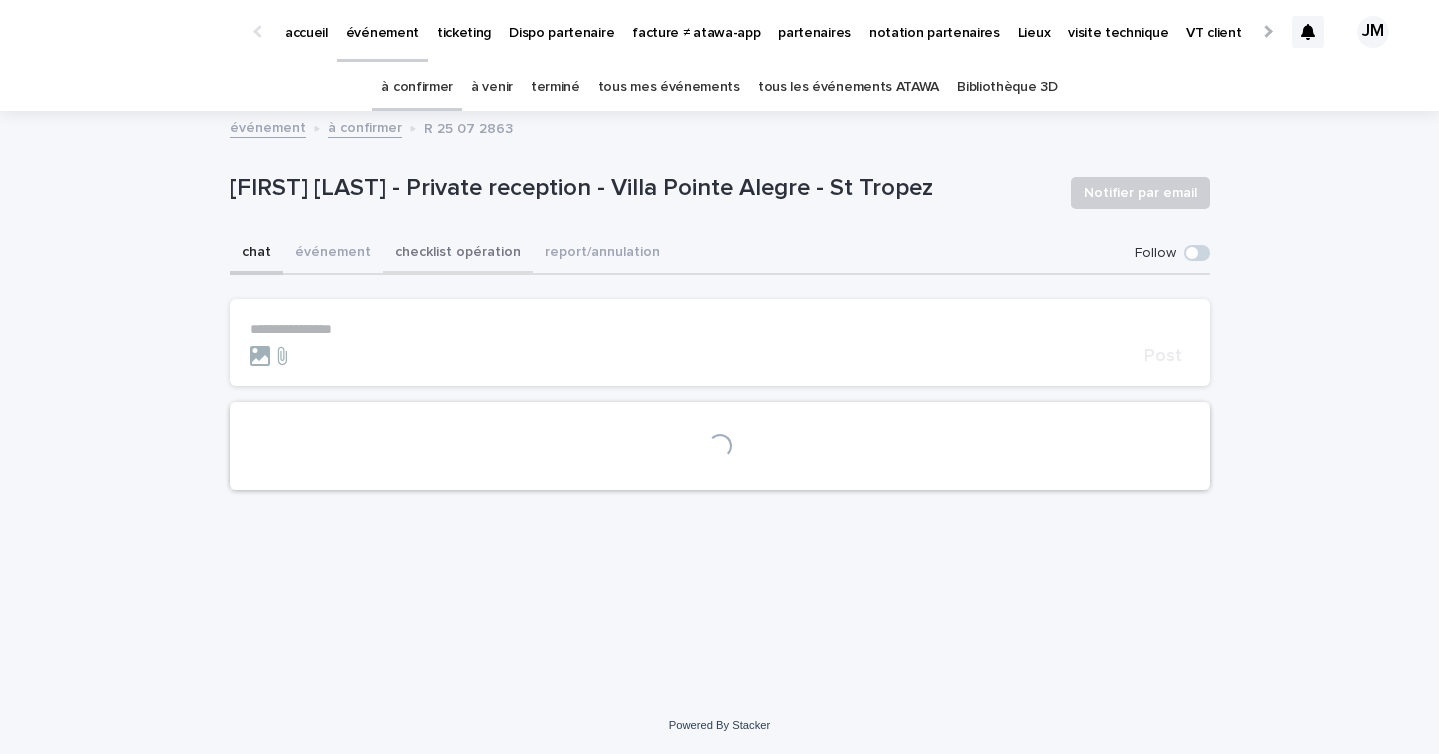 click on "checklist opération" at bounding box center [458, 254] 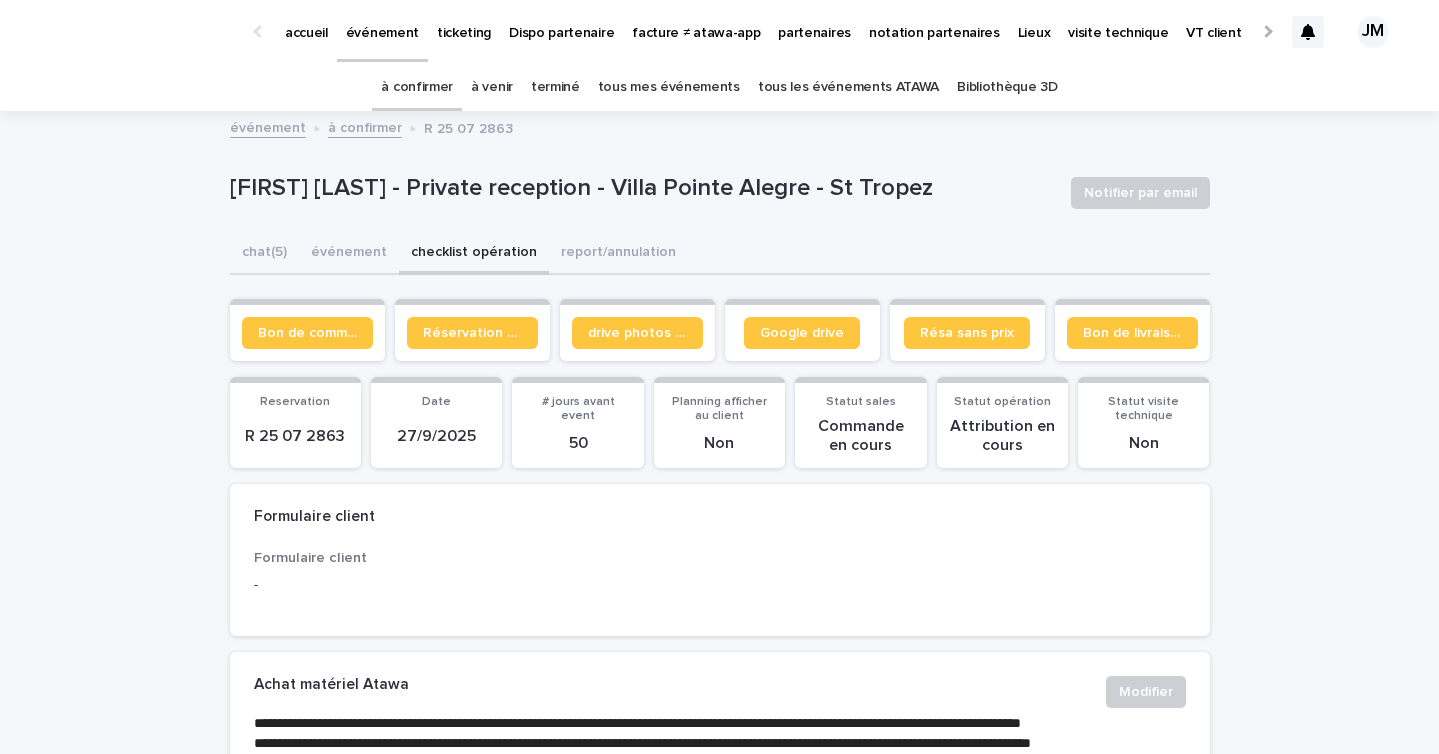 click on "Bon de commande" at bounding box center (307, 330) 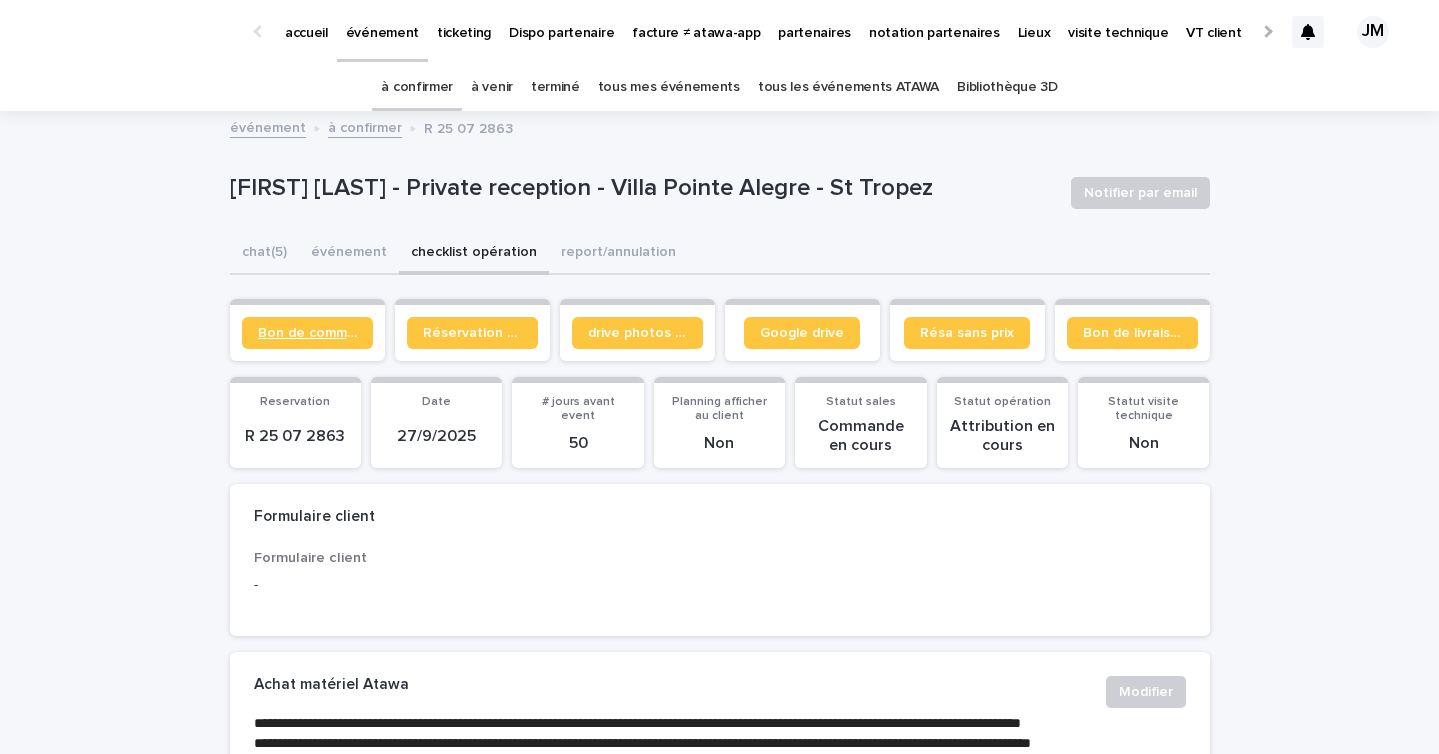 click on "Bon de commande" at bounding box center (307, 333) 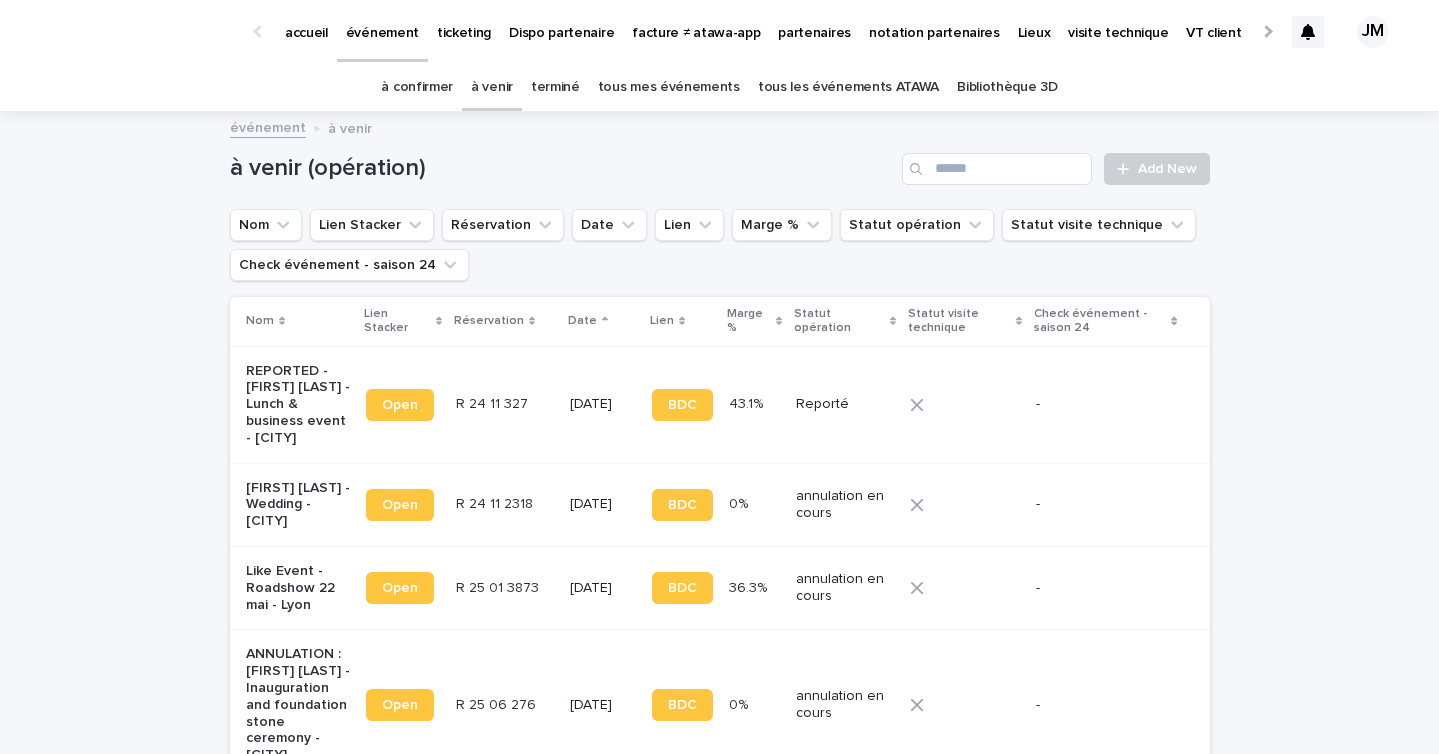 scroll, scrollTop: 0, scrollLeft: 0, axis: both 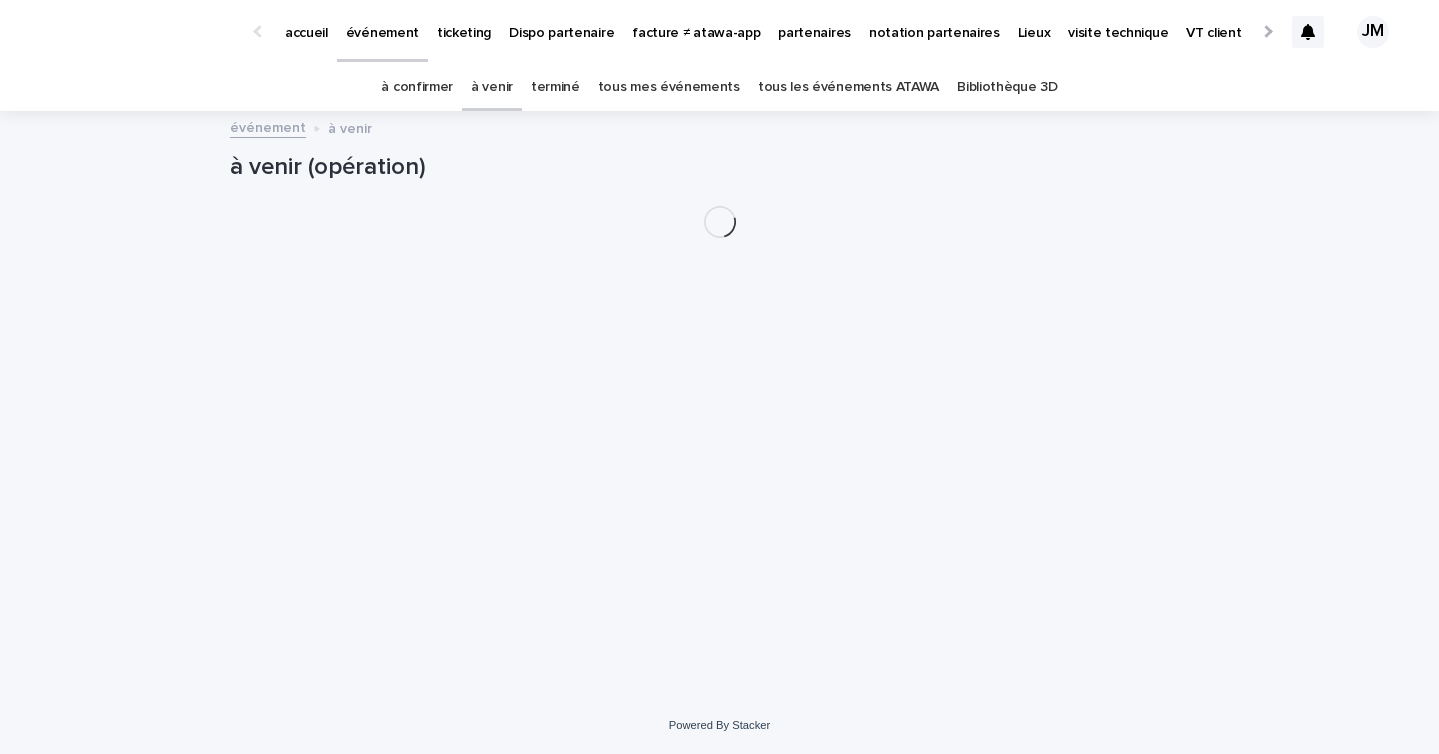 click on "tous les événements ATAWA" at bounding box center (848, 87) 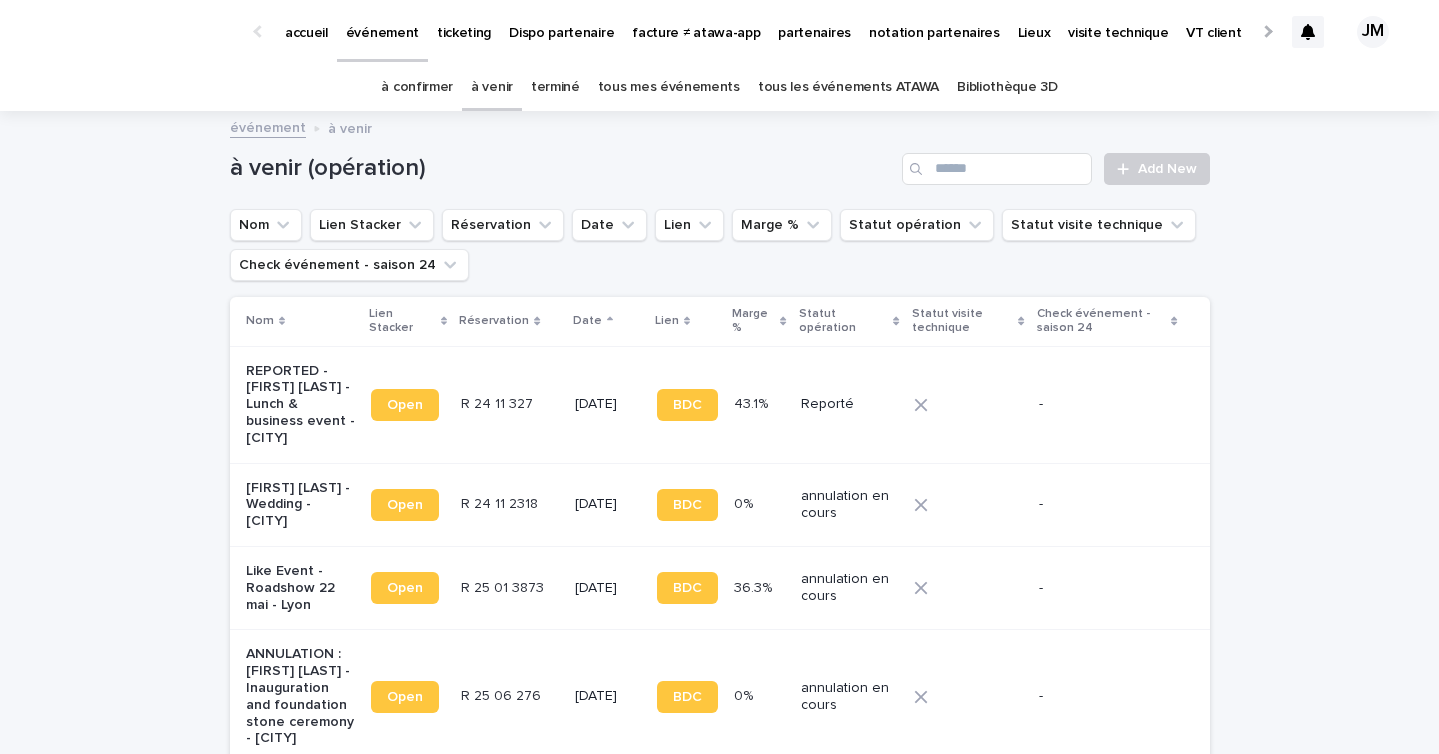 click on "tous les événements ATAWA" at bounding box center [848, 87] 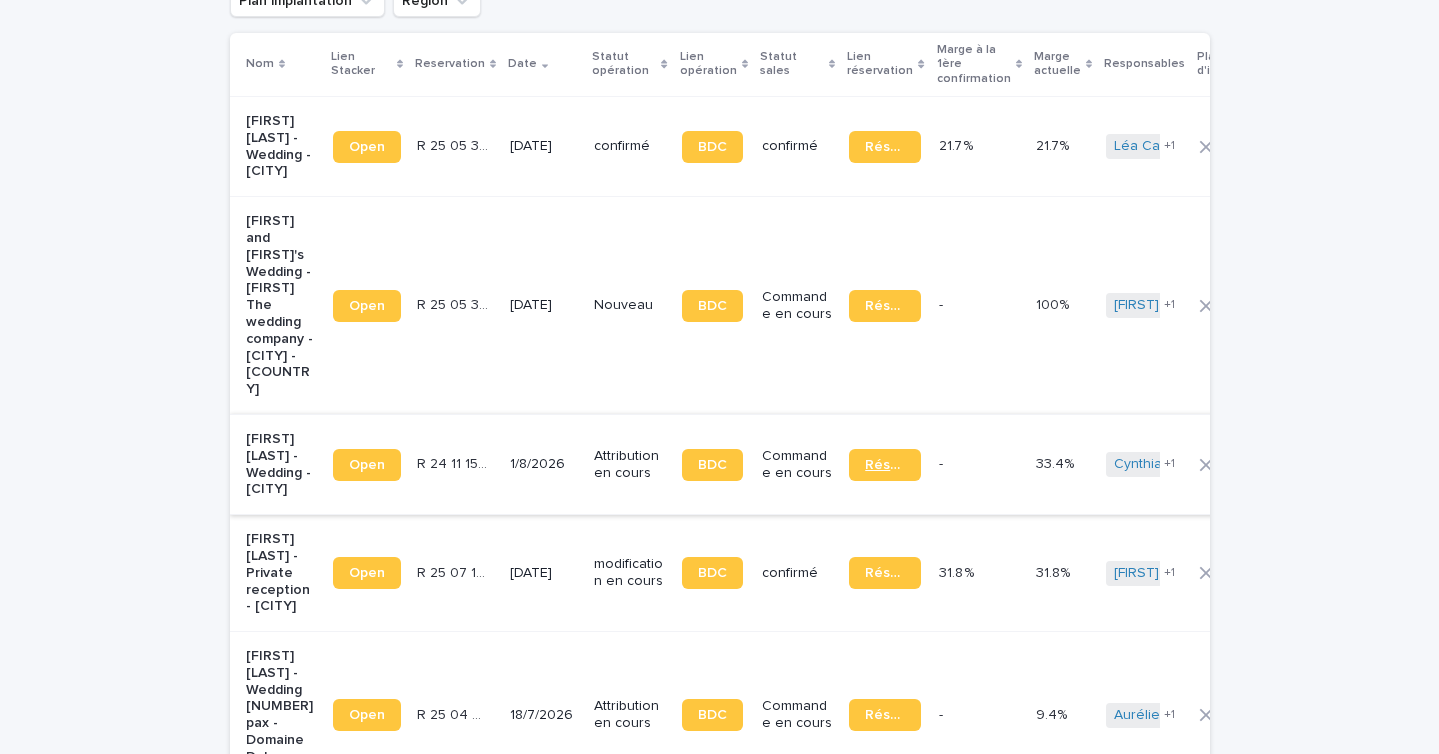 scroll, scrollTop: 0, scrollLeft: 0, axis: both 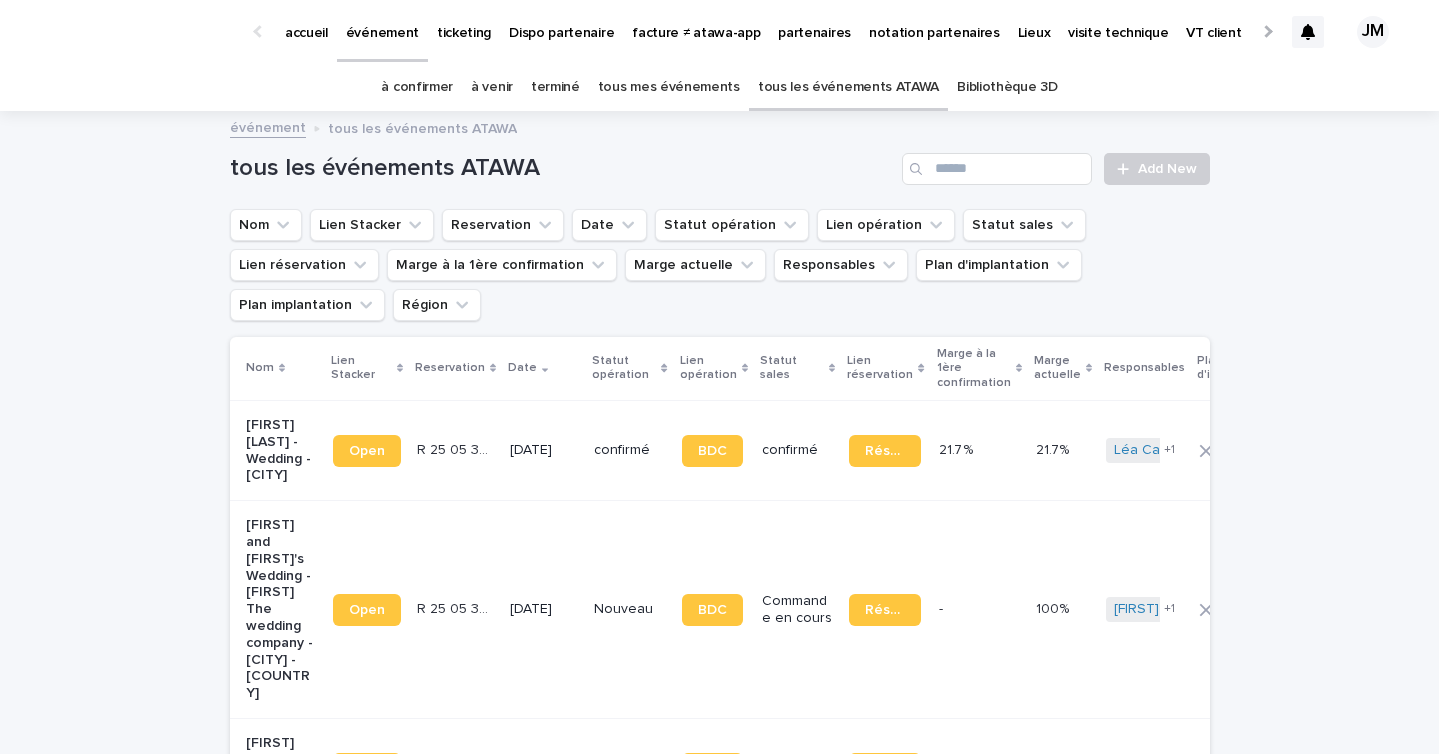 click on "à confirmer" at bounding box center [417, 87] 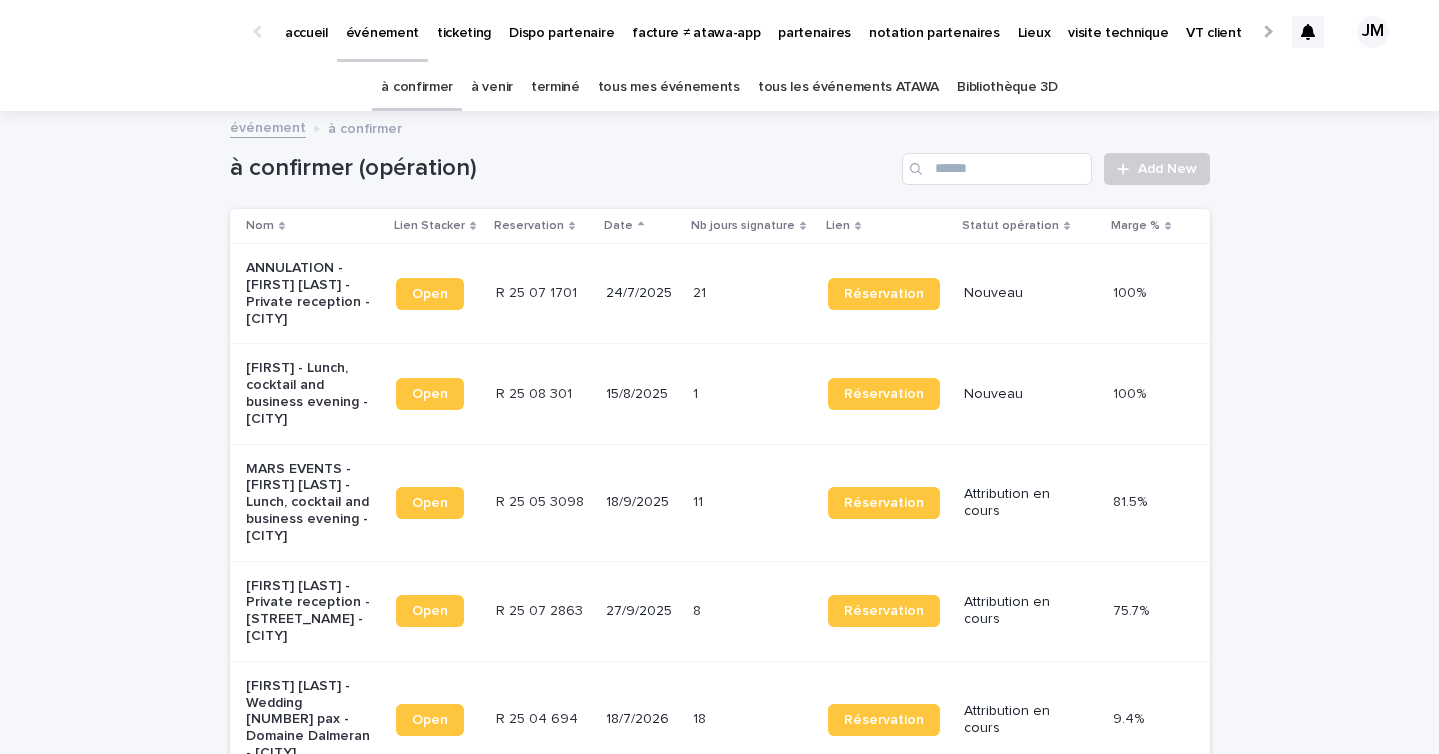 click on "18/9/2025" at bounding box center [641, 502] 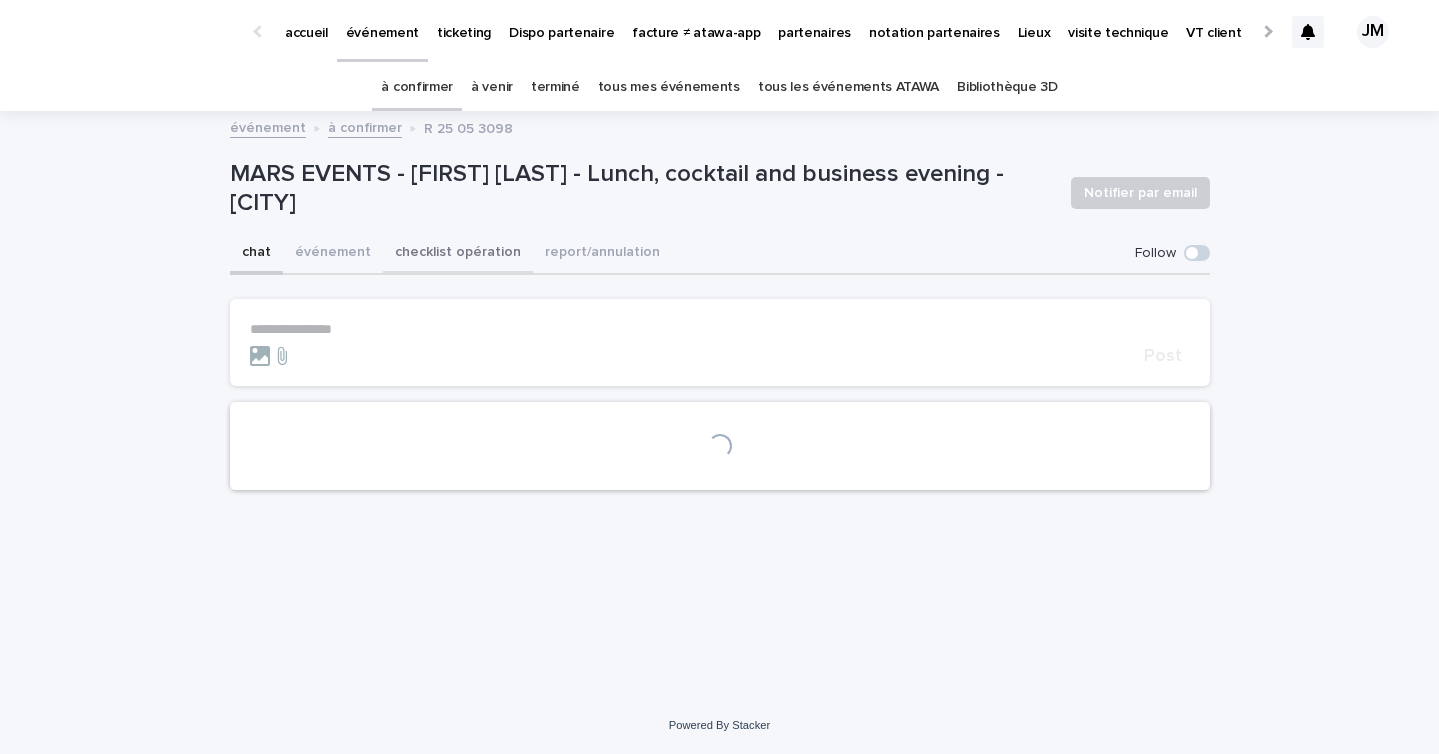 click on "checklist opération" at bounding box center (458, 254) 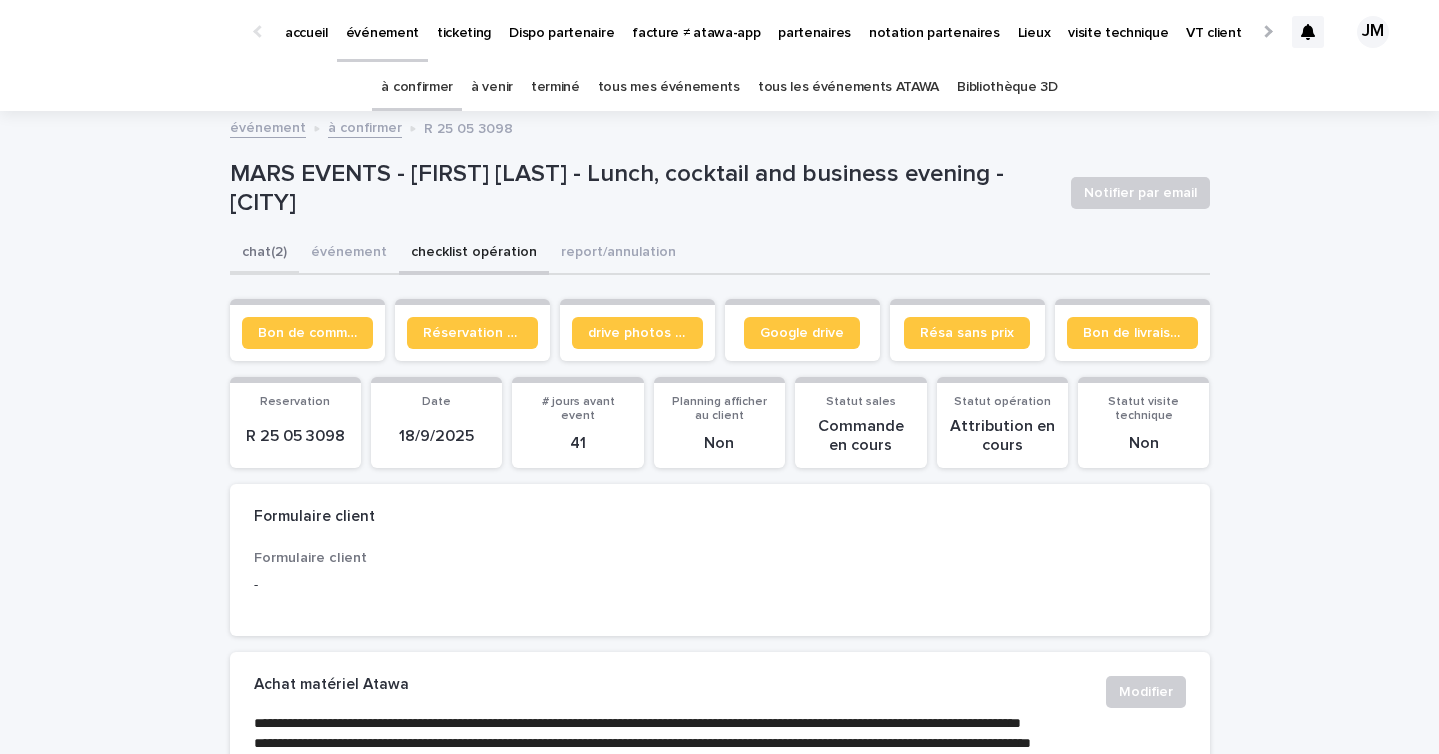 click on "chat  (2)" at bounding box center (264, 254) 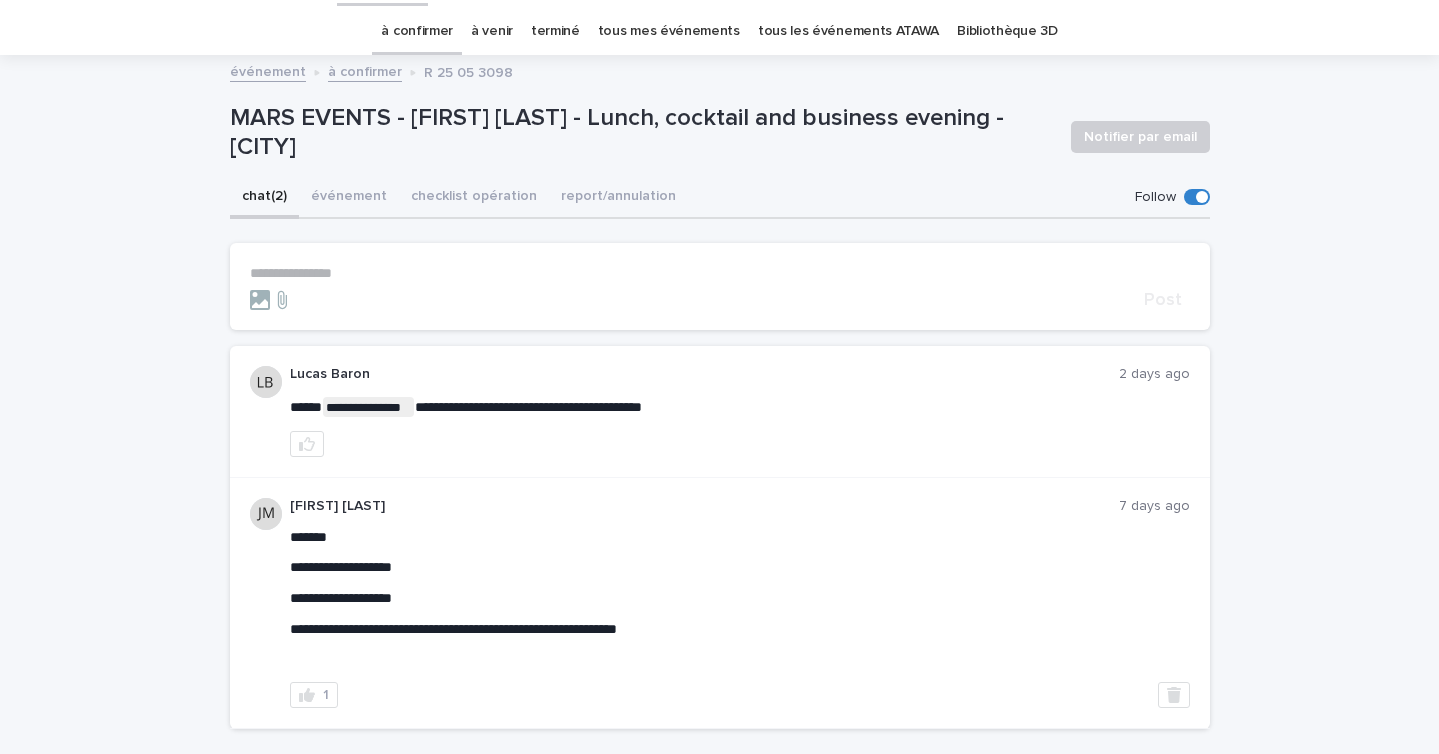 scroll, scrollTop: 63, scrollLeft: 0, axis: vertical 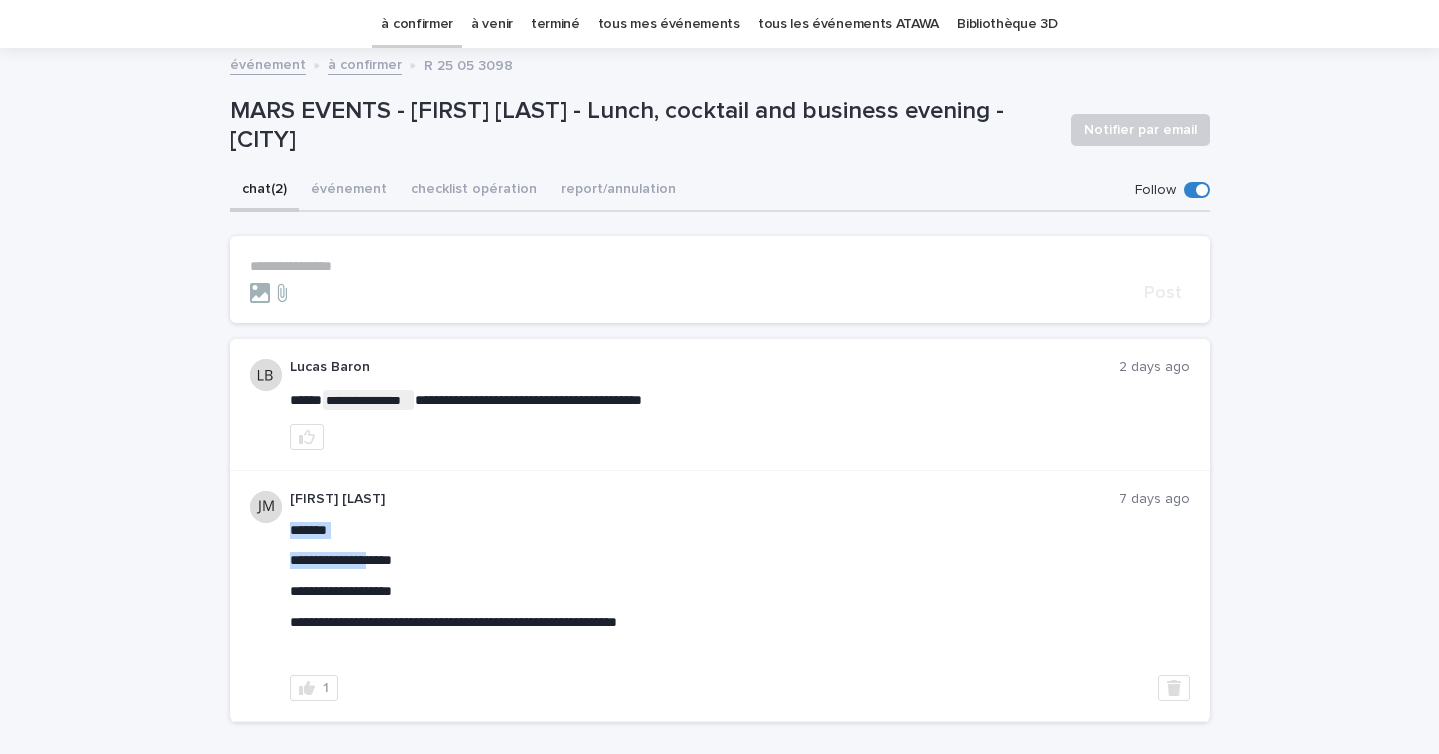 drag, startPoint x: 411, startPoint y: 561, endPoint x: 383, endPoint y: 554, distance: 28.86174 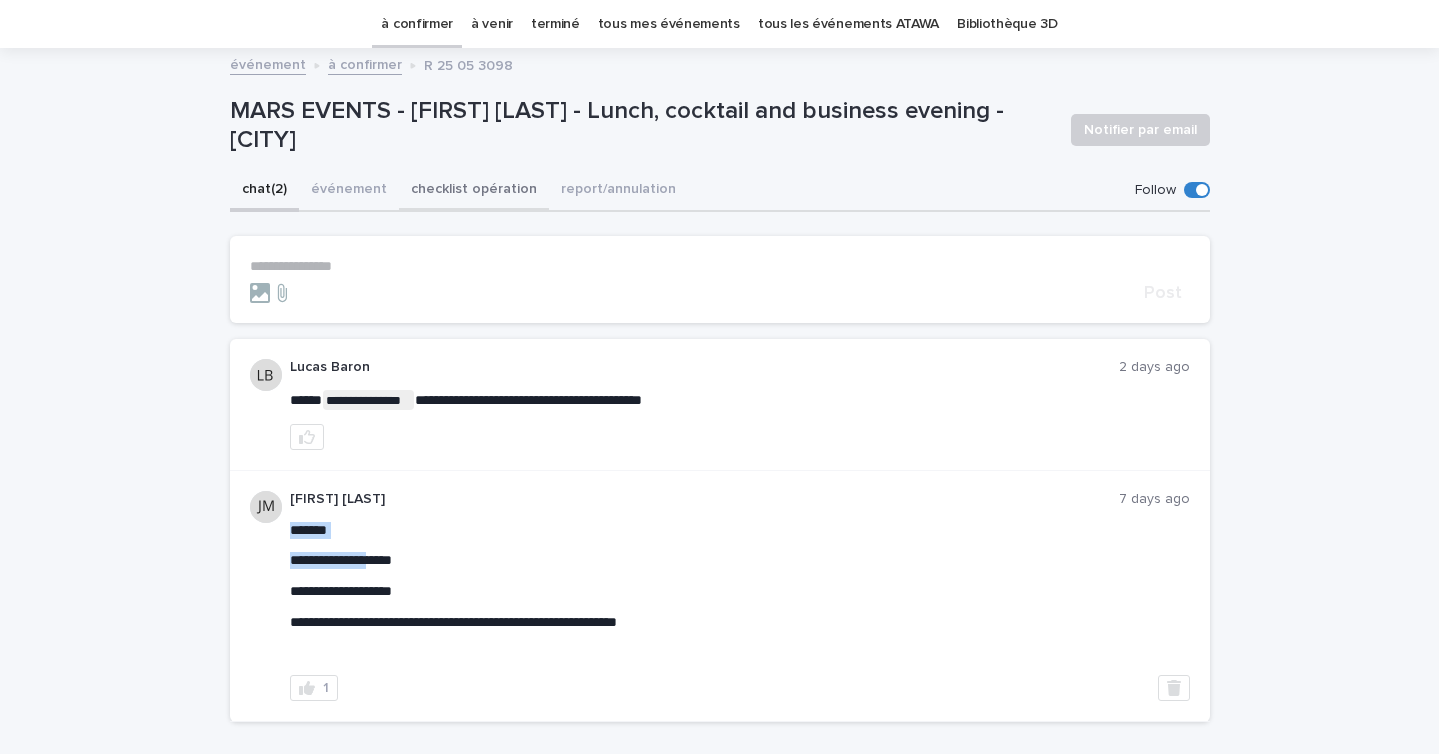 click on "checklist opération" at bounding box center (474, 191) 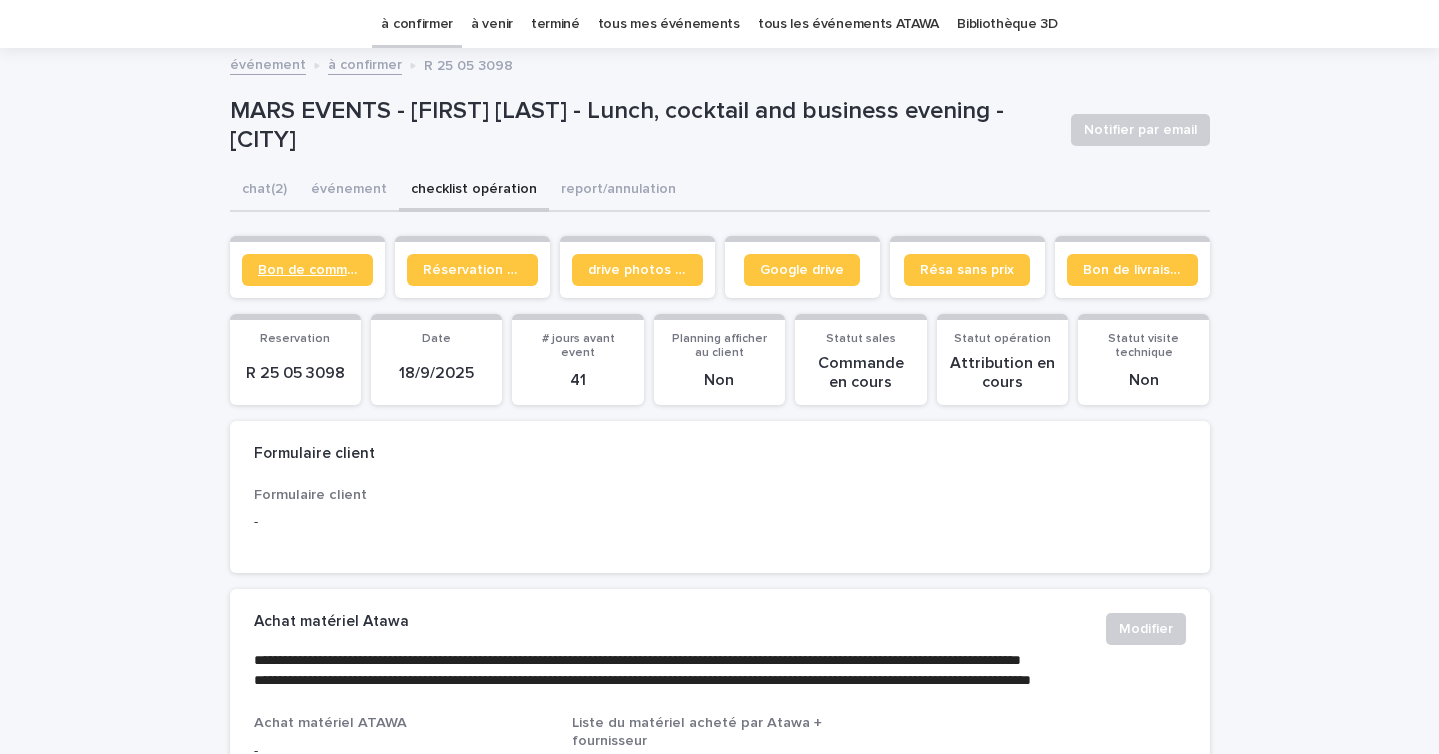 click on "Bon de commande" at bounding box center (307, 270) 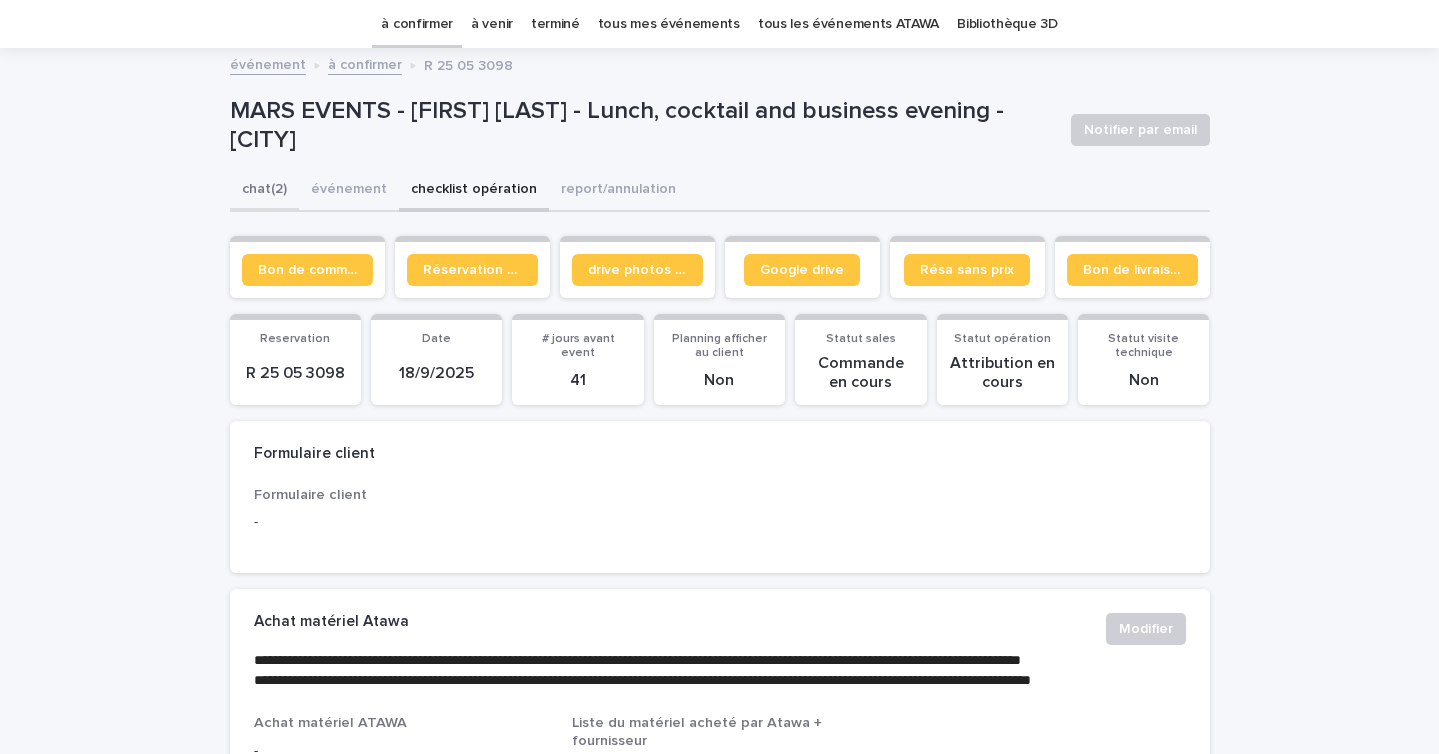 click on "chat  (2)" at bounding box center [264, 191] 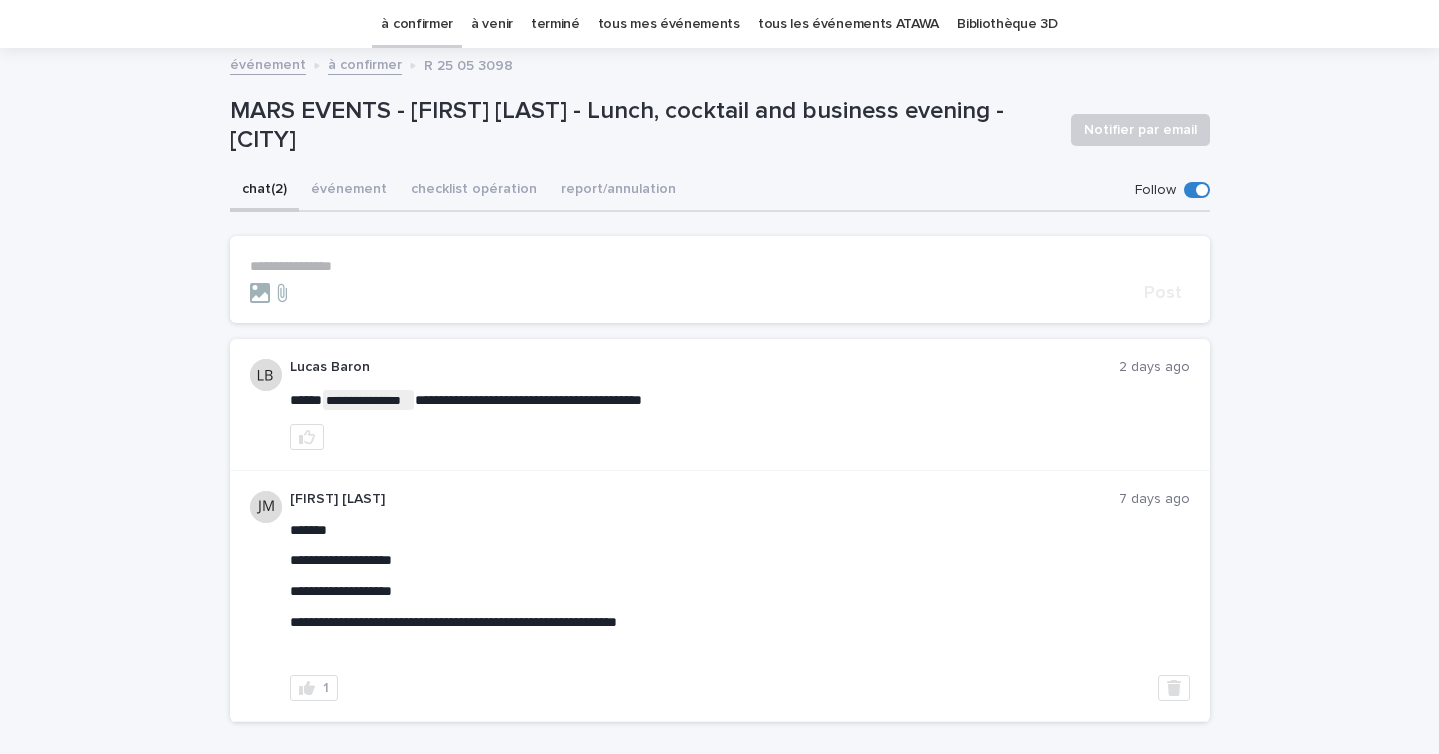 drag, startPoint x: 412, startPoint y: 560, endPoint x: 379, endPoint y: 558, distance: 33.06055 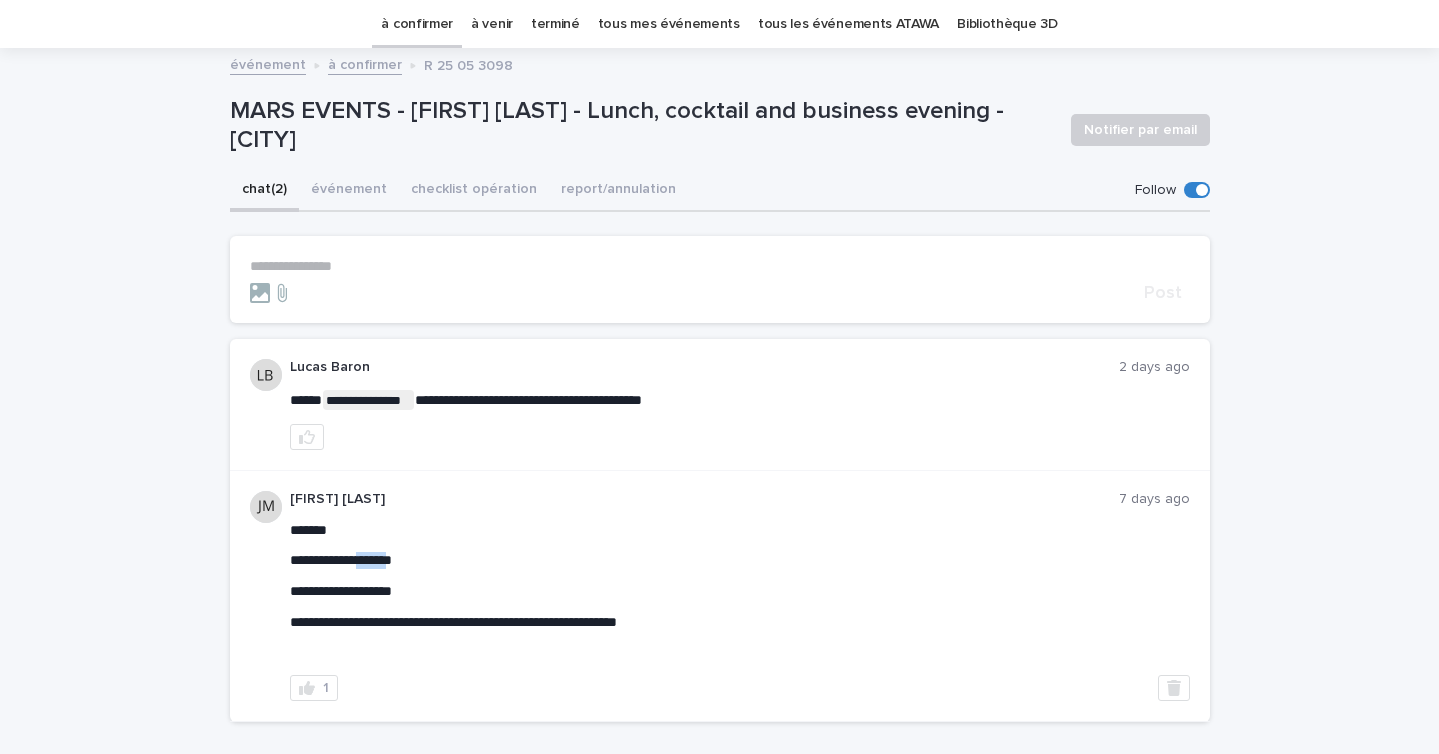 drag, startPoint x: 370, startPoint y: 560, endPoint x: 411, endPoint y: 563, distance: 41.109608 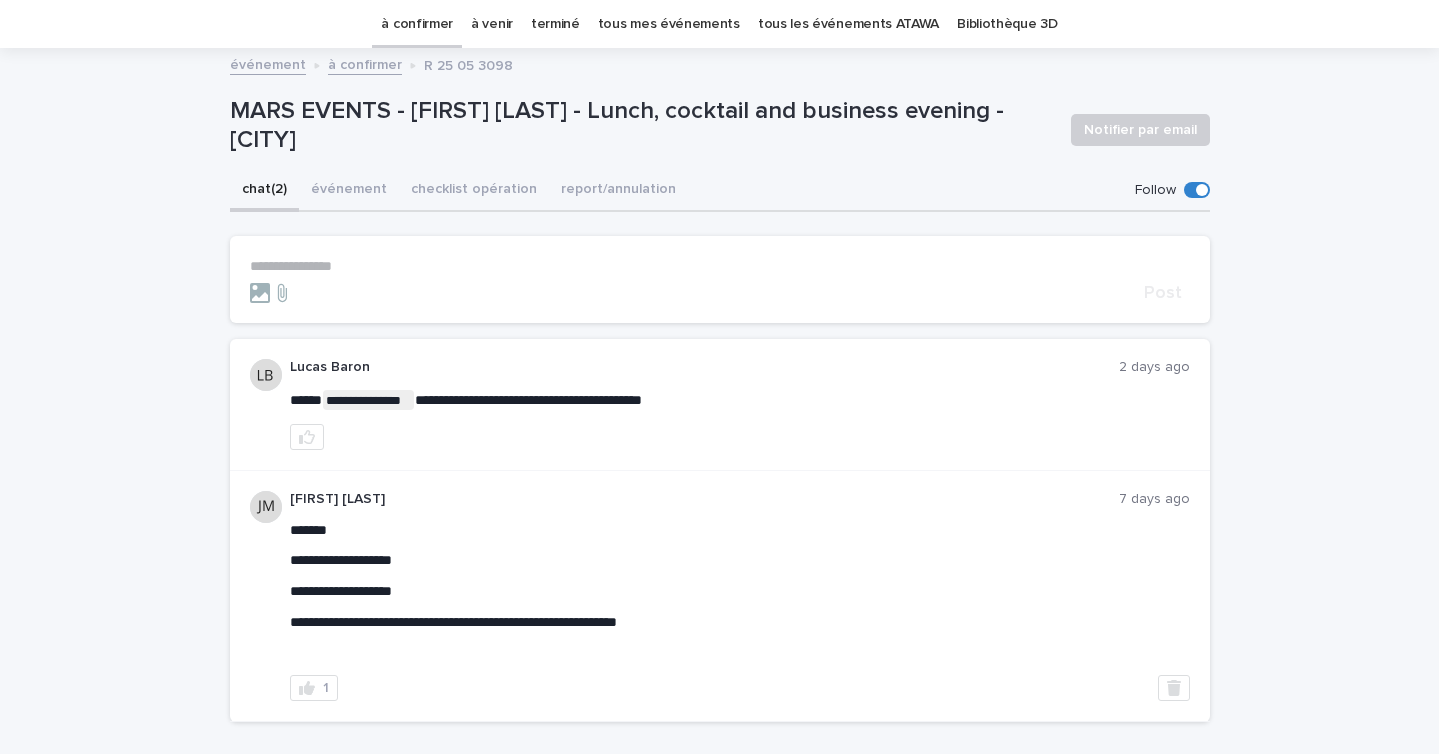 click on "**********" at bounding box center (720, 266) 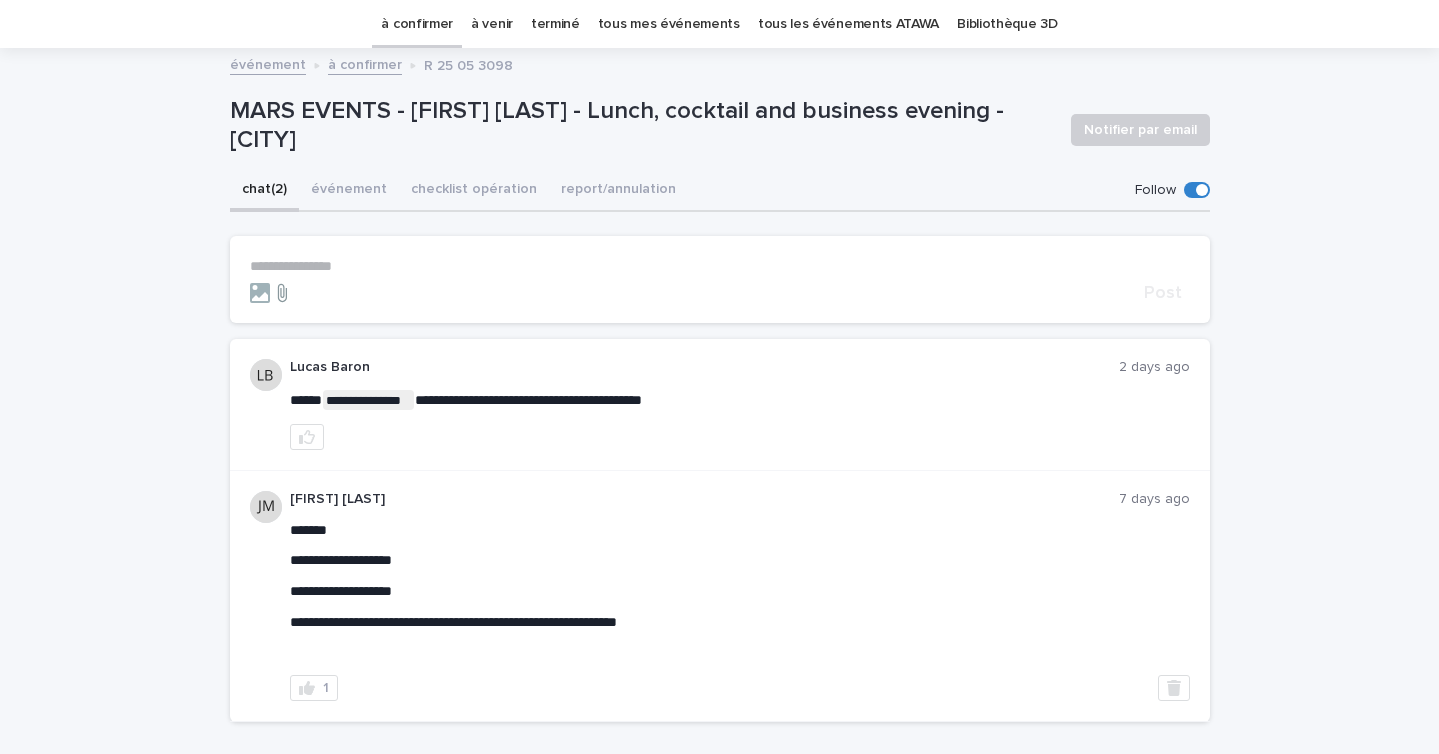 click 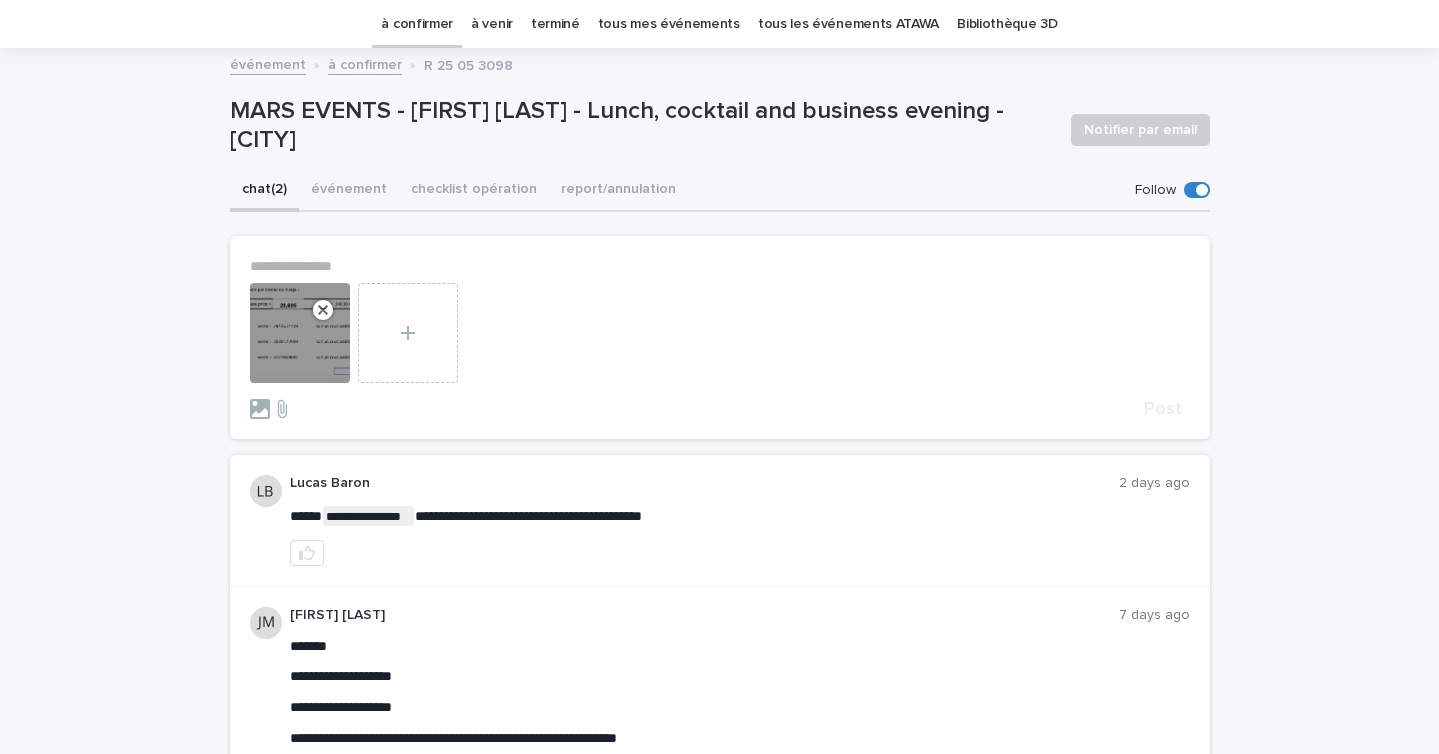 click on "**********" at bounding box center (720, 338) 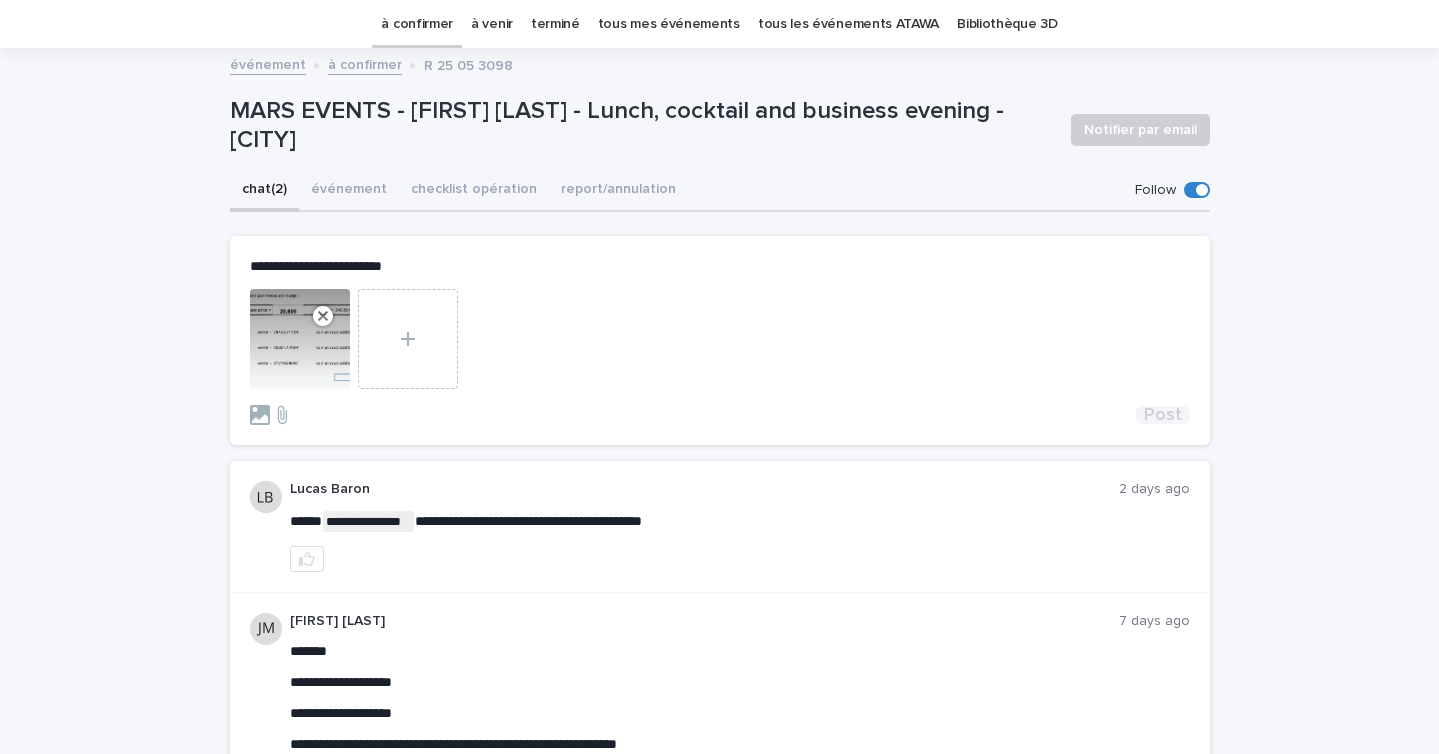 click on "Post" at bounding box center (1163, 415) 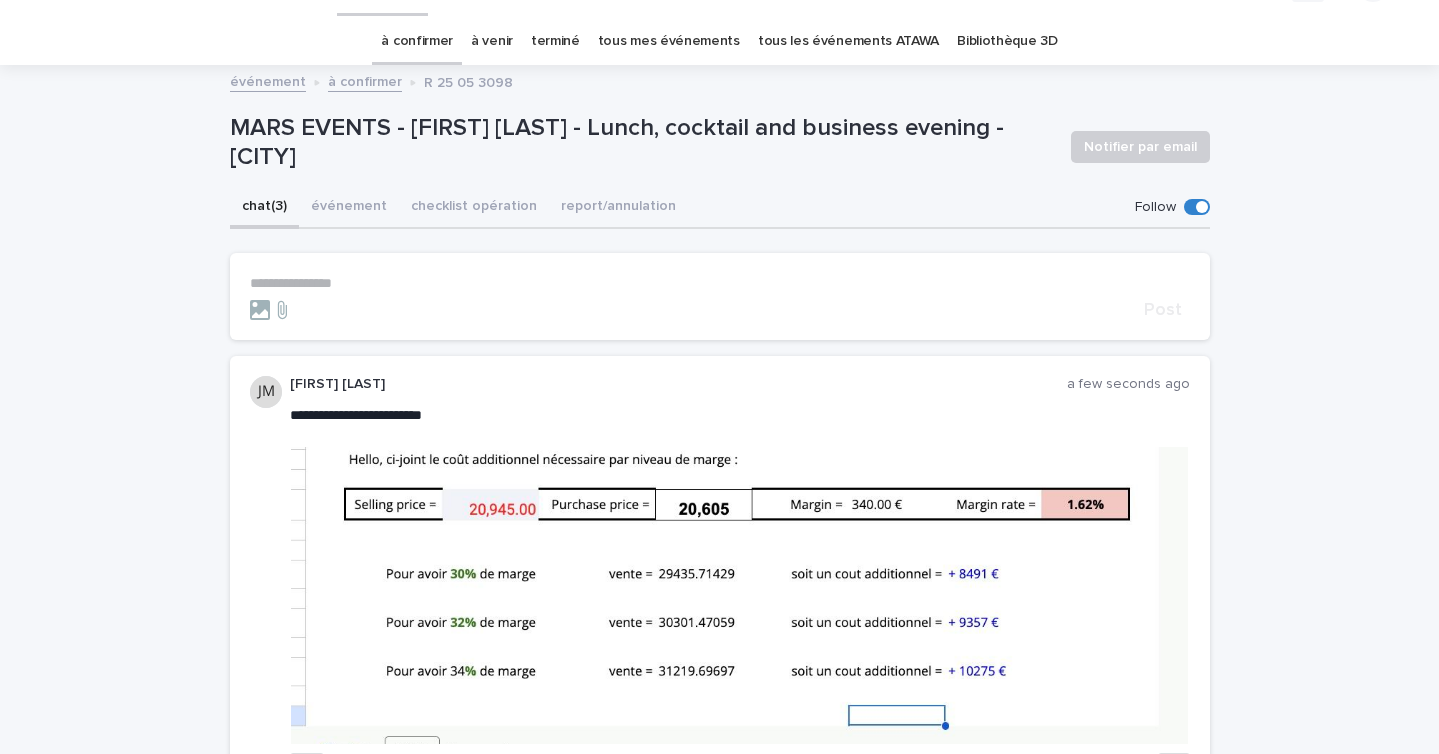 scroll, scrollTop: 36, scrollLeft: 0, axis: vertical 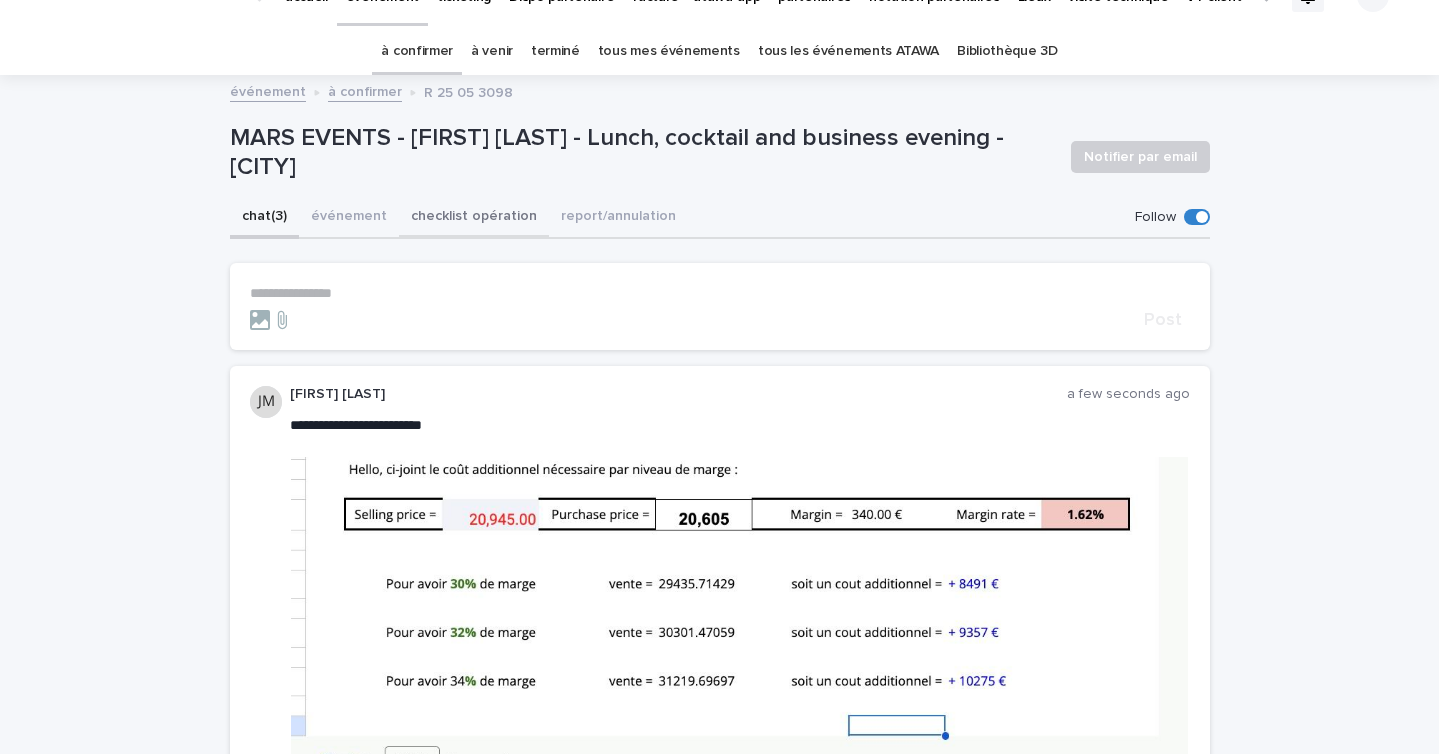 click on "checklist opération" at bounding box center [474, 218] 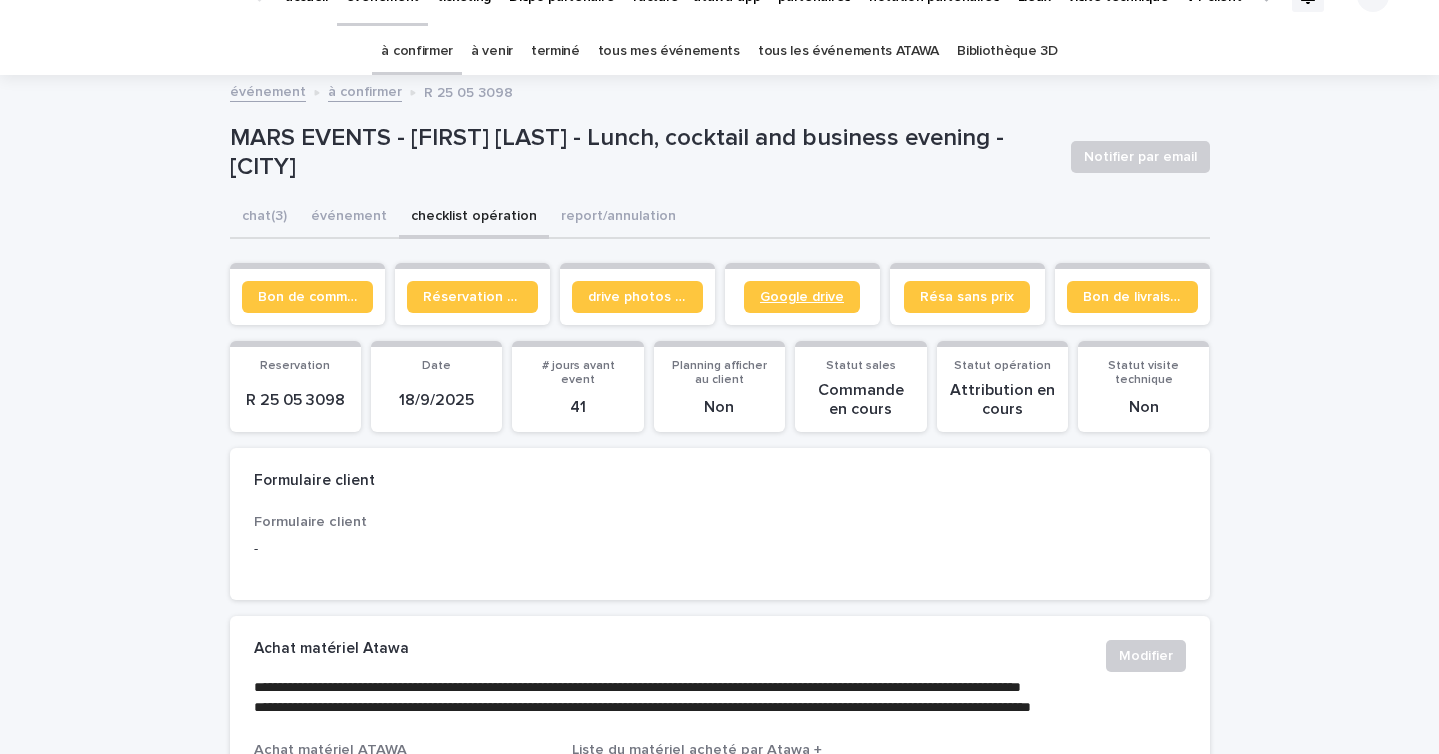 click on "Google drive" at bounding box center (802, 297) 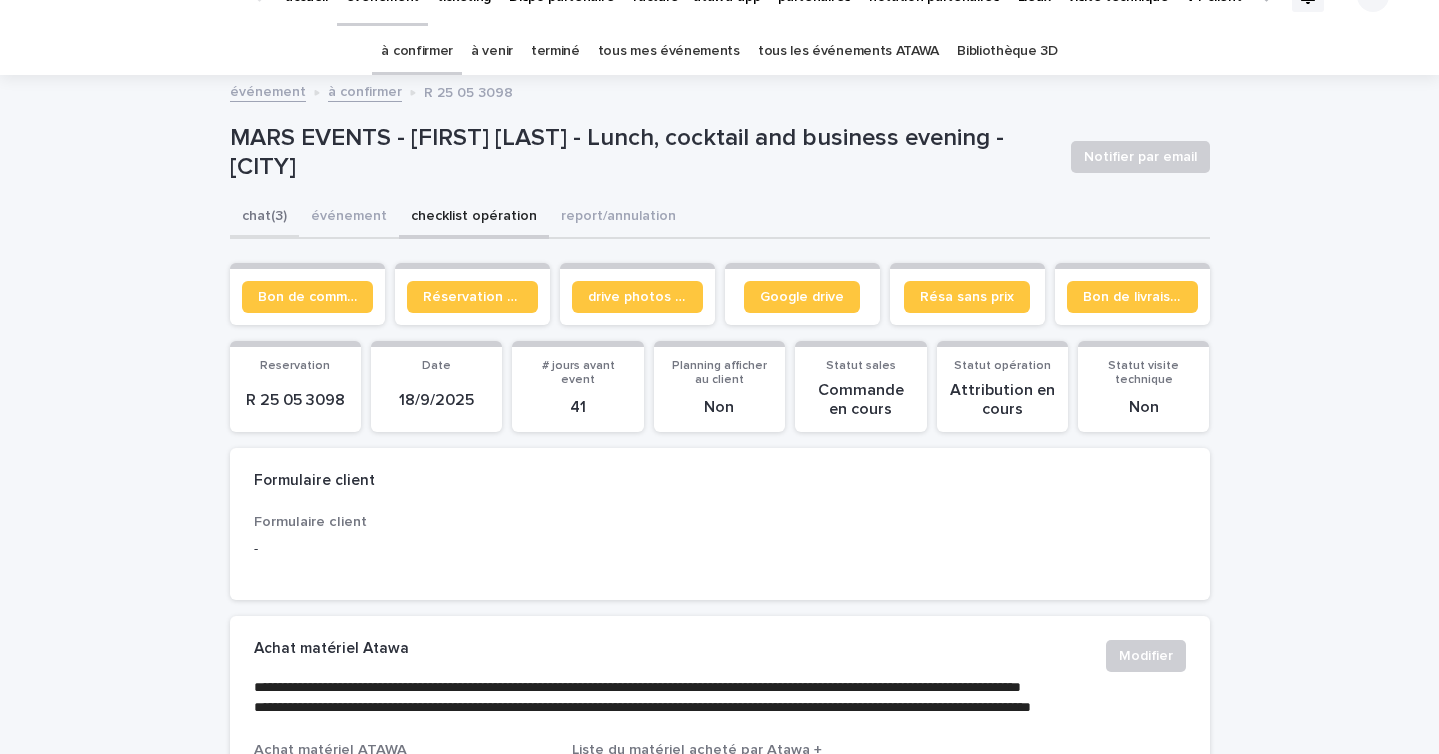 click on "chat  (3)" at bounding box center (264, 218) 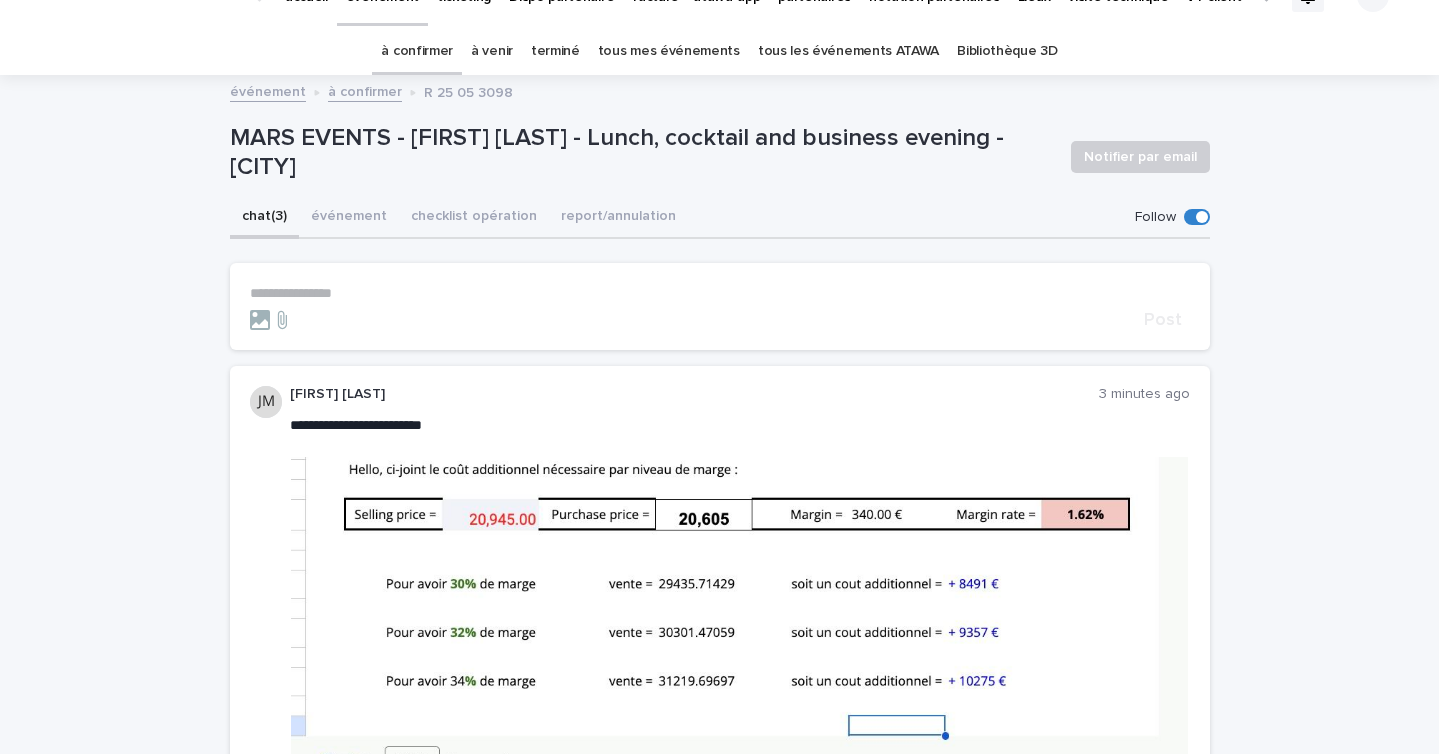 scroll, scrollTop: 0, scrollLeft: 0, axis: both 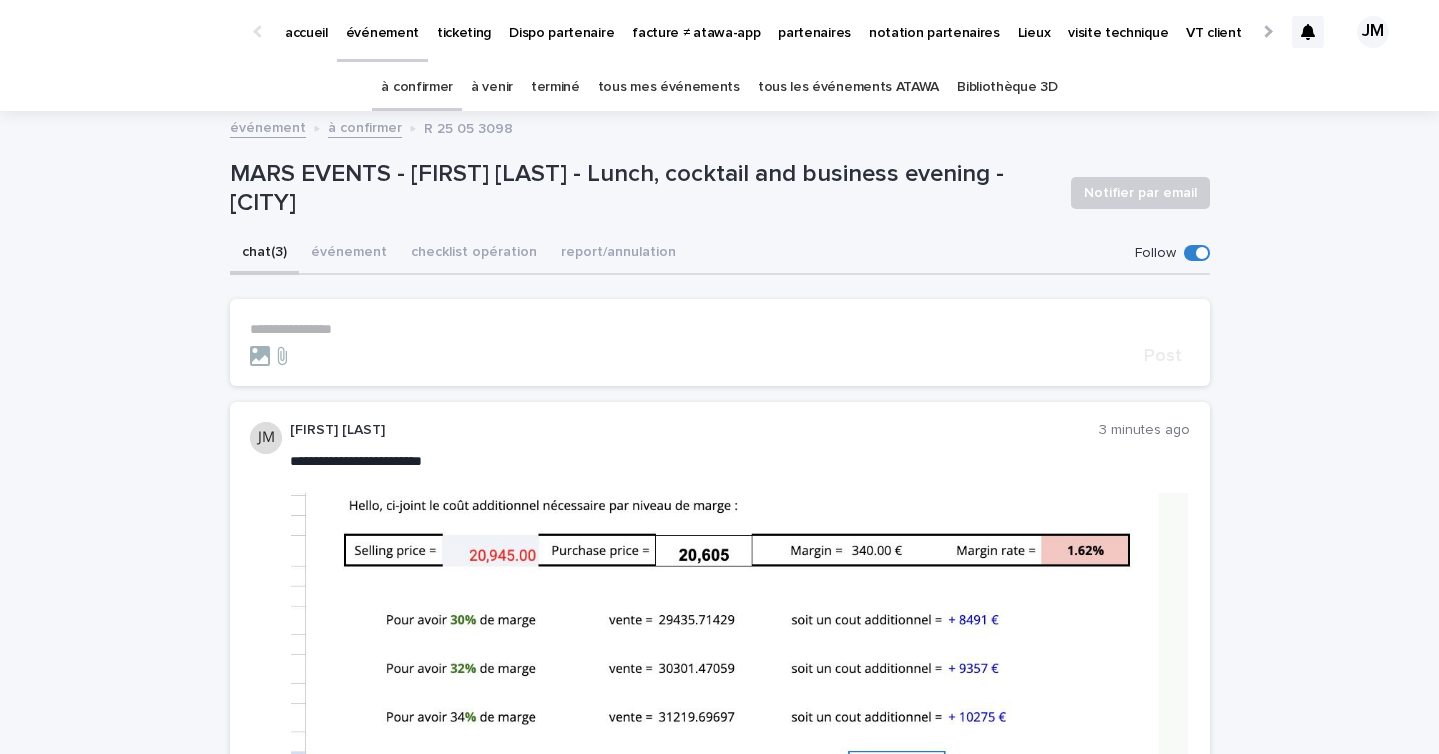 click on "à confirmer" at bounding box center (417, 87) 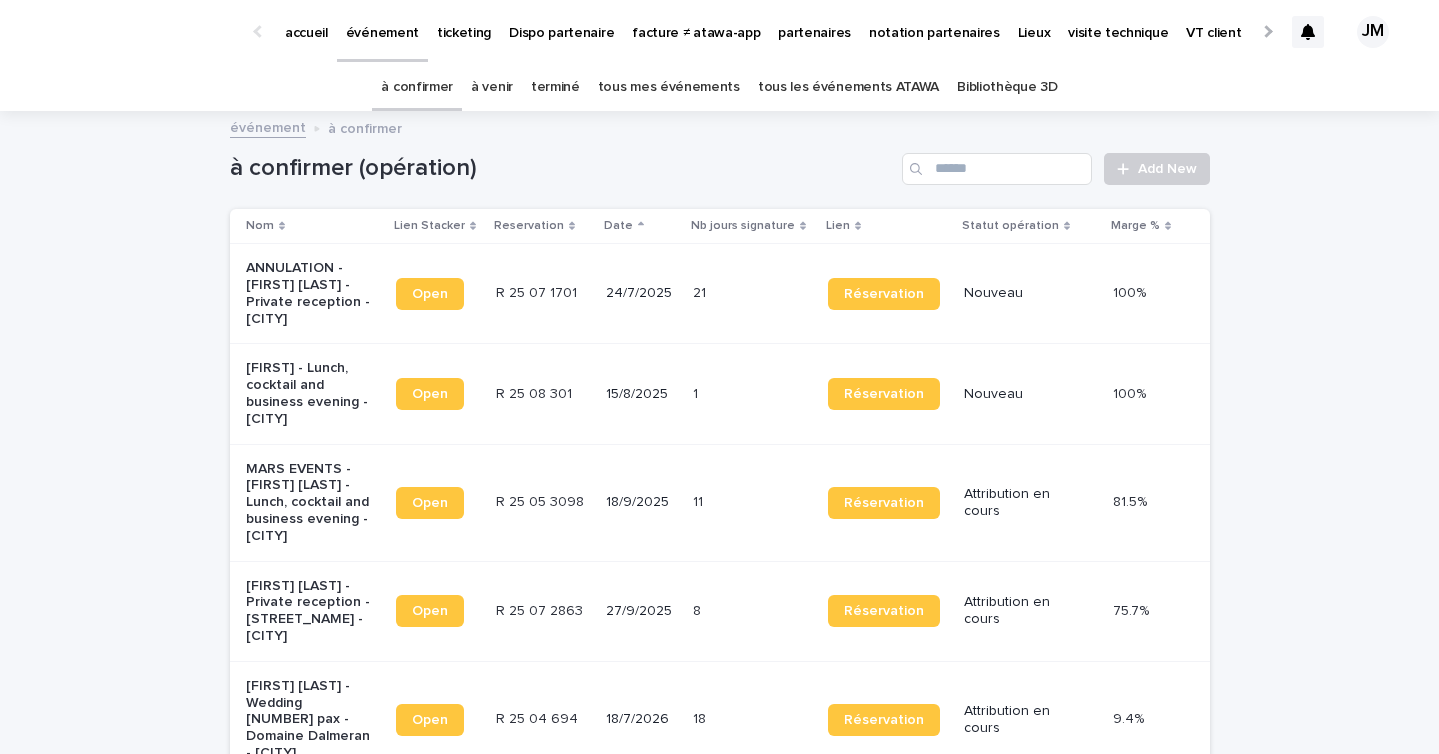 click on "15/8/2025" at bounding box center [641, 394] 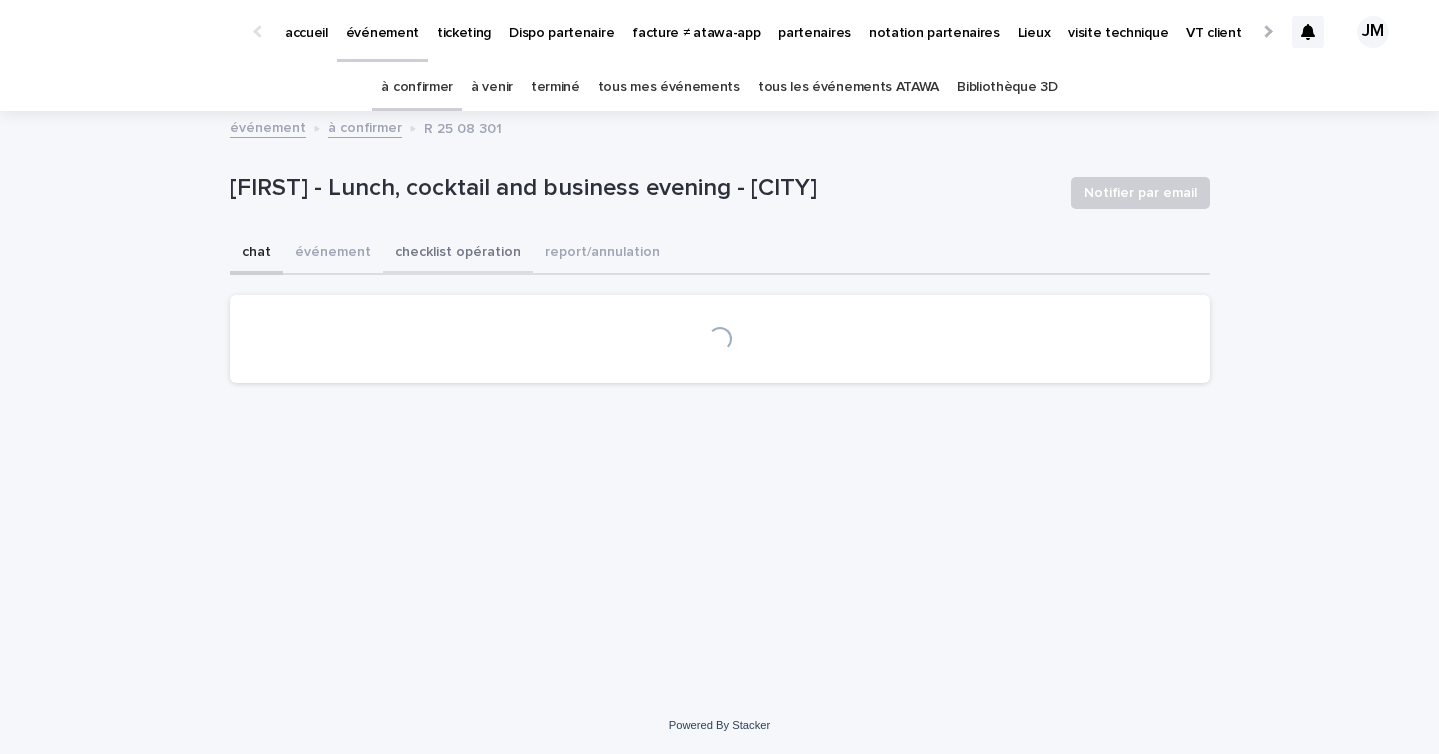 click on "checklist opération" at bounding box center [458, 254] 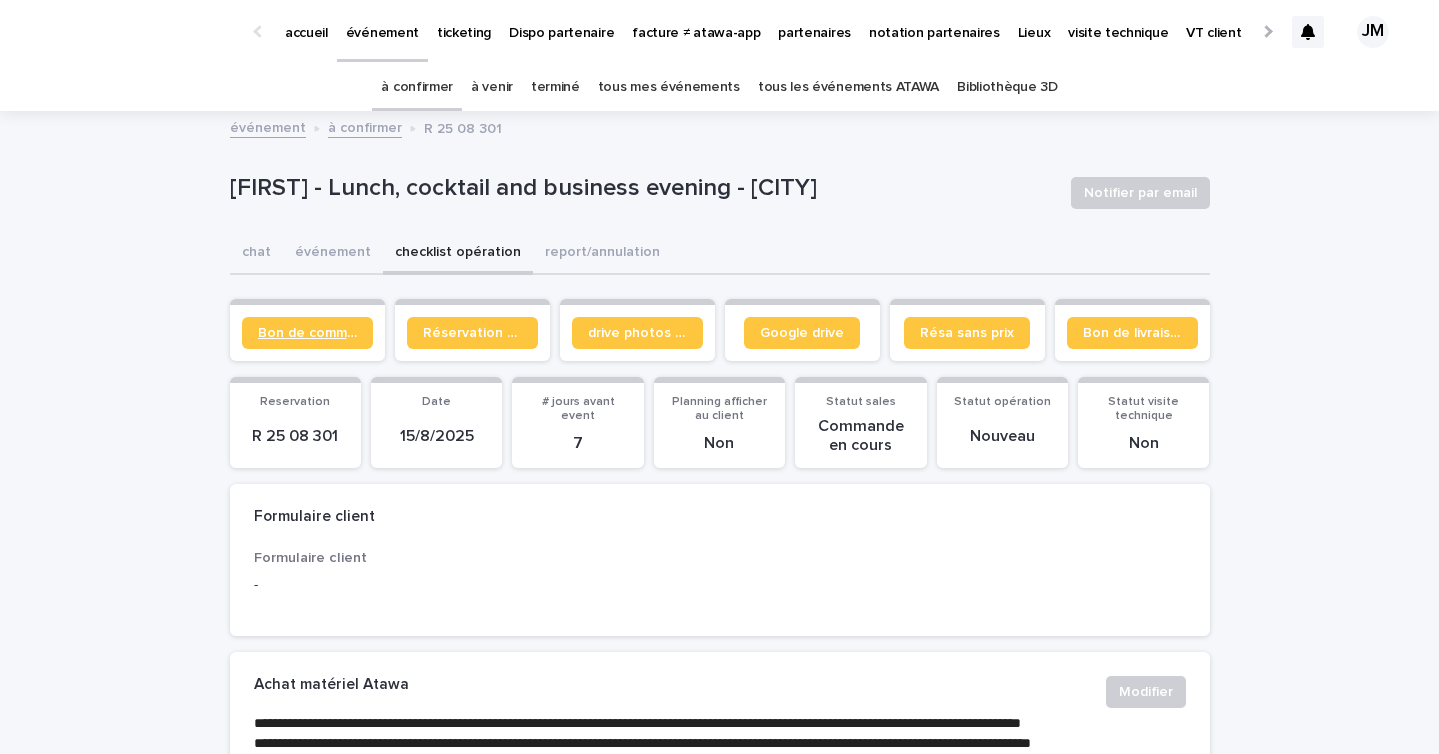click on "Bon de commande" at bounding box center [307, 333] 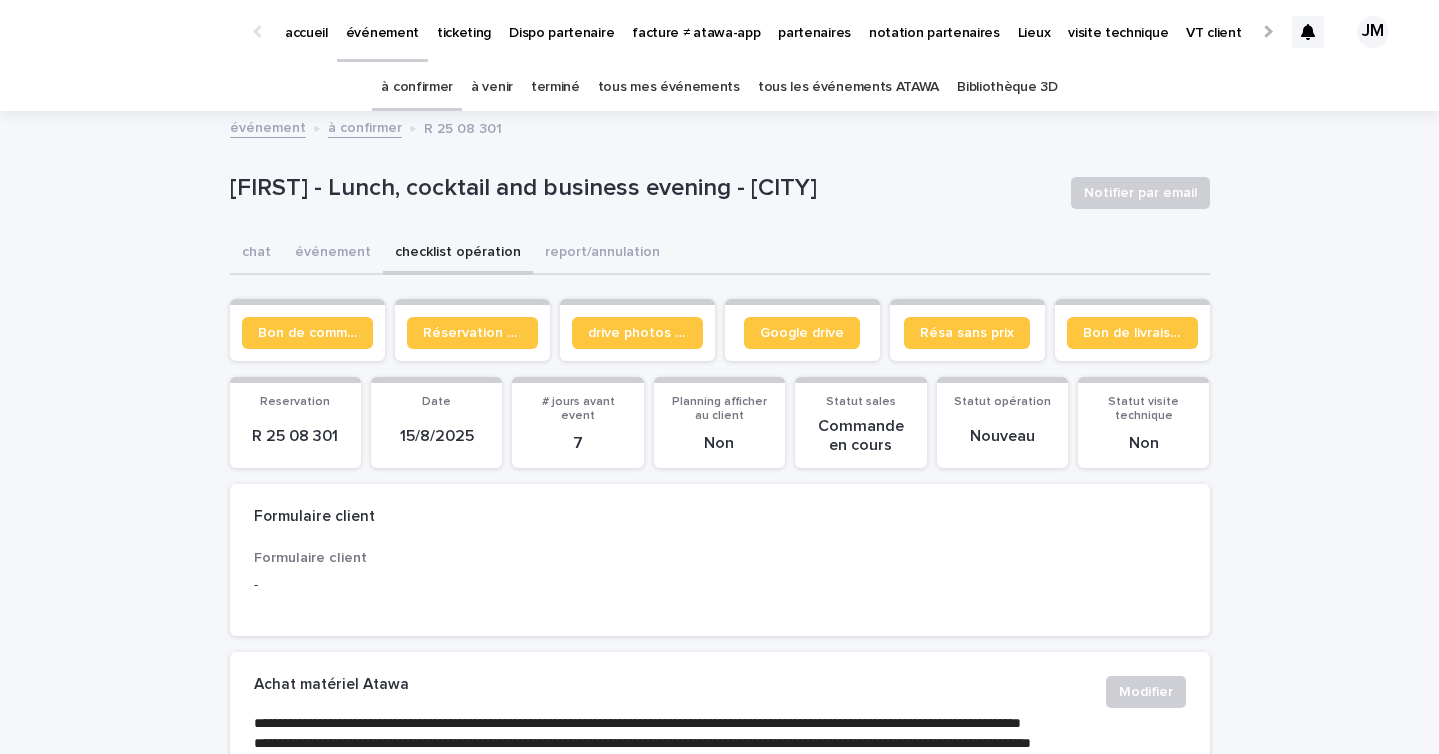 click on "tous les événements ATAWA" at bounding box center (848, 87) 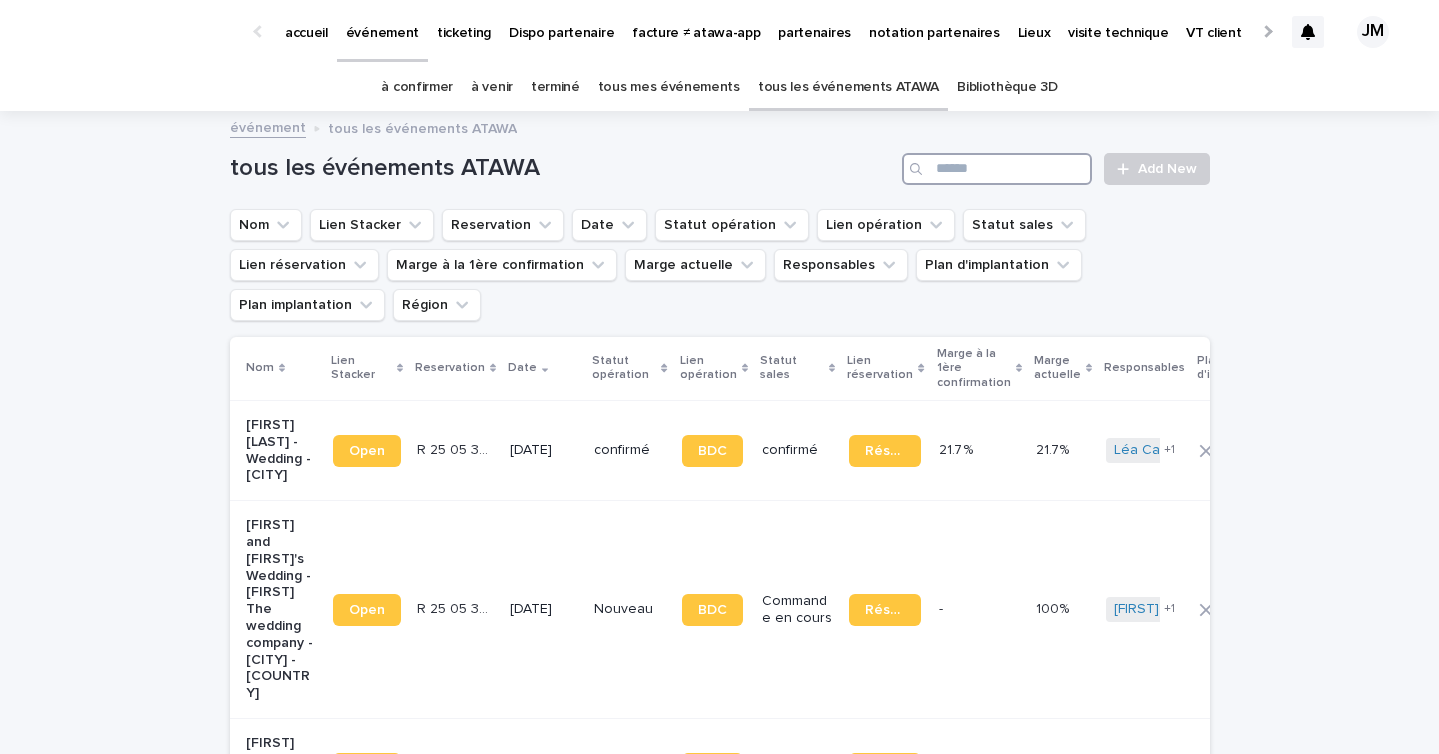 click at bounding box center [997, 169] 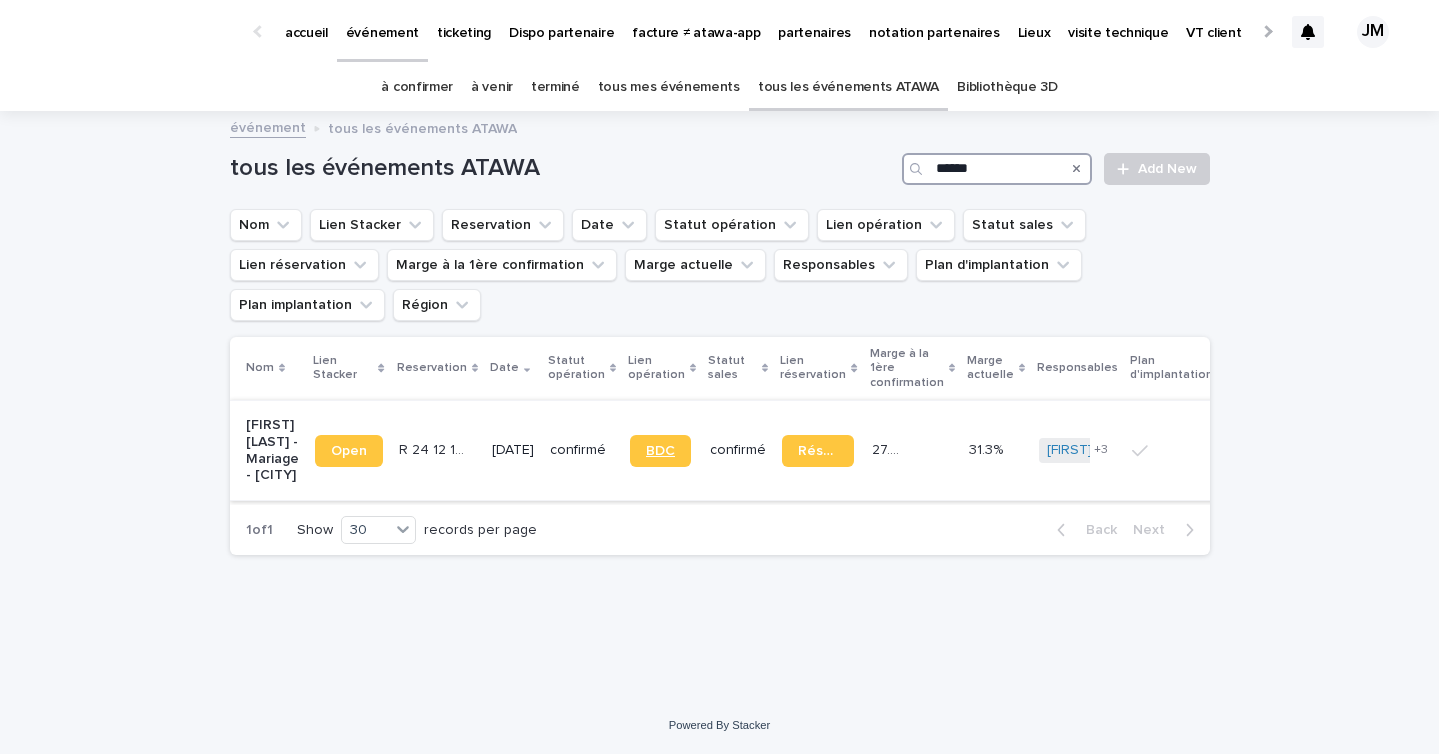 type on "******" 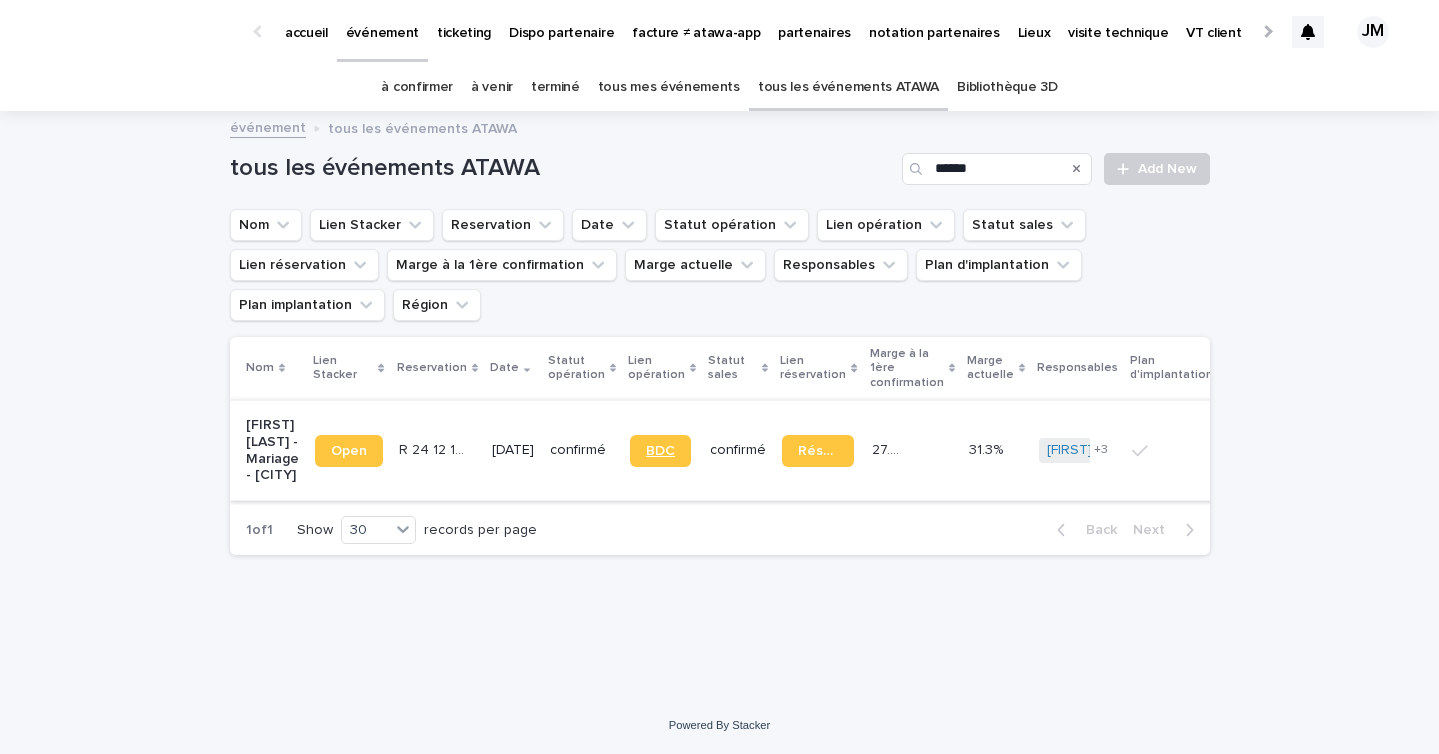 click on "BDC" at bounding box center [660, 451] 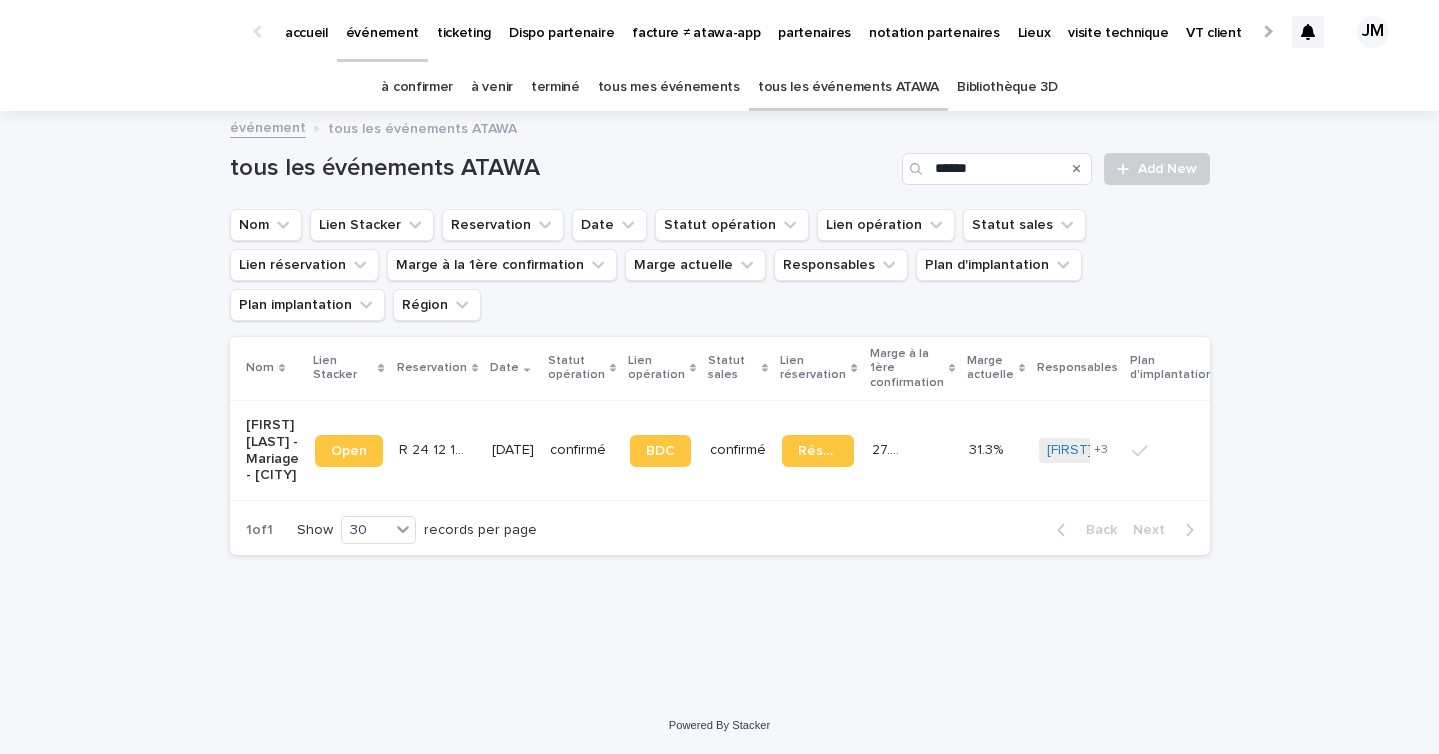 click on "partenaires" at bounding box center [814, 21] 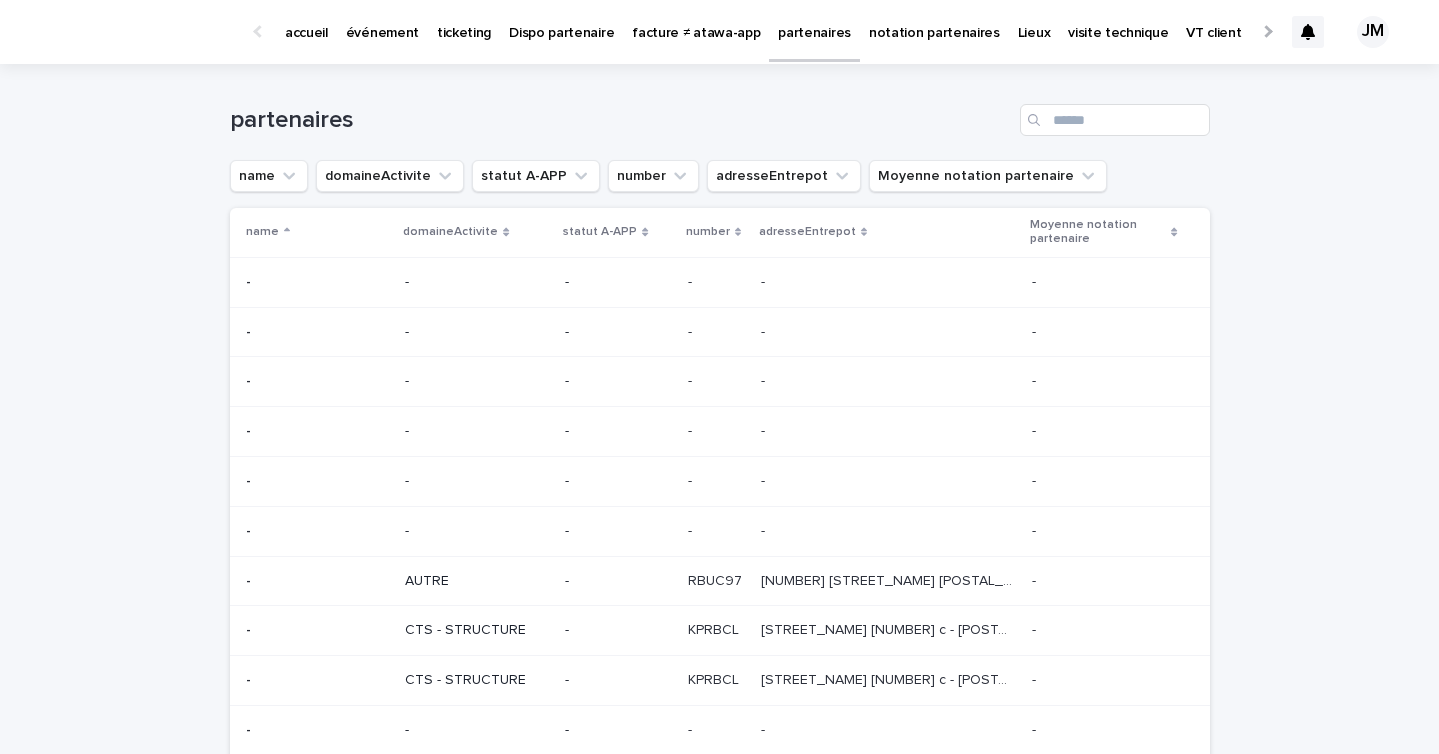 click on "partenaires" at bounding box center [720, 112] 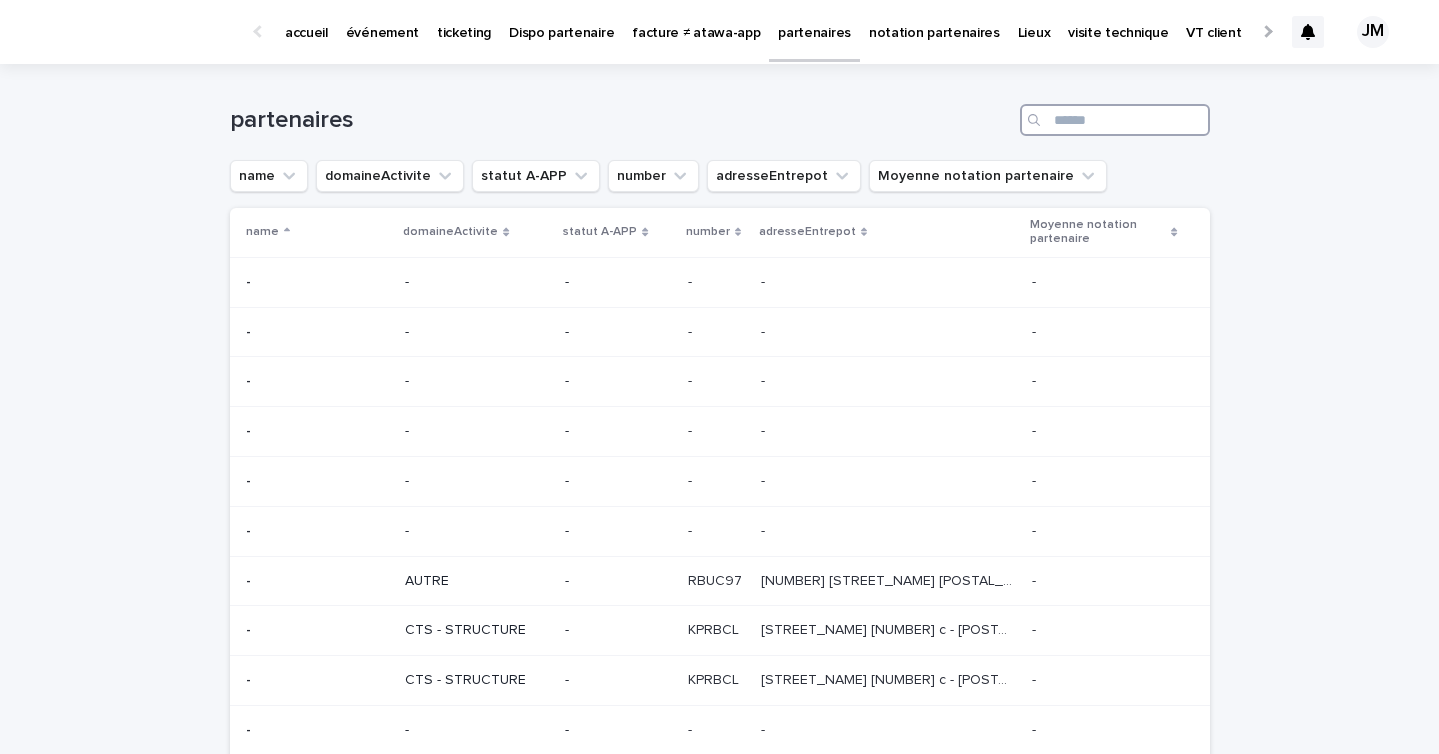 click at bounding box center [1115, 120] 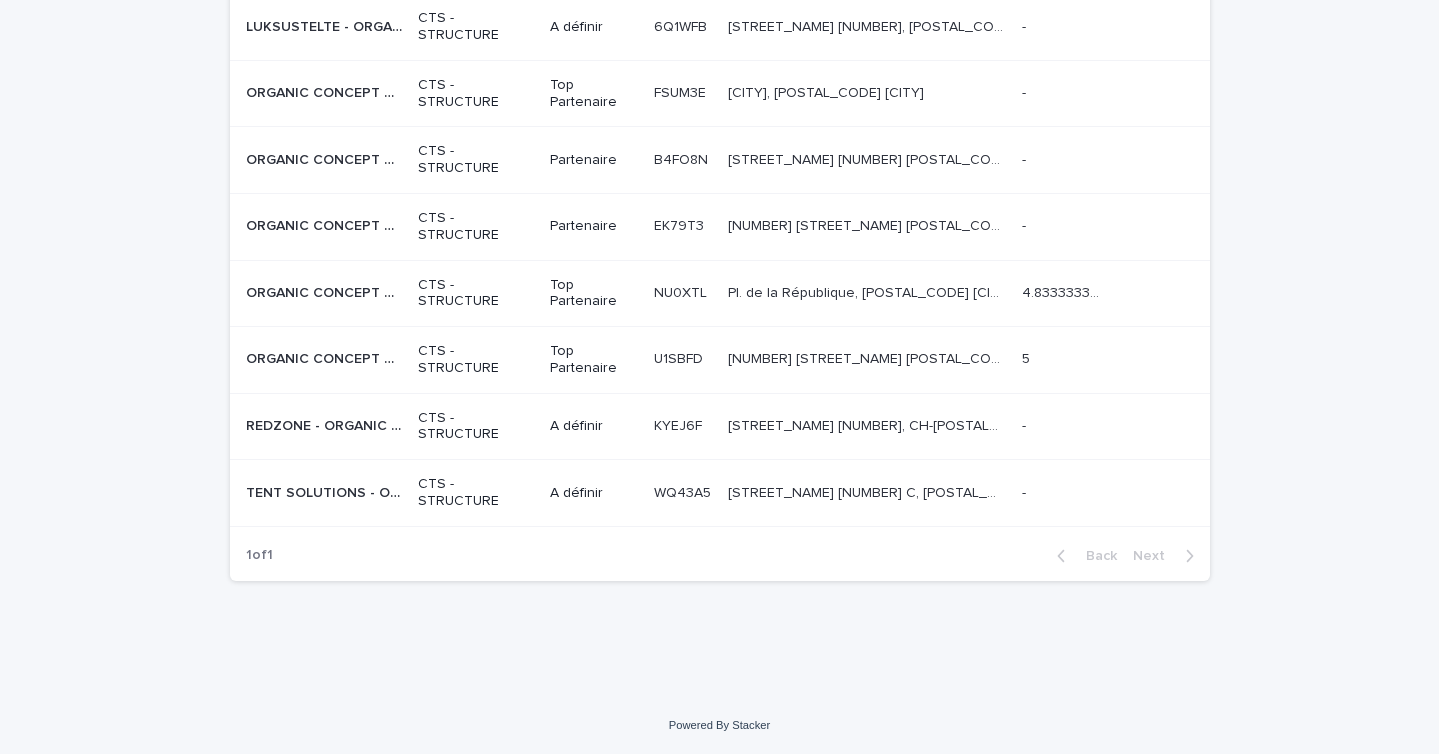 scroll, scrollTop: 857, scrollLeft: 0, axis: vertical 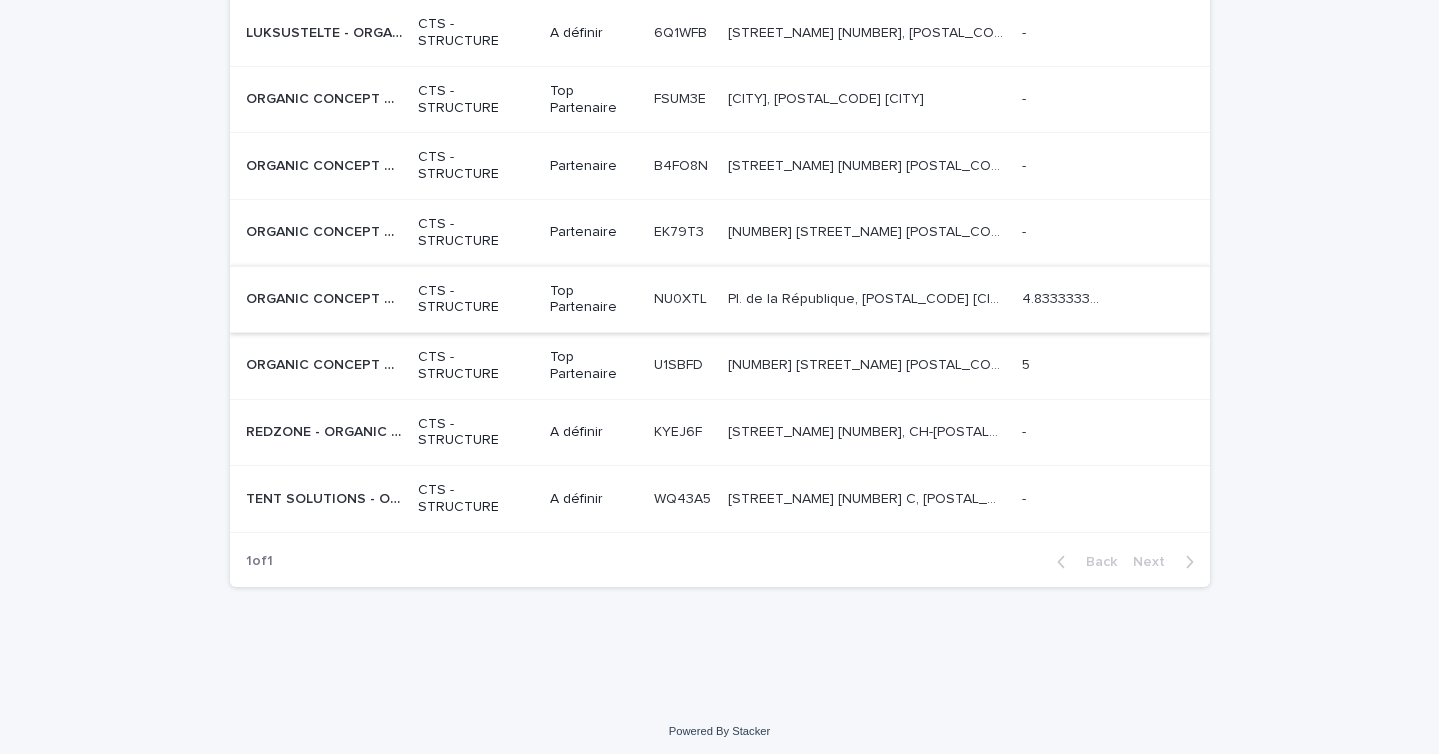 type on "**********" 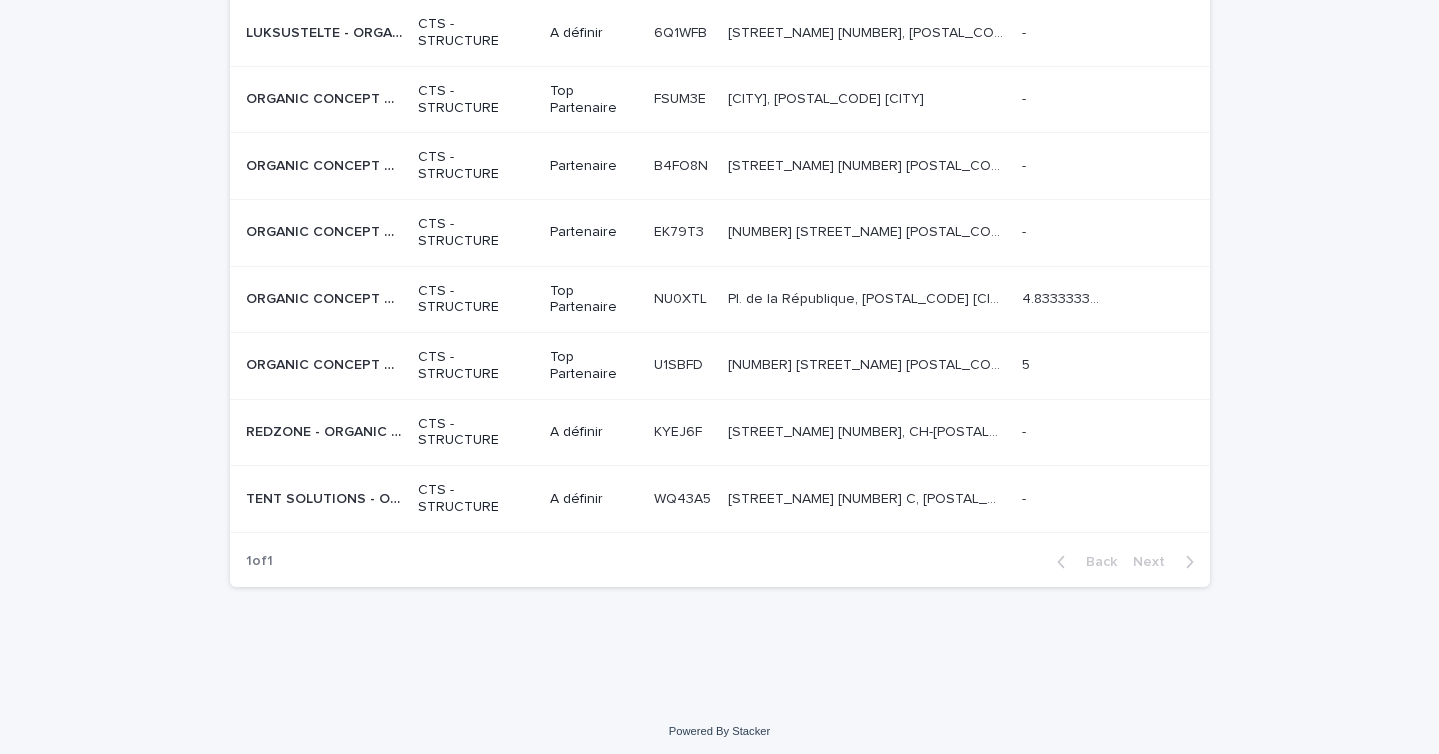 click on "NU0XTL NU0XTL" at bounding box center (683, 299) 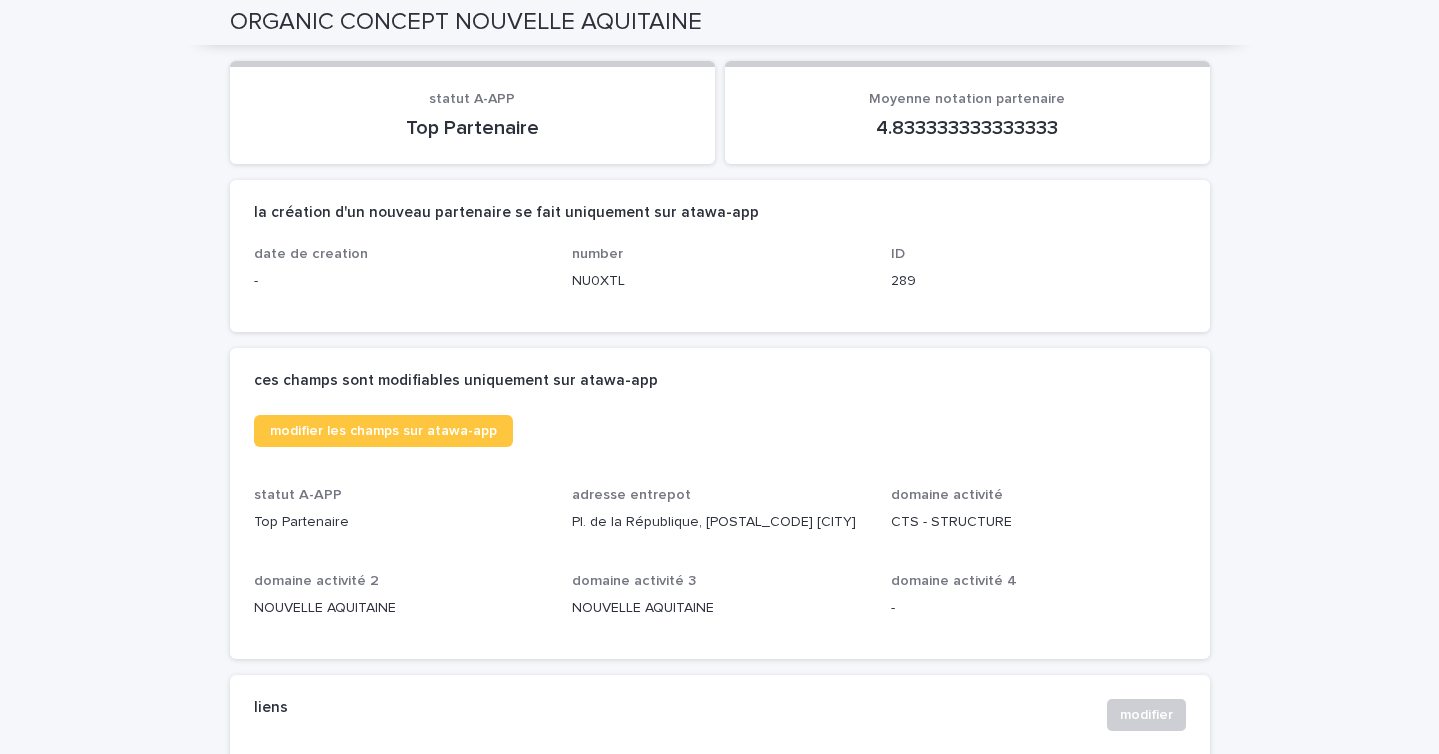 scroll, scrollTop: 0, scrollLeft: 0, axis: both 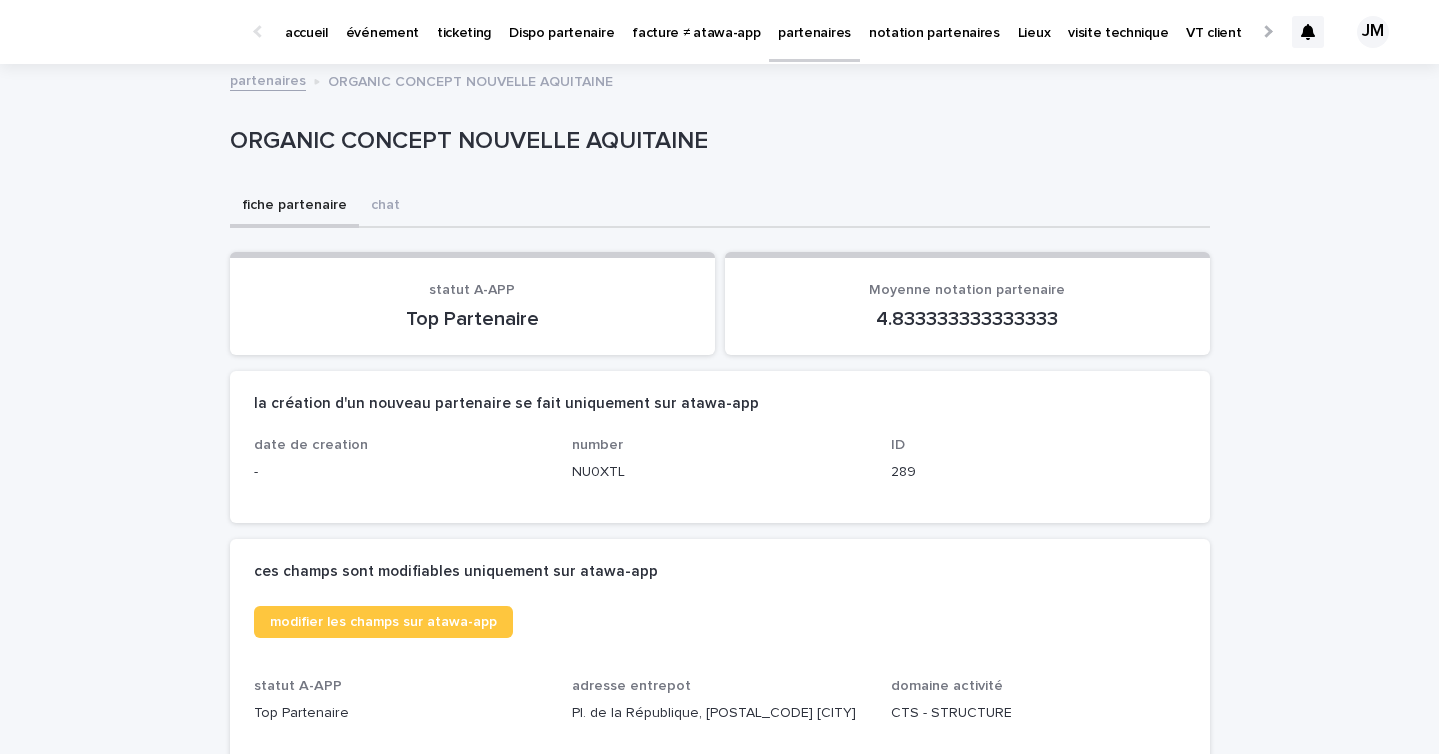 click on "événement" at bounding box center [382, 31] 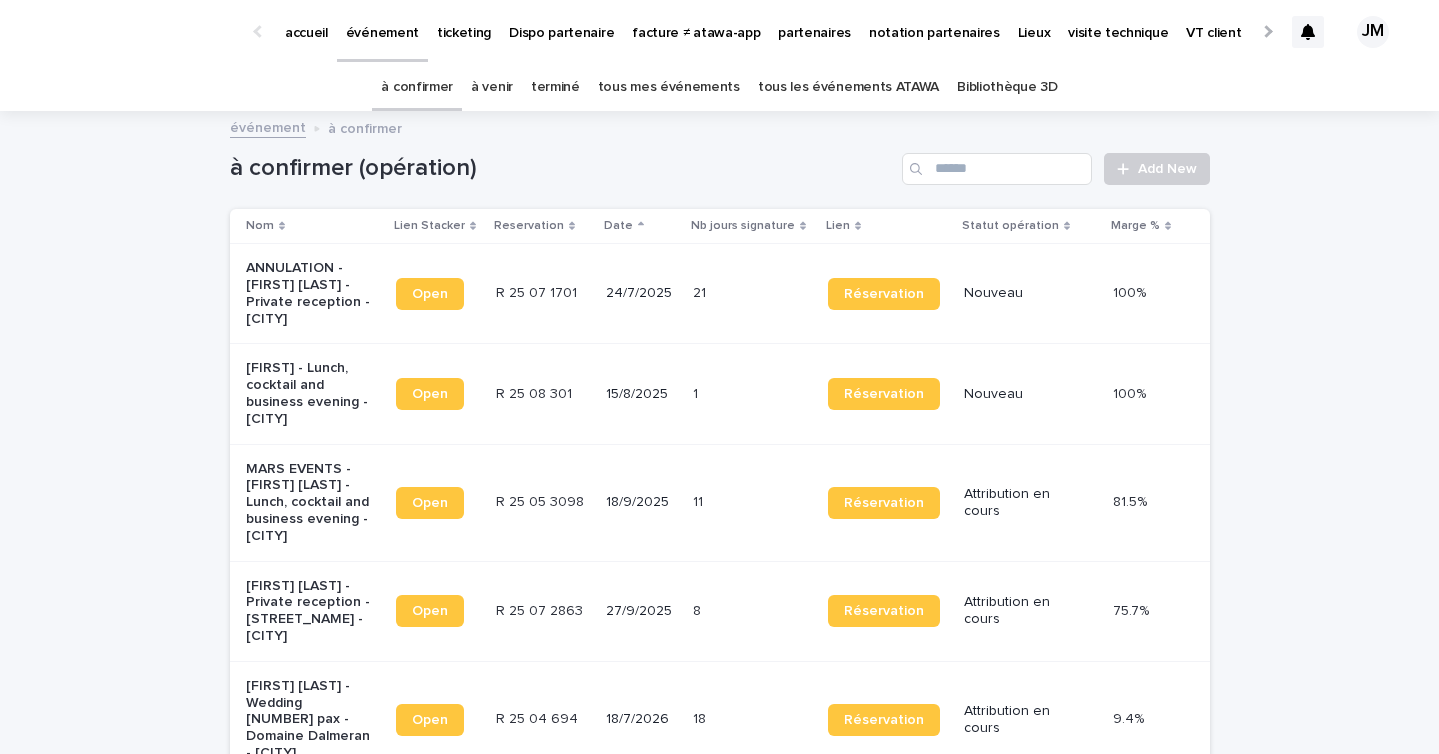 click on "tous les événements ATAWA" at bounding box center (848, 87) 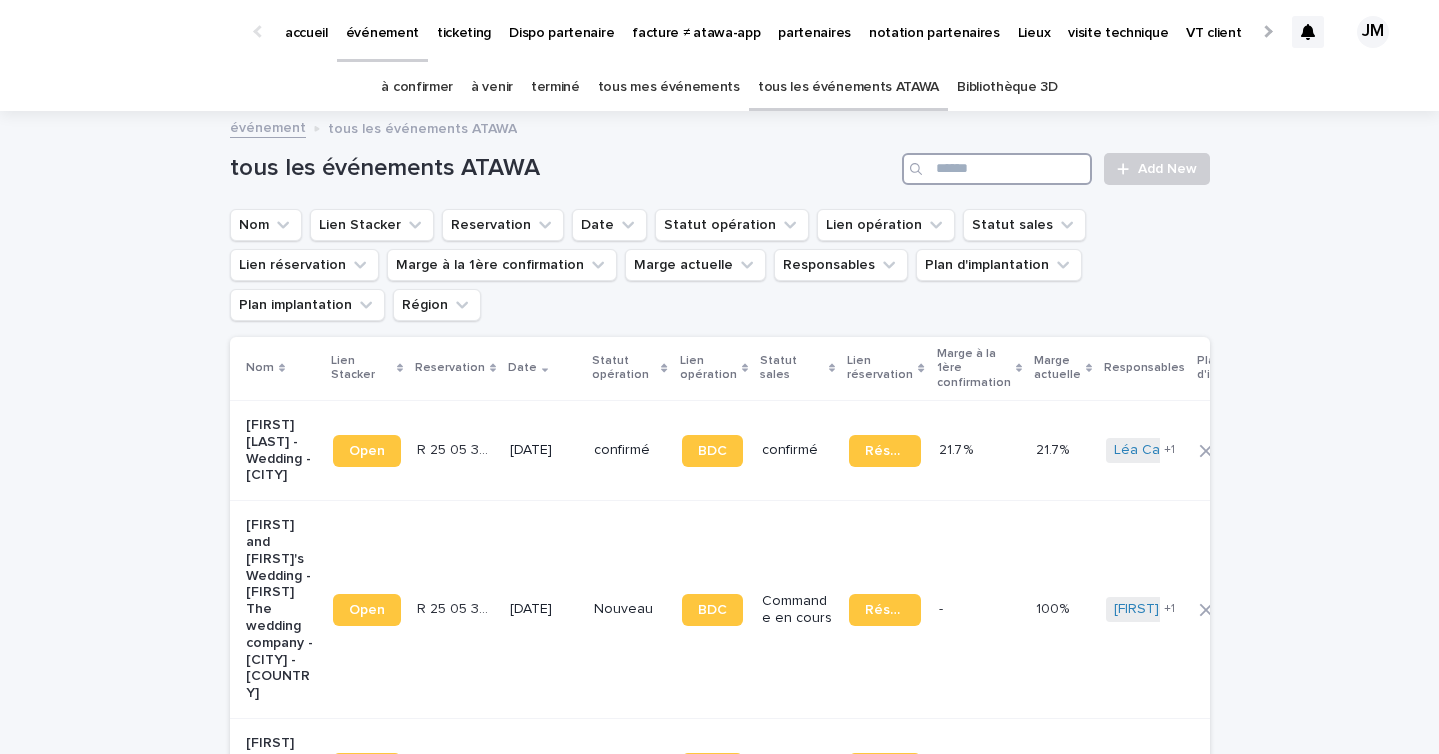 click at bounding box center [997, 169] 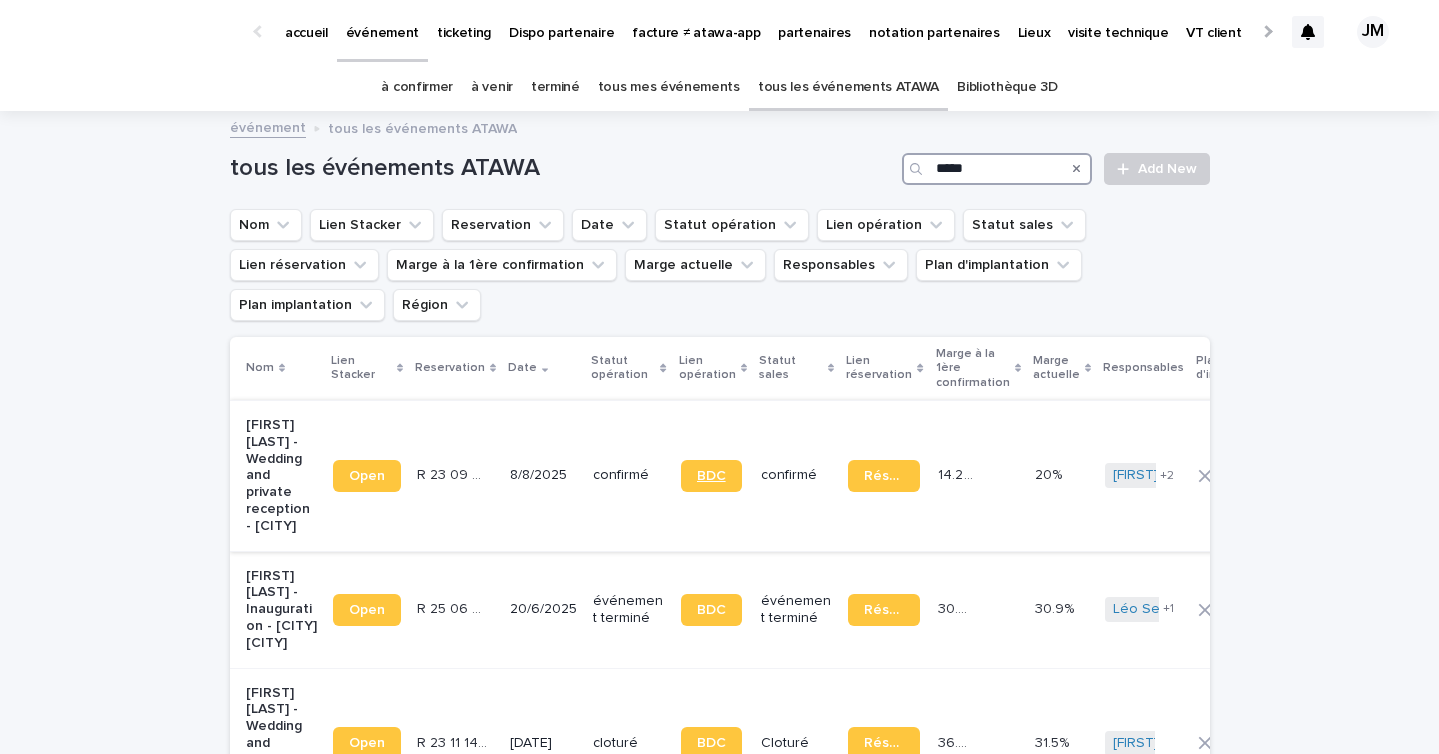 type on "*****" 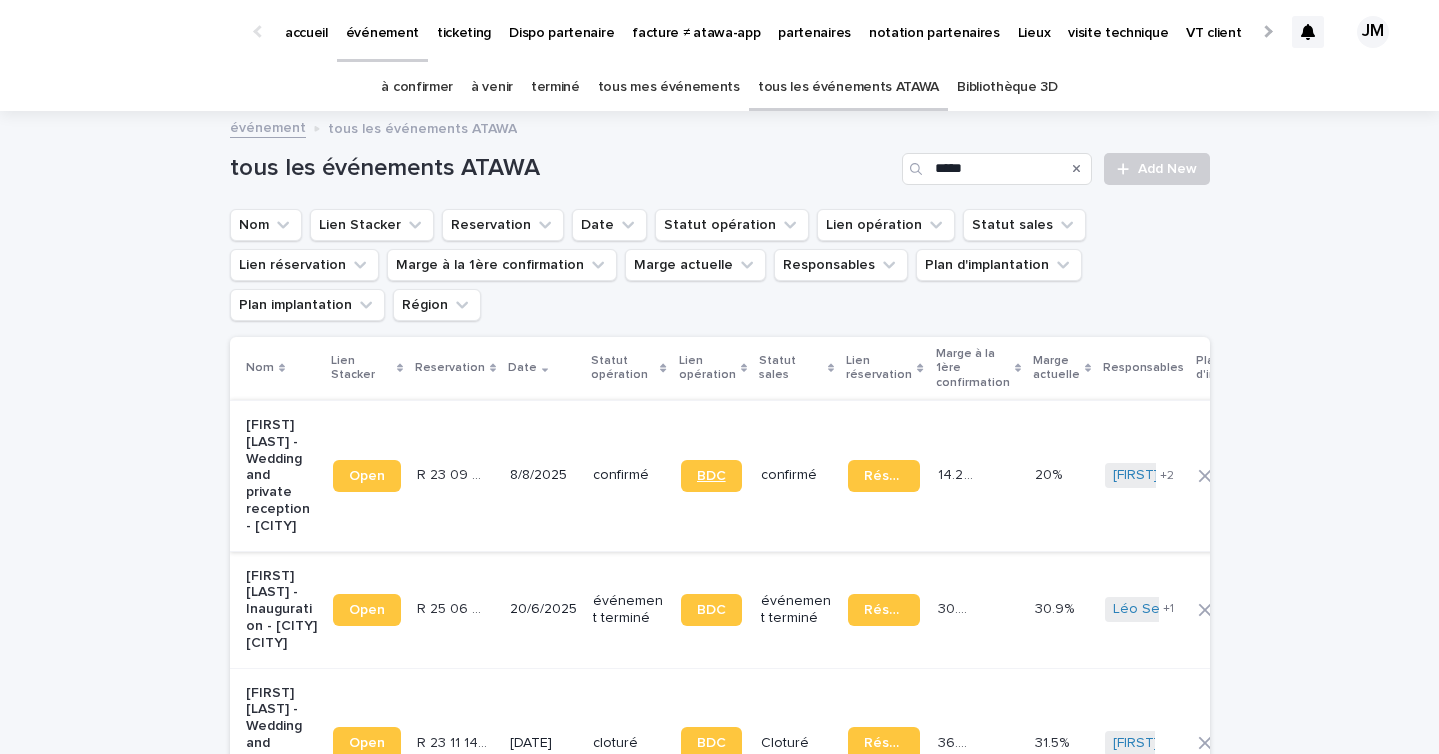 click on "BDC" at bounding box center (711, 476) 